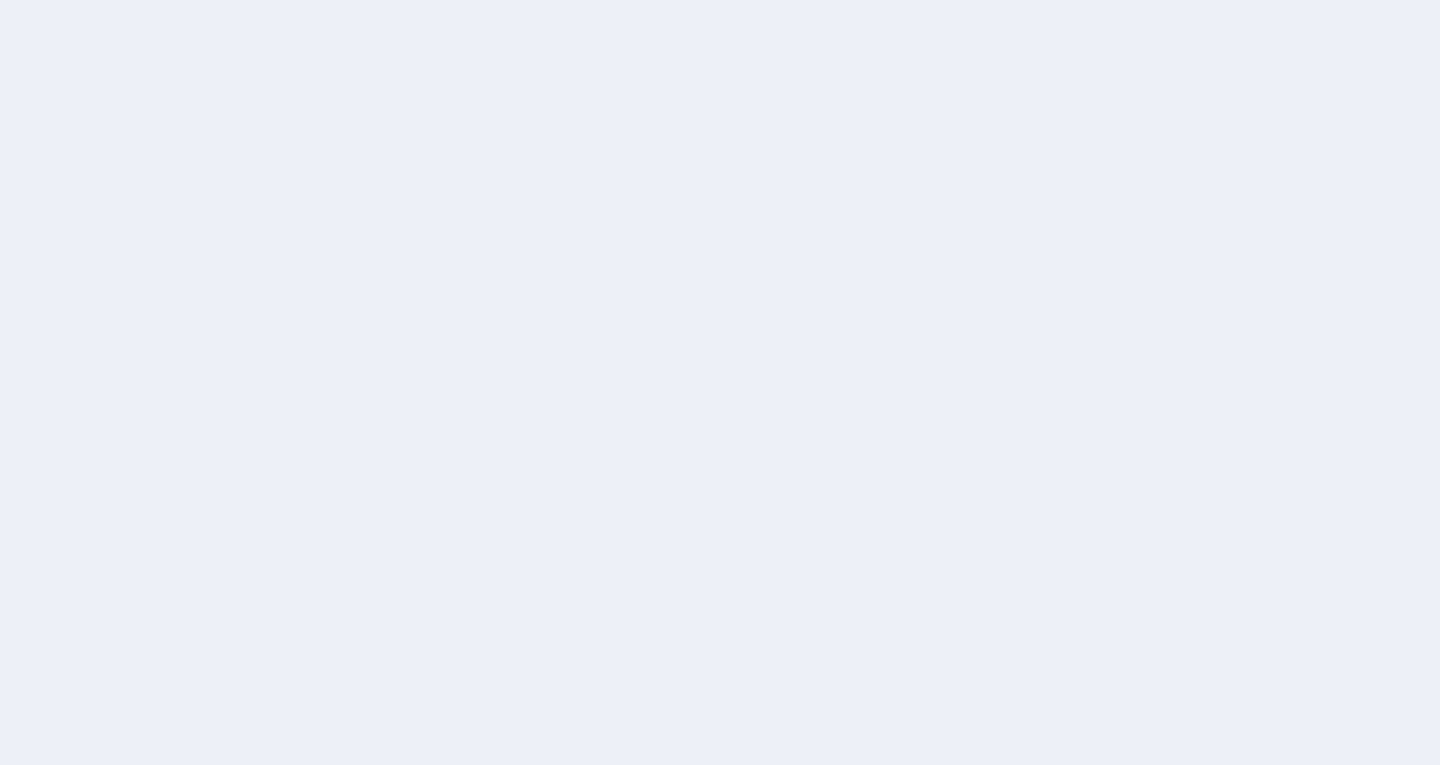 scroll, scrollTop: 0, scrollLeft: 0, axis: both 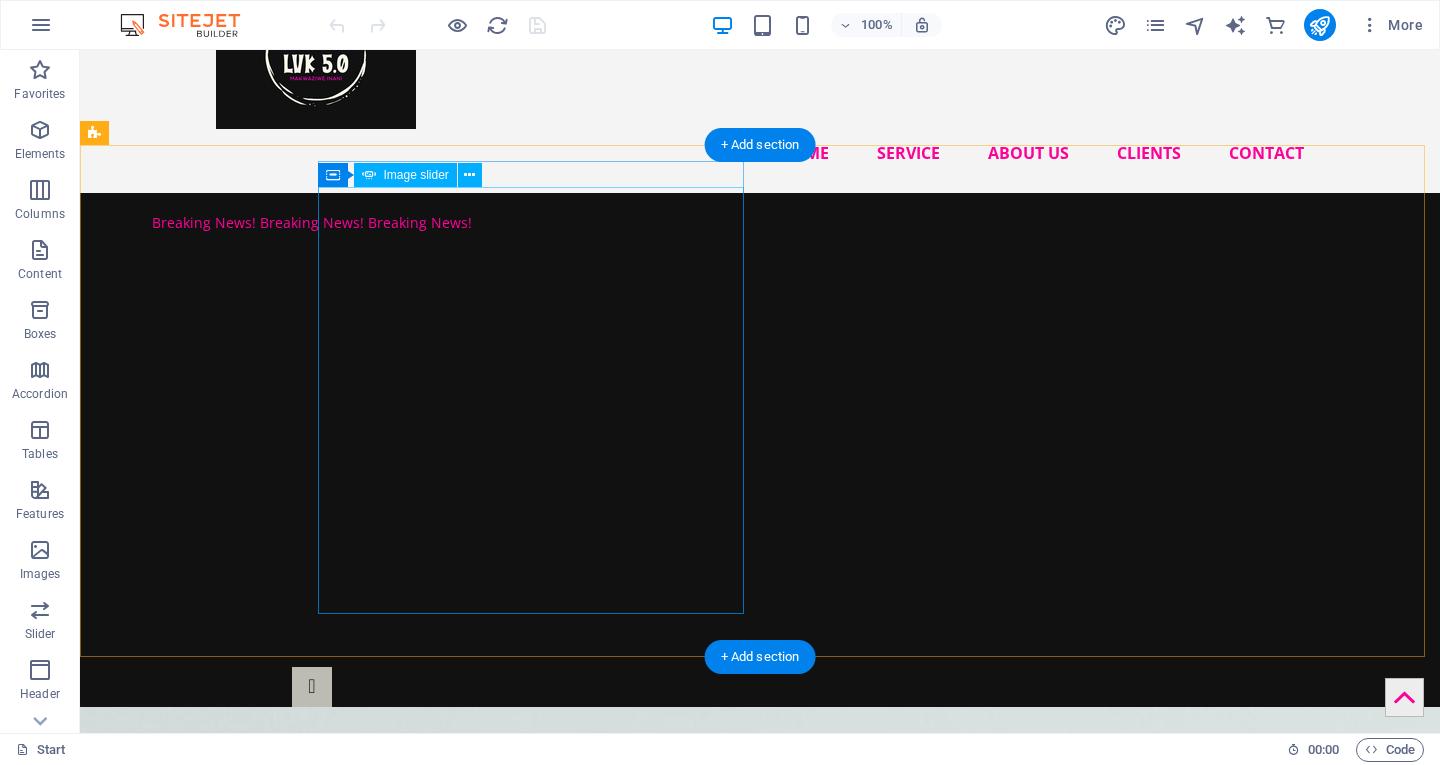 click at bounding box center [190, 4108] 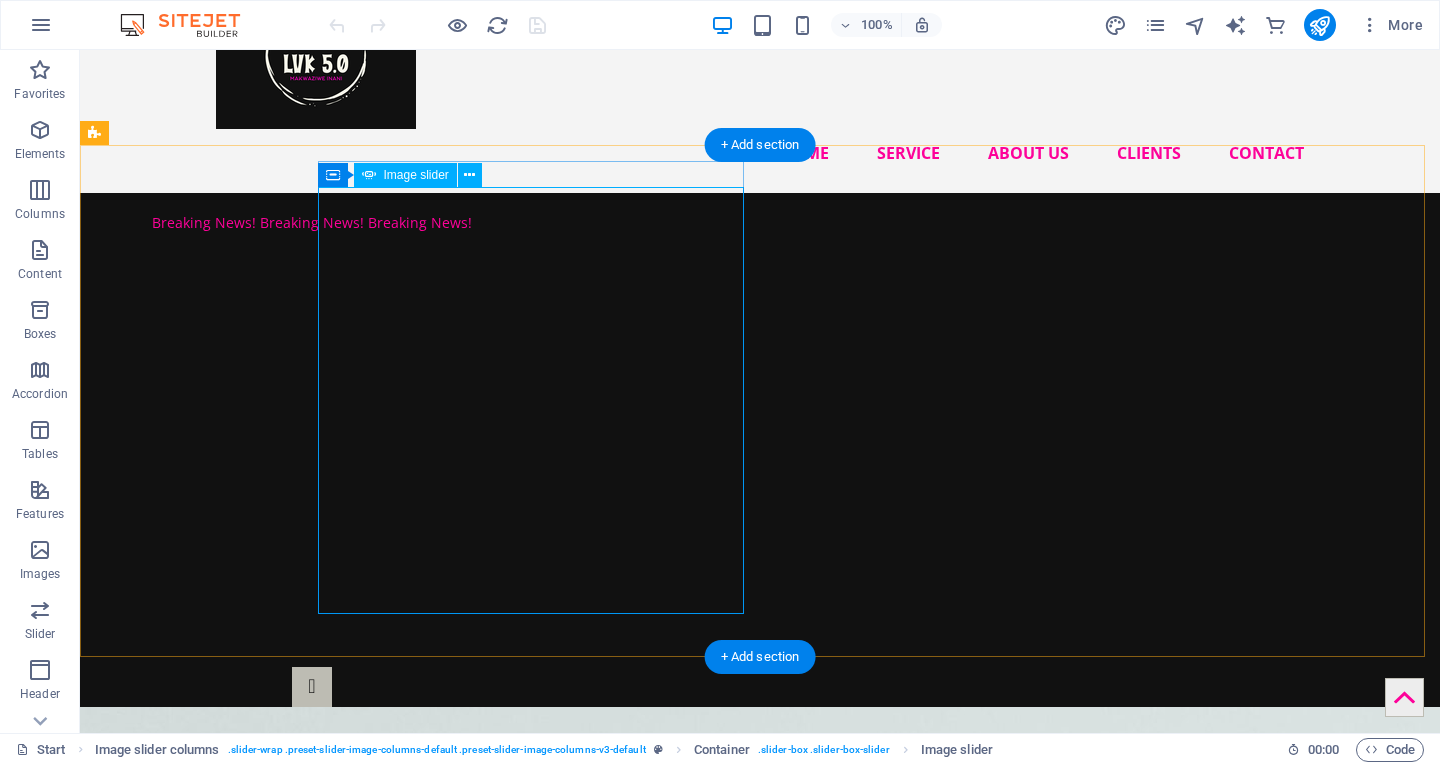 click at bounding box center (312, 8571) 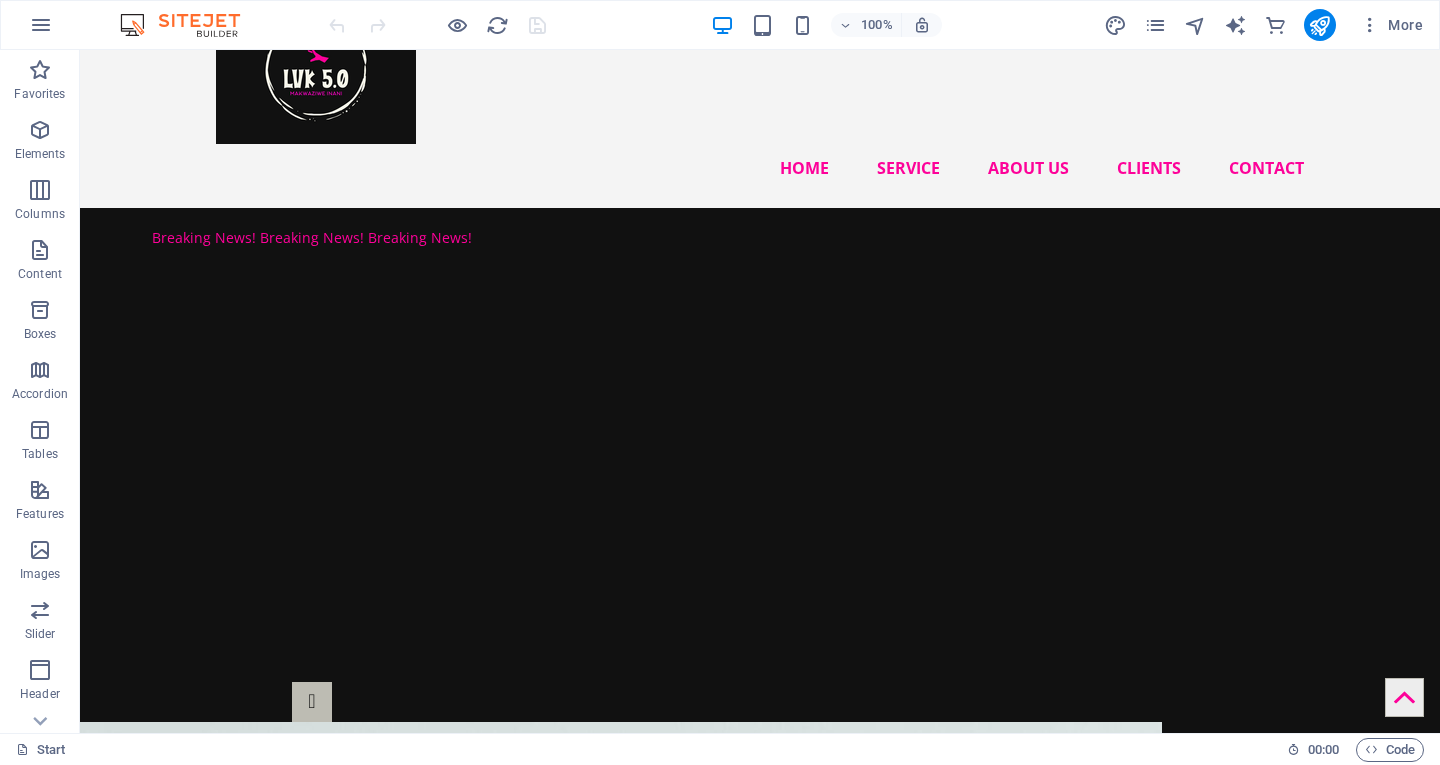 scroll, scrollTop: 31, scrollLeft: 0, axis: vertical 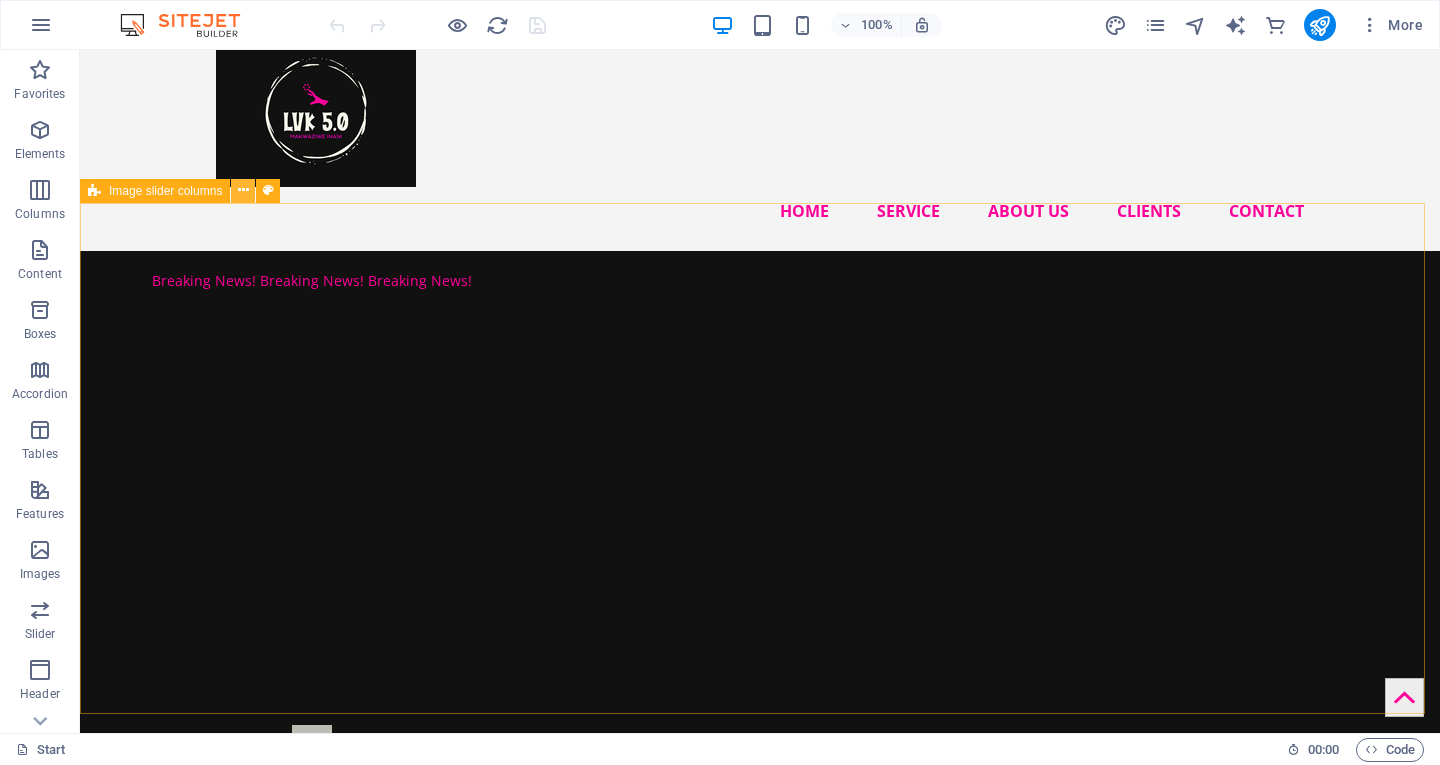 click at bounding box center [243, 190] 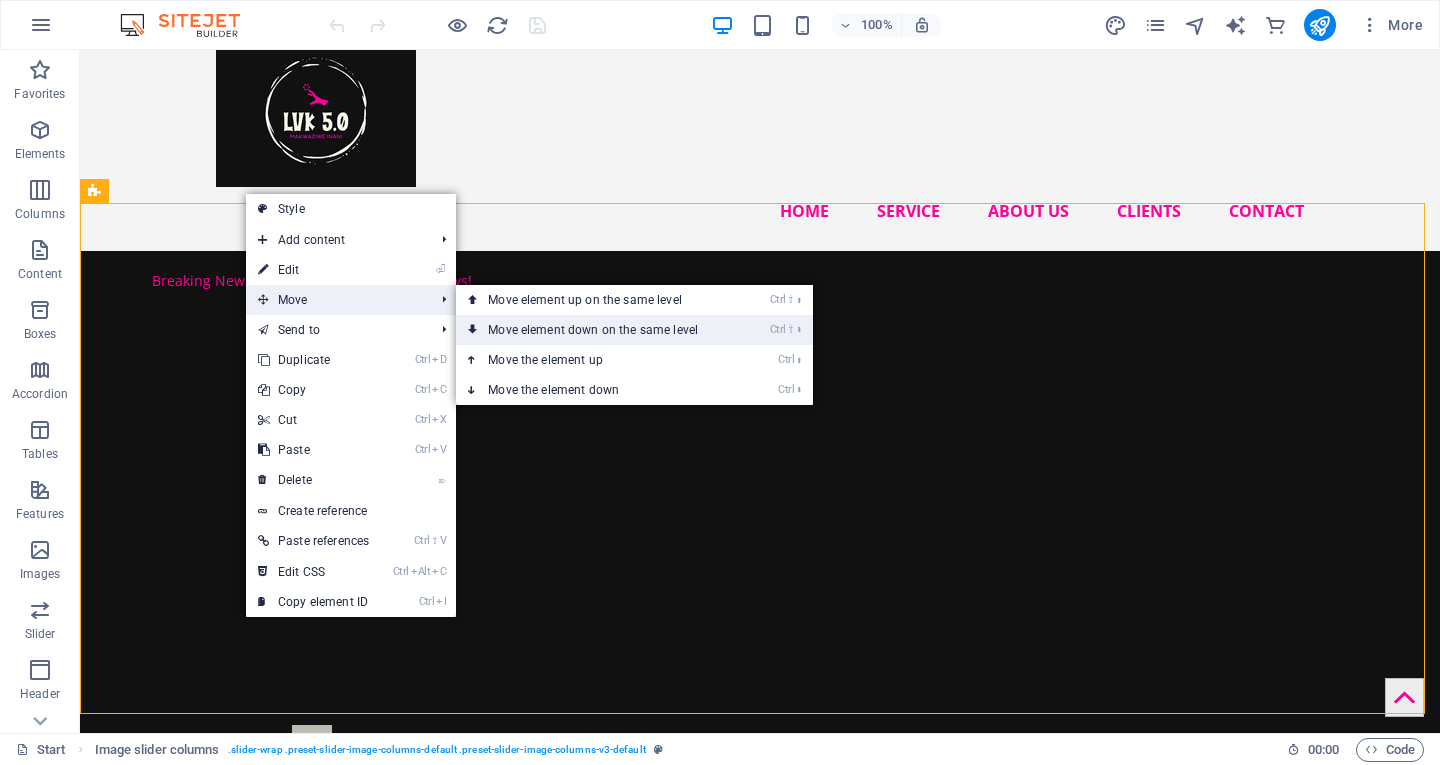 click on "Ctrl ⇧ ⬇  Move element down on the same level" at bounding box center (597, 330) 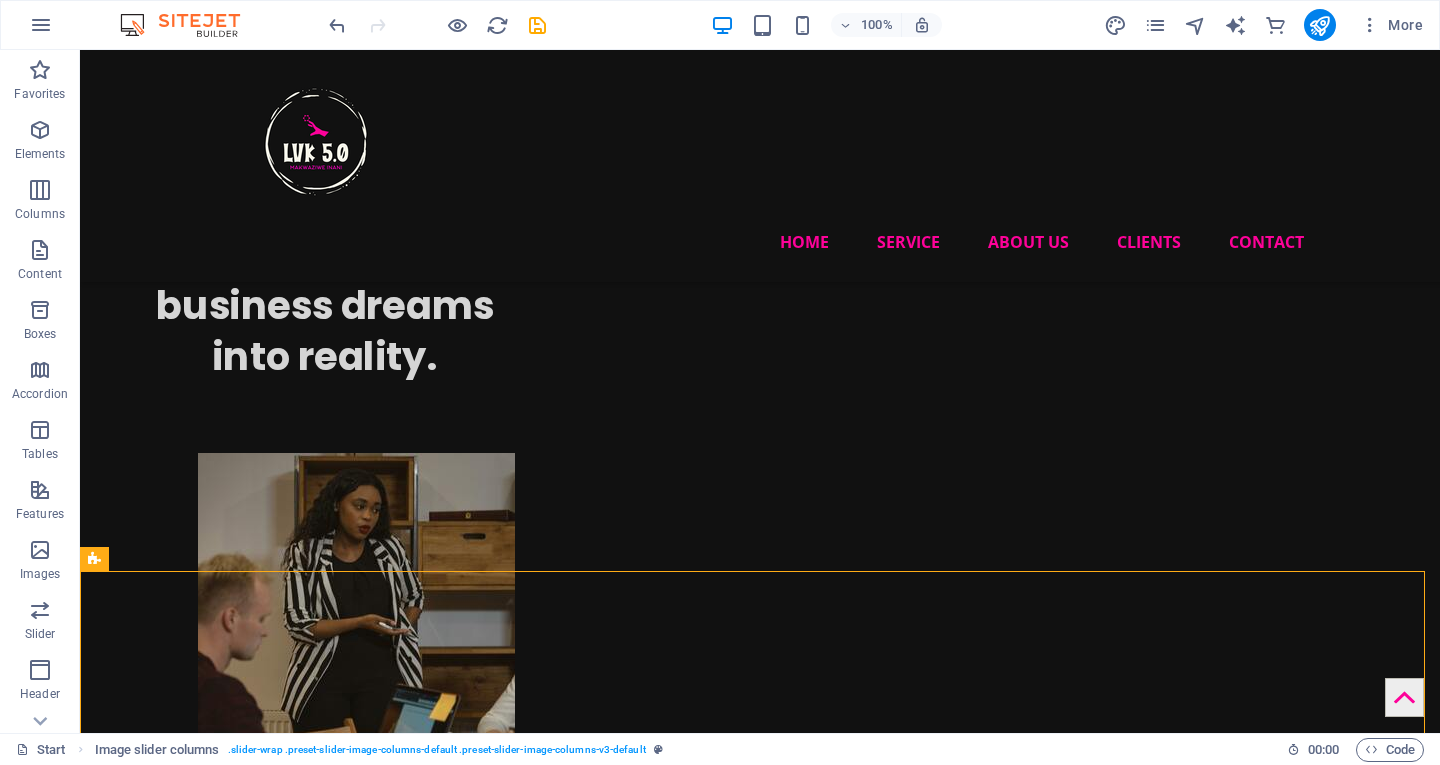 scroll, scrollTop: 33, scrollLeft: 0, axis: vertical 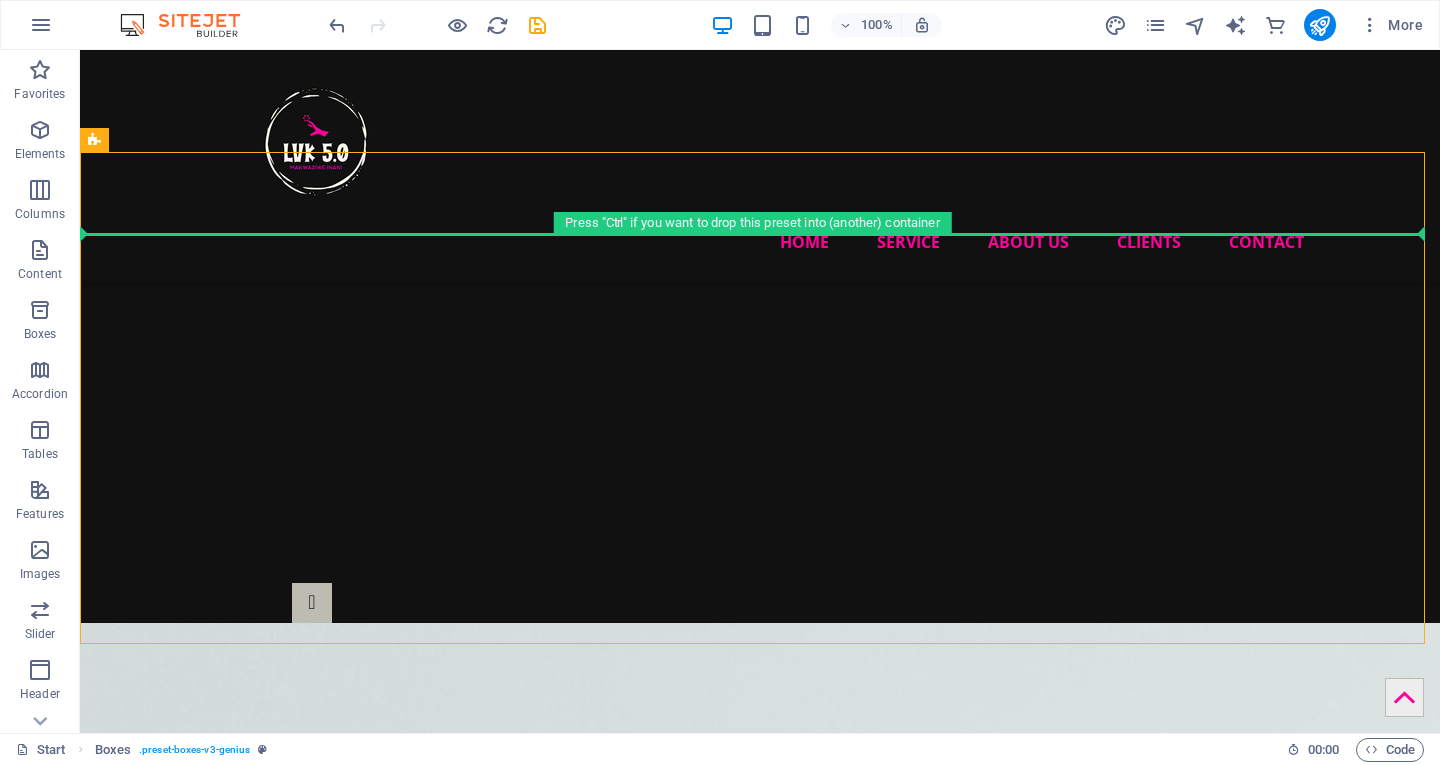 drag, startPoint x: 175, startPoint y: 167, endPoint x: 92, endPoint y: 172, distance: 83.15047 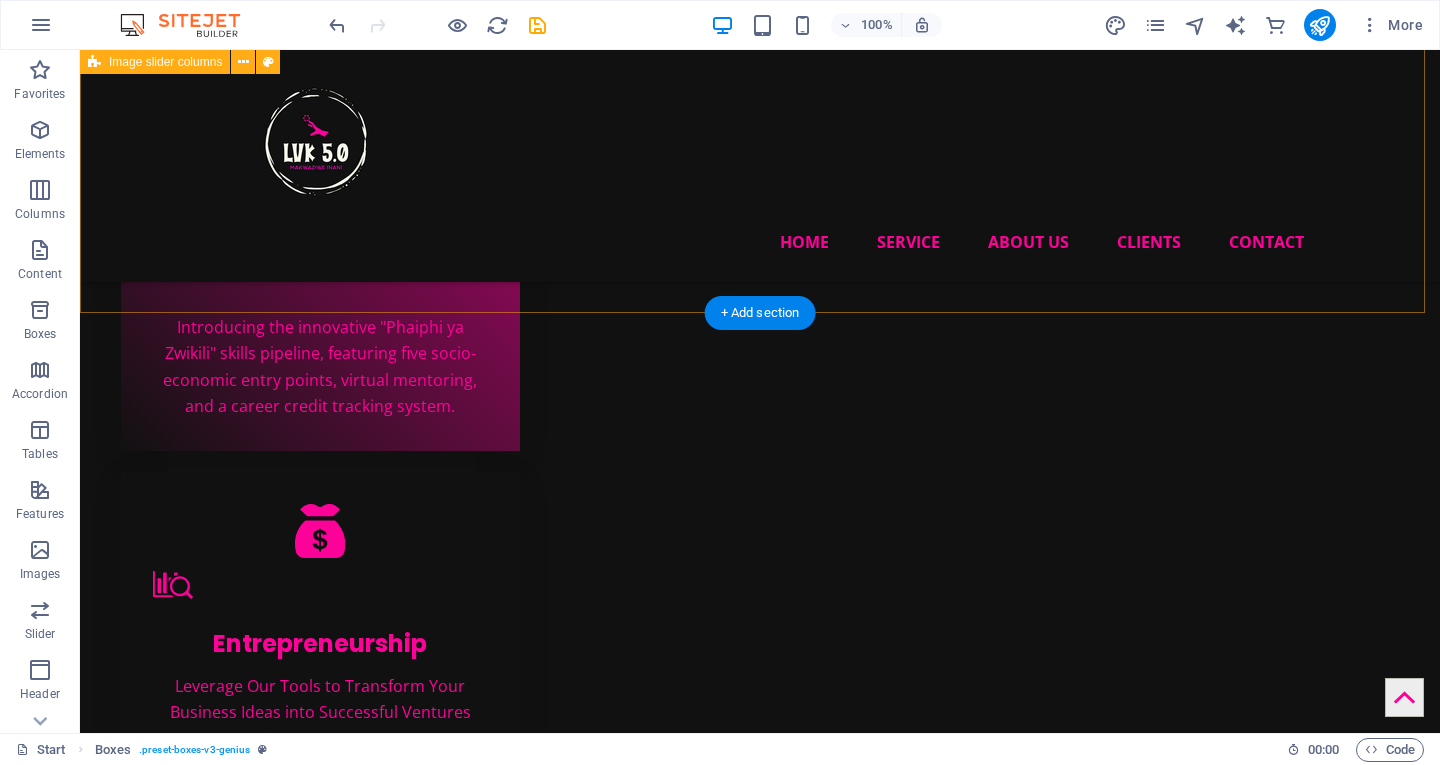 scroll, scrollTop: 0, scrollLeft: 0, axis: both 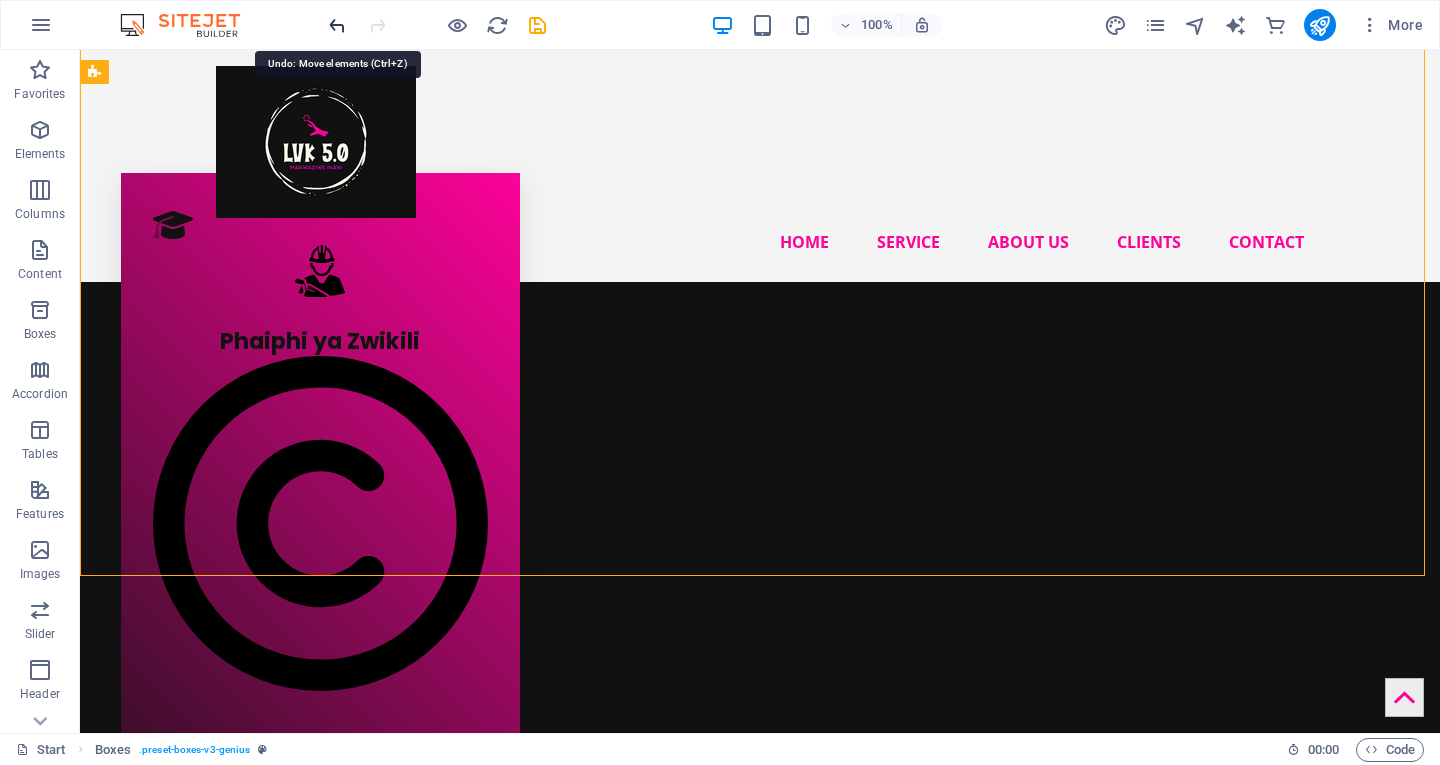 click at bounding box center [337, 25] 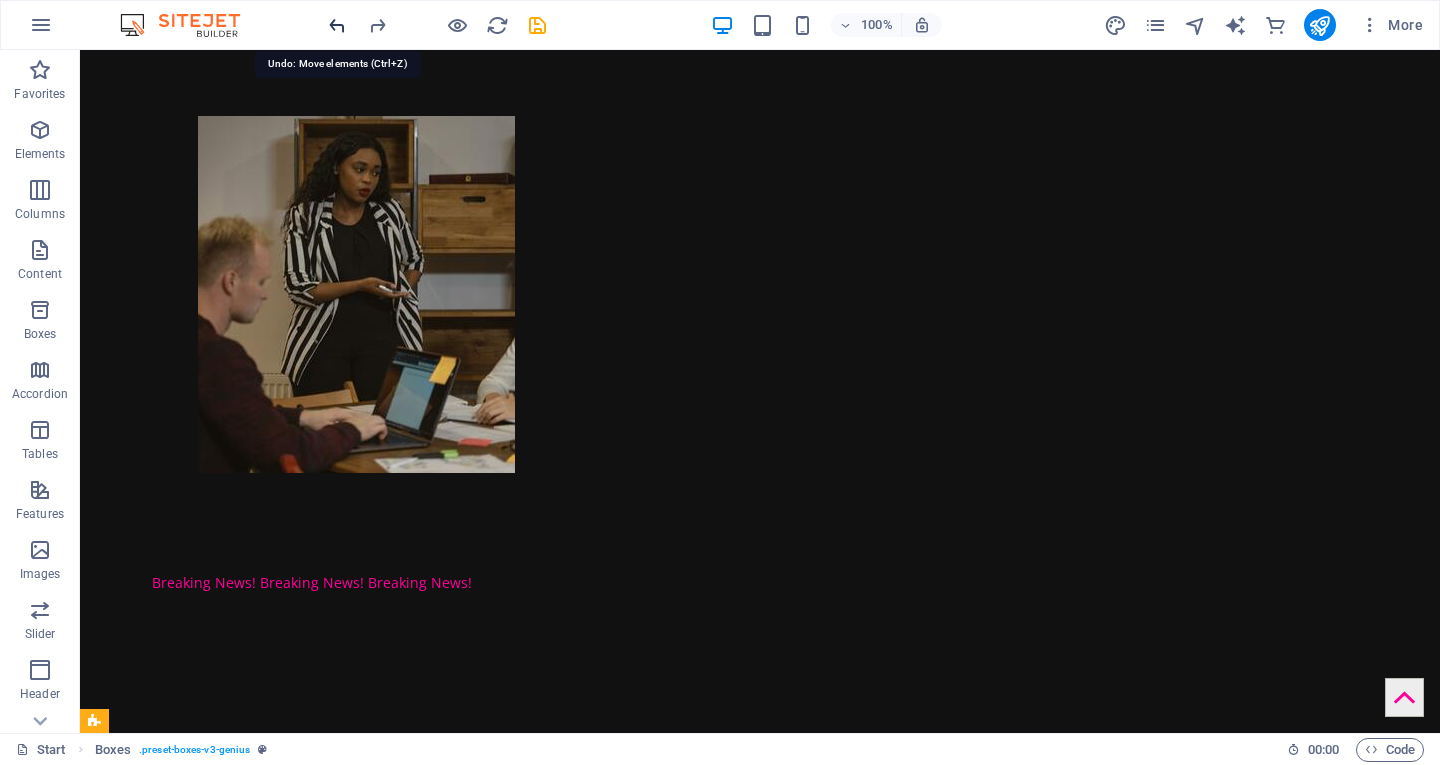 scroll, scrollTop: 1016, scrollLeft: 0, axis: vertical 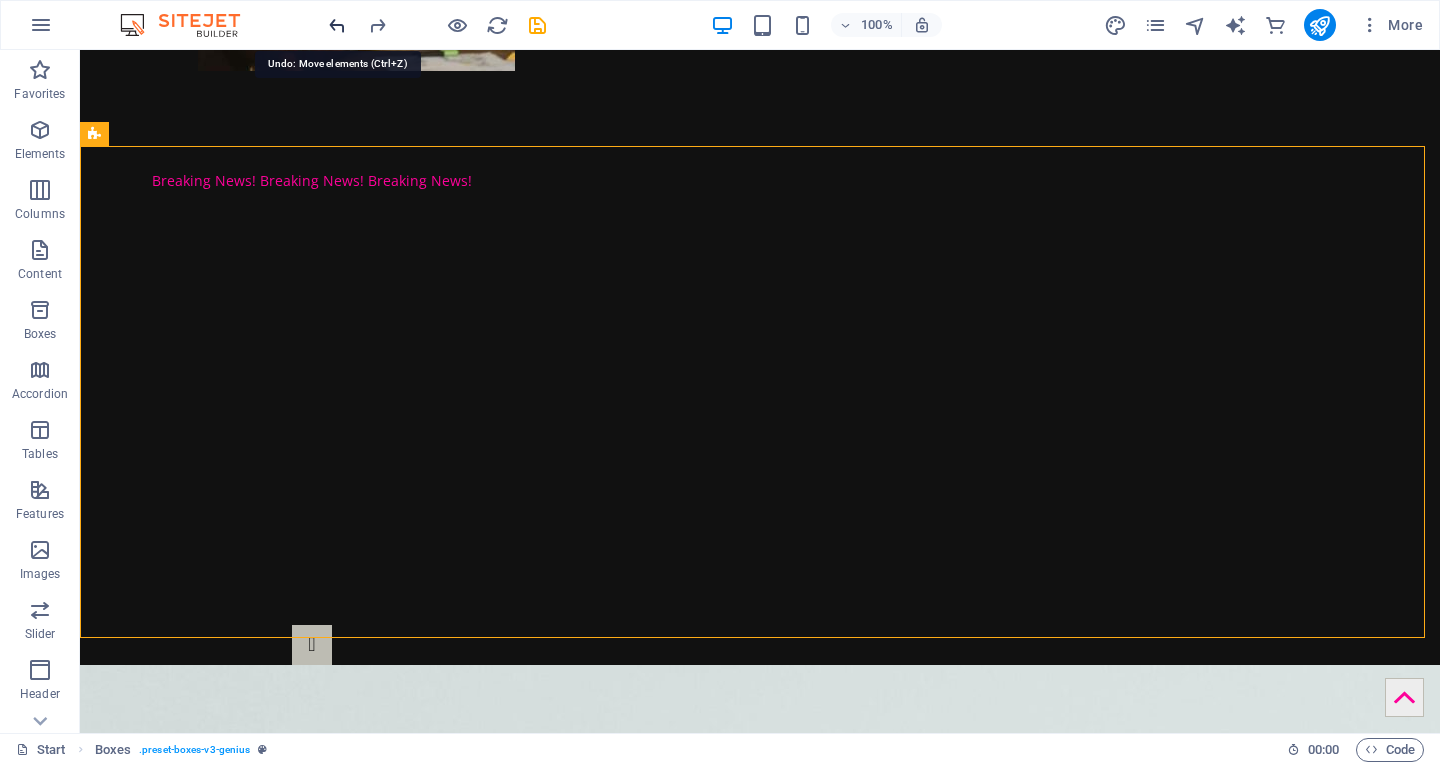 click at bounding box center (337, 25) 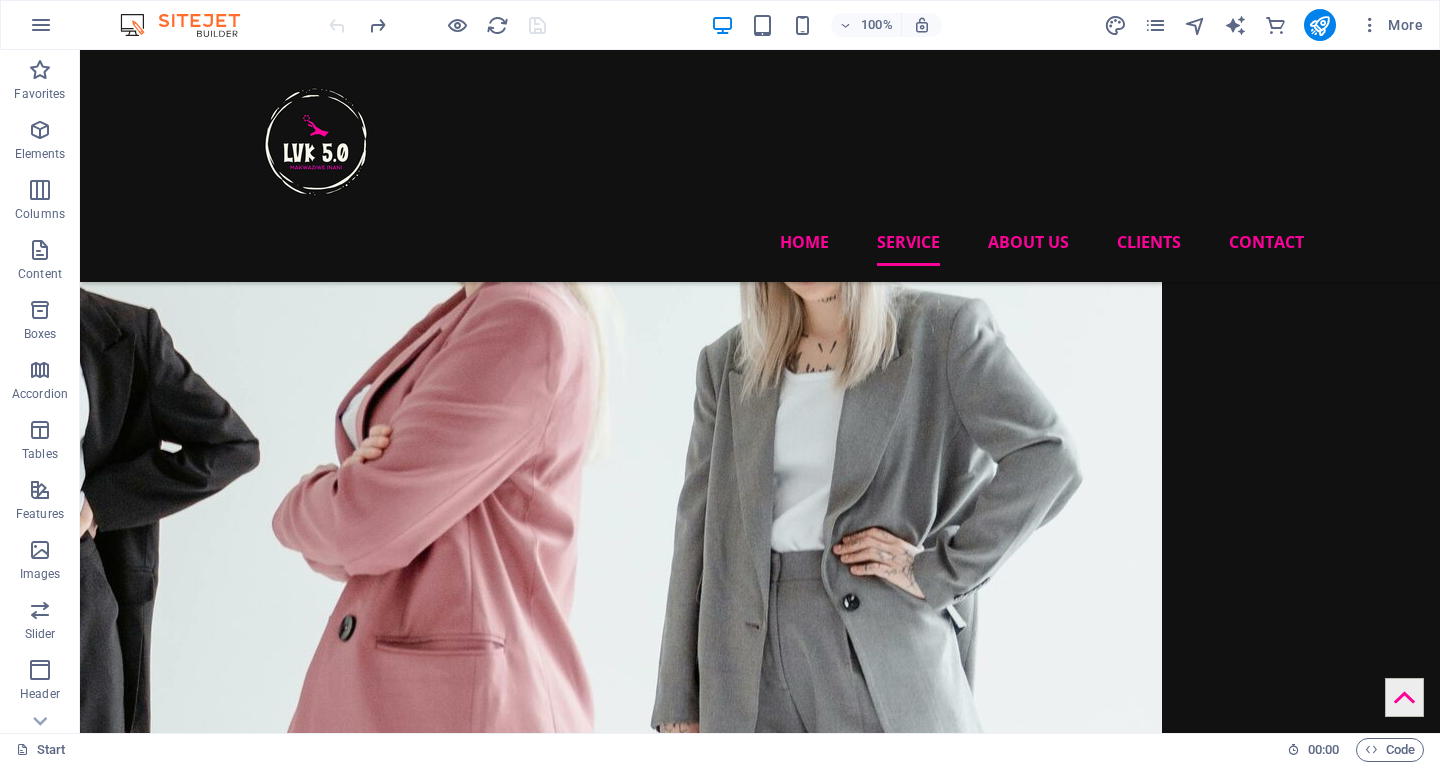 scroll, scrollTop: 1458, scrollLeft: 0, axis: vertical 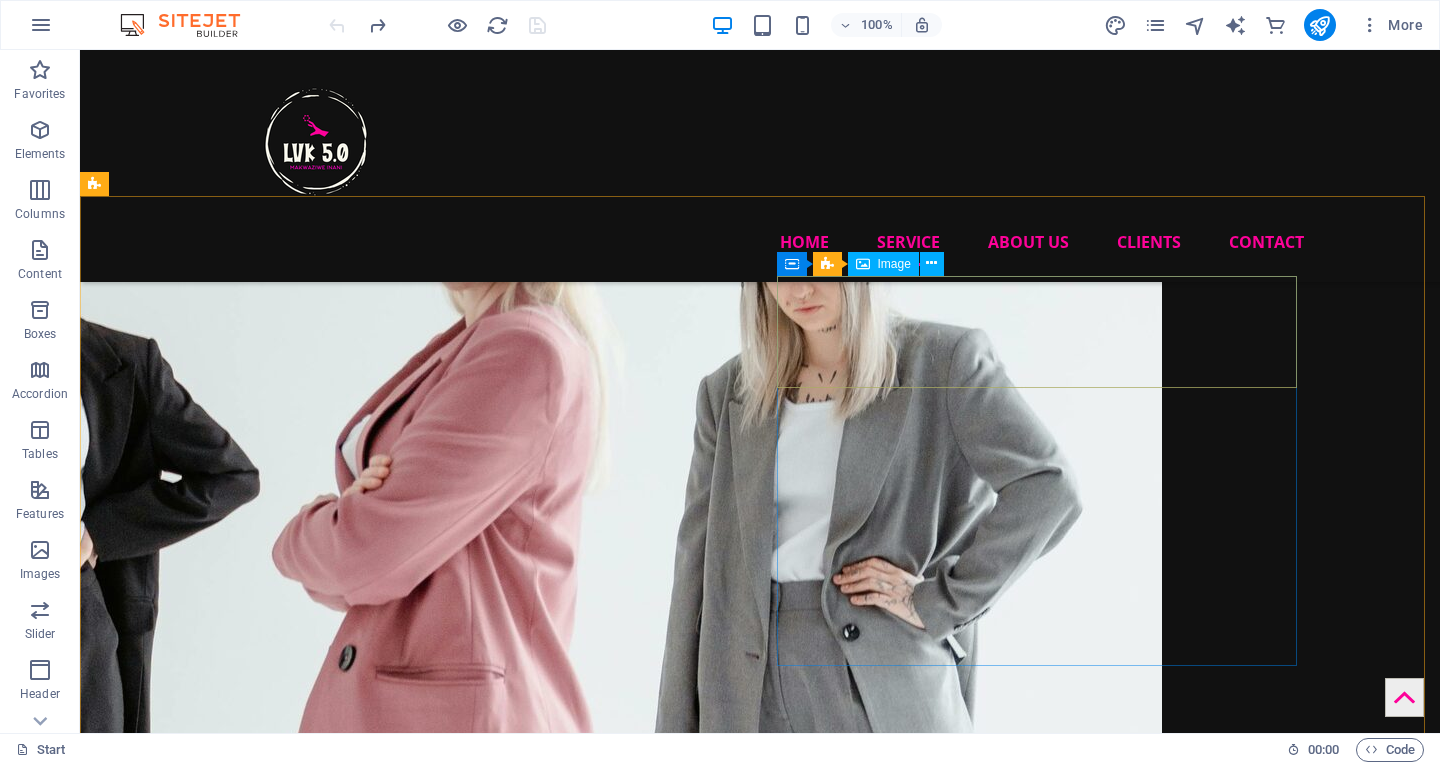 click on "Image" at bounding box center (894, 264) 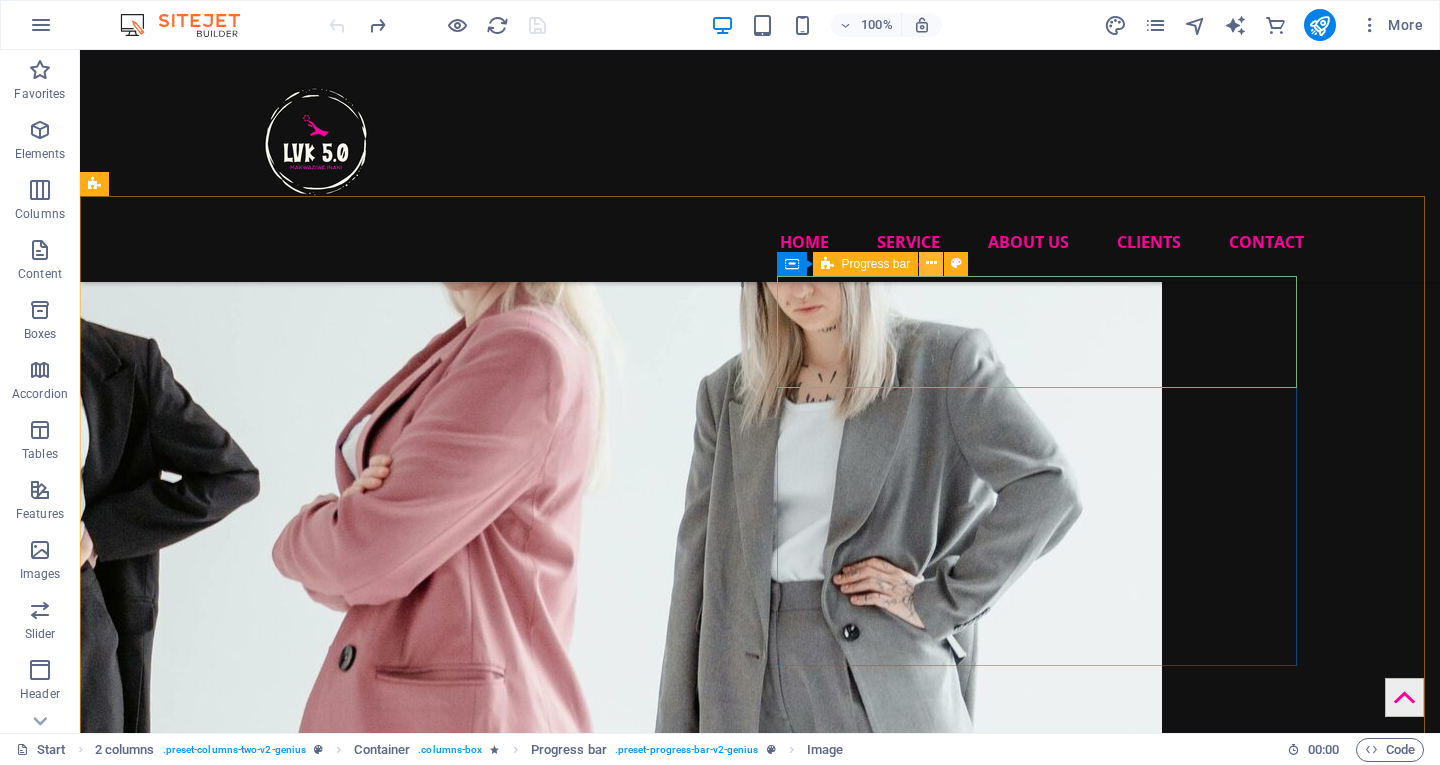 click at bounding box center [931, 263] 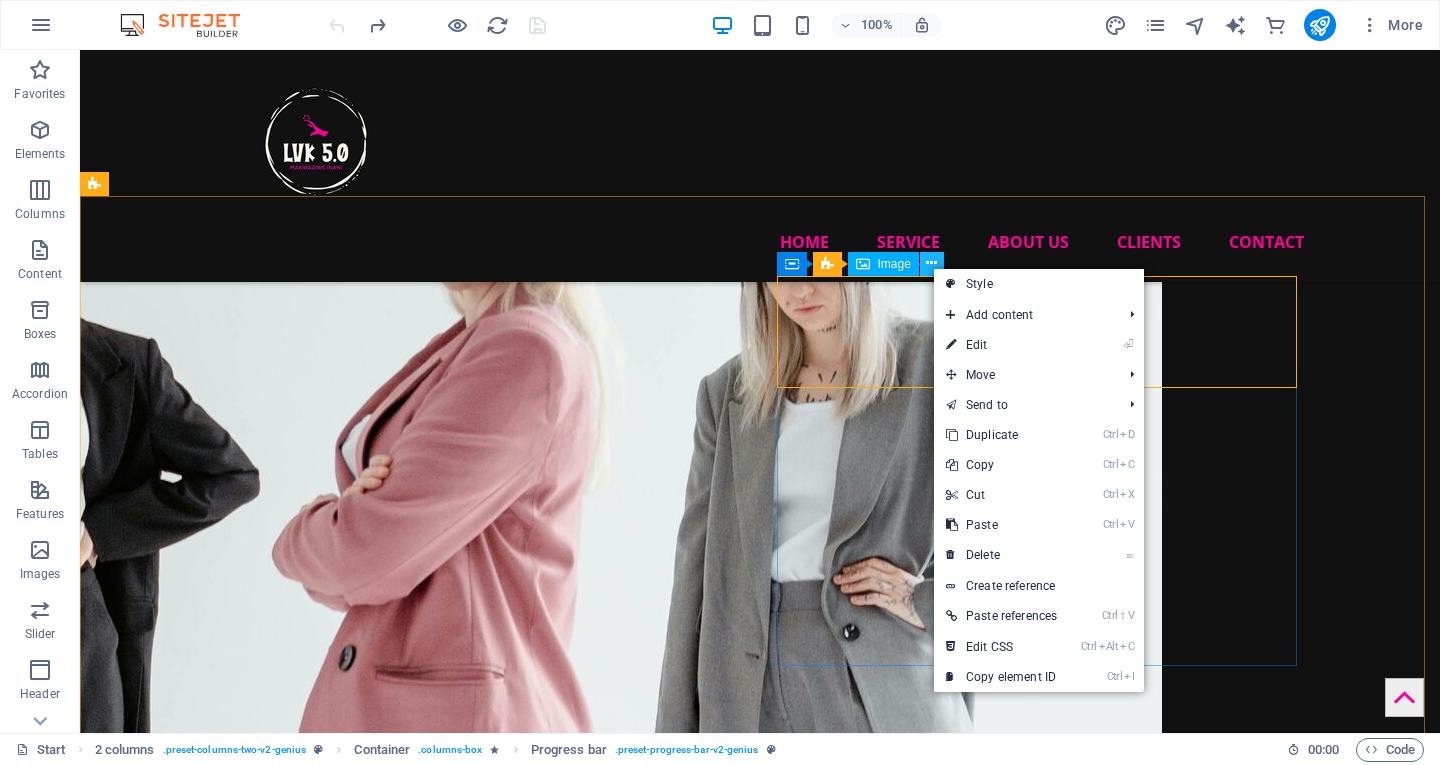 click at bounding box center (932, 264) 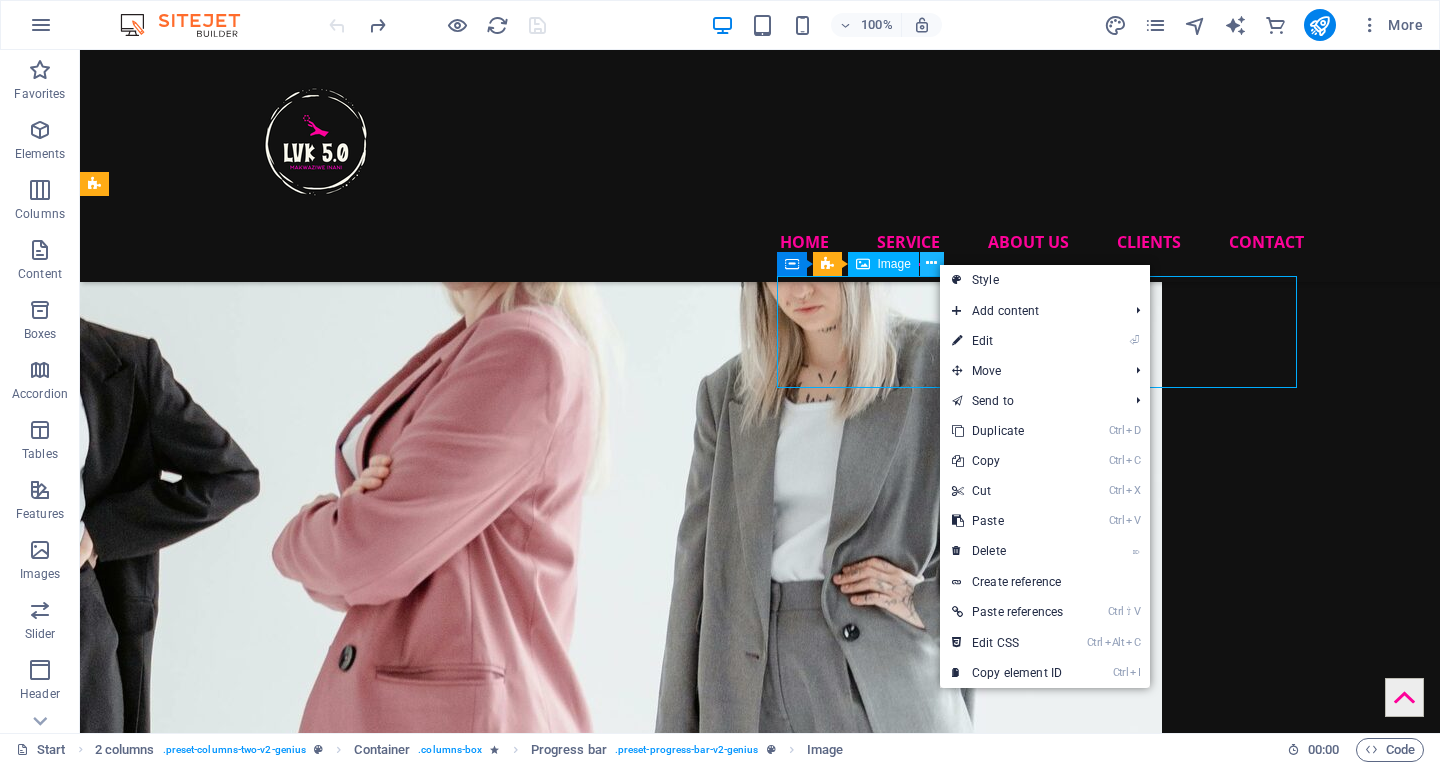click at bounding box center [931, 263] 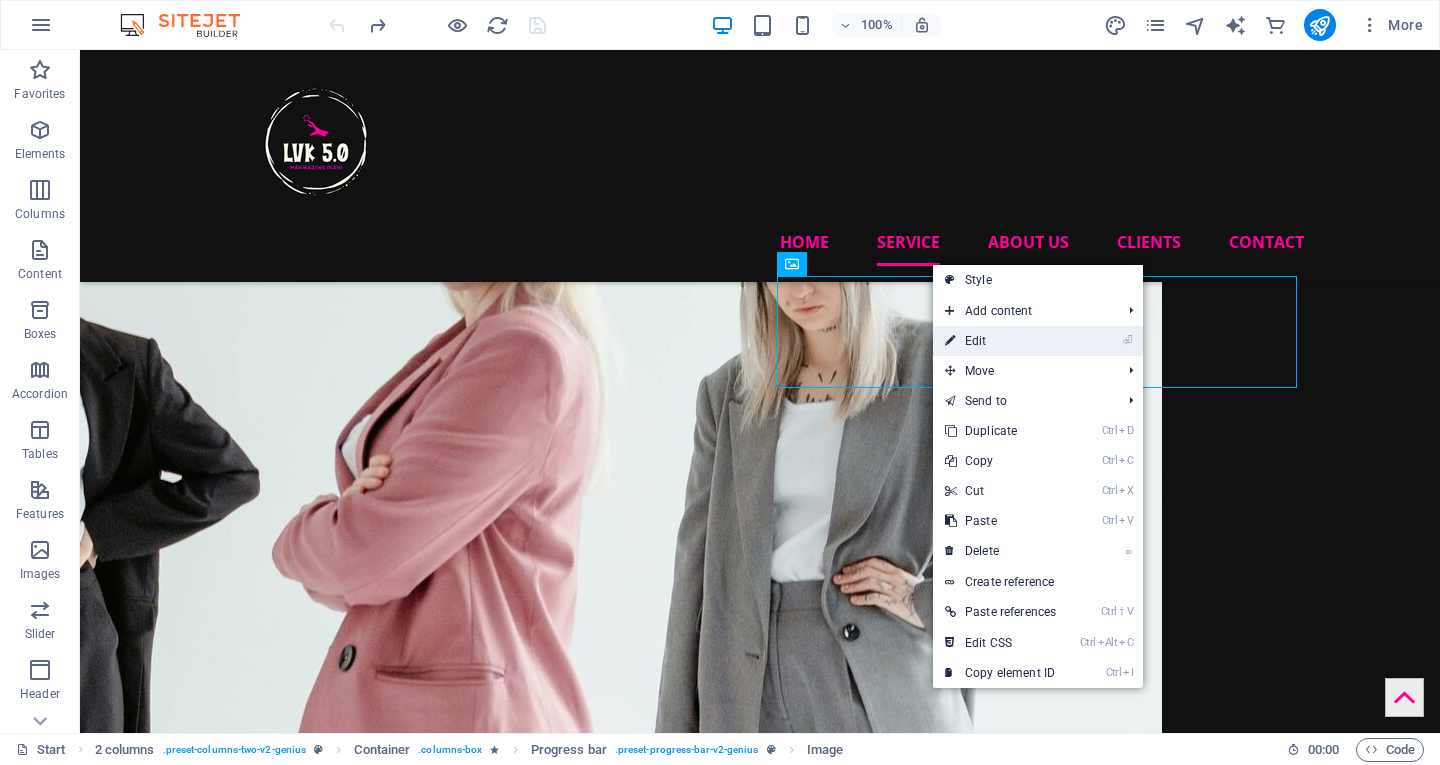 click on "⏎  Edit" at bounding box center [1000, 341] 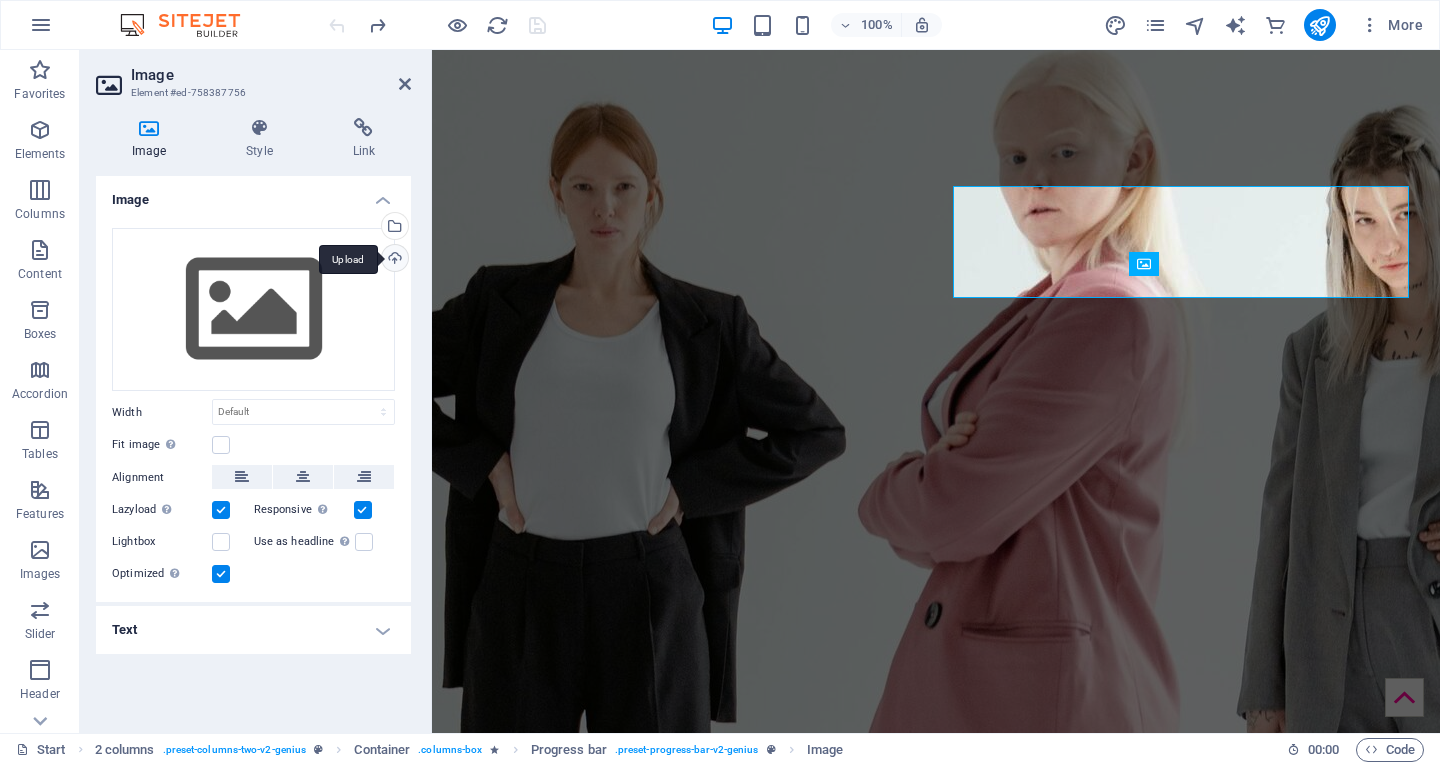 click on "Upload" at bounding box center (393, 260) 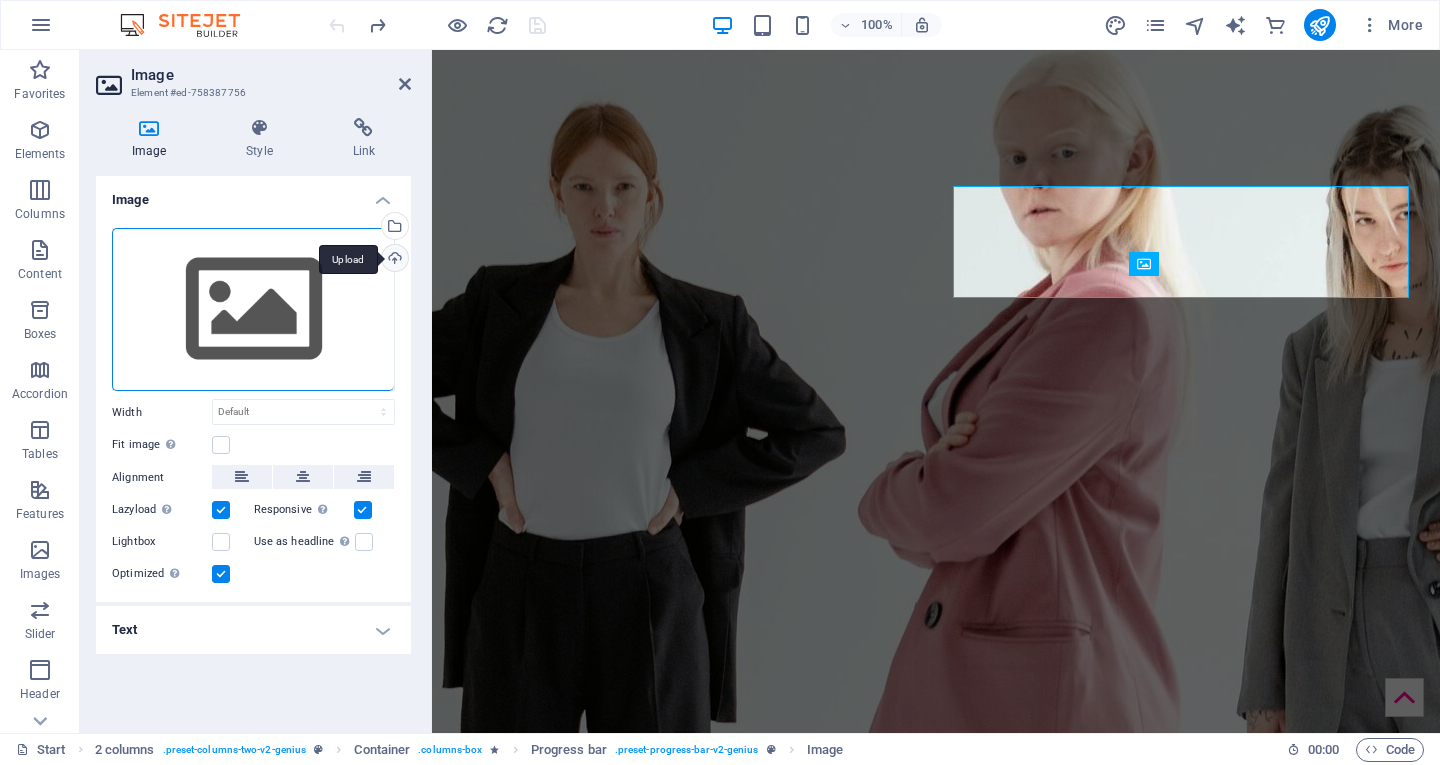 click on "Upload" at bounding box center (393, 260) 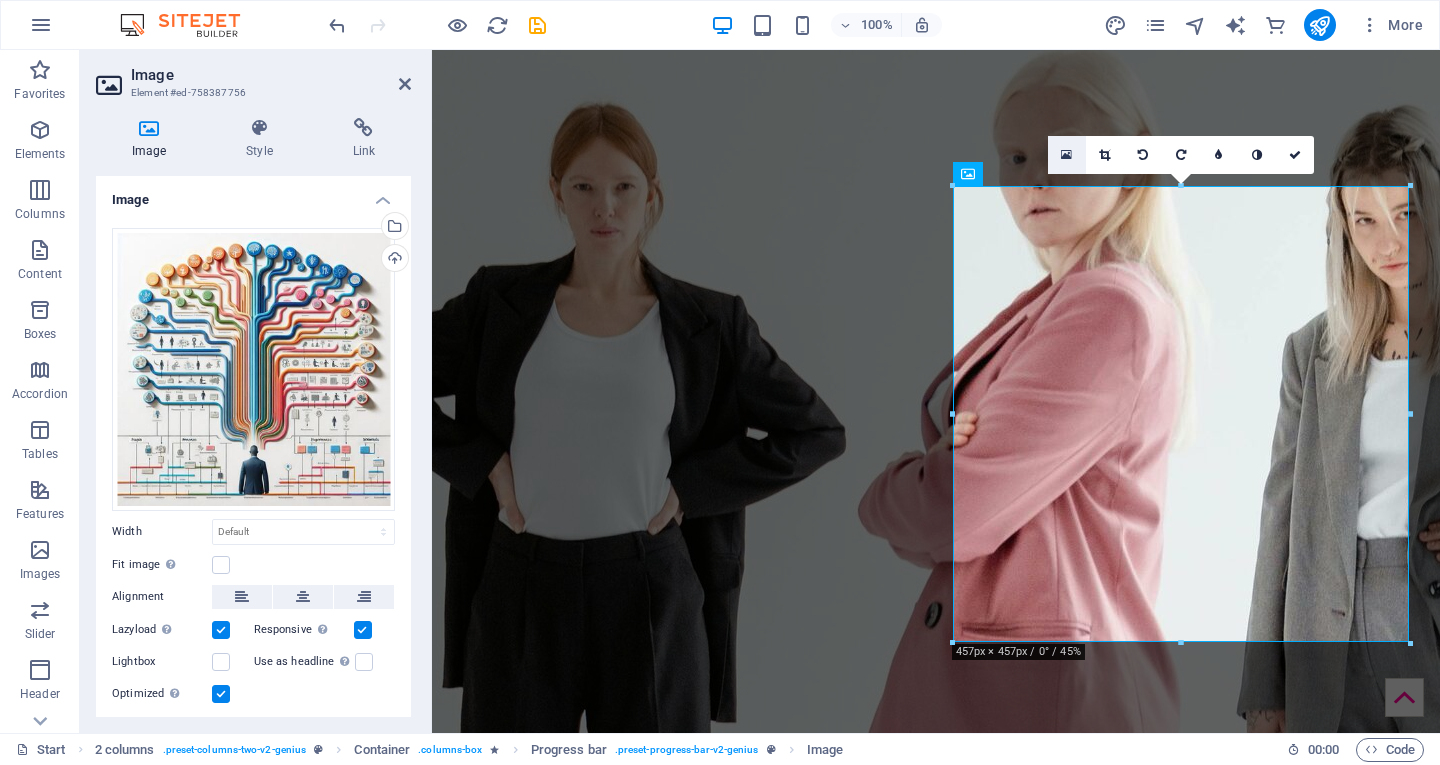 click at bounding box center [1066, 155] 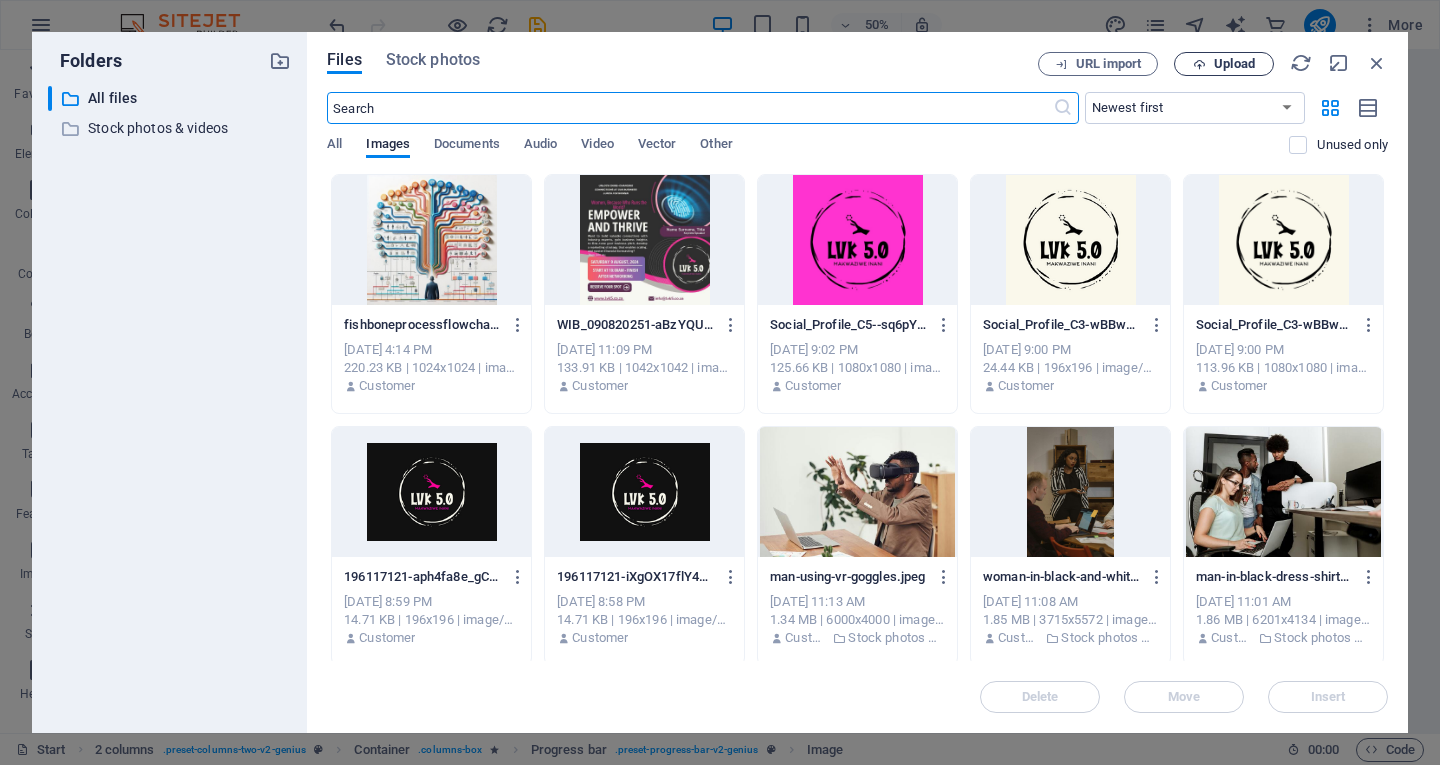 click on "Upload" at bounding box center [1234, 64] 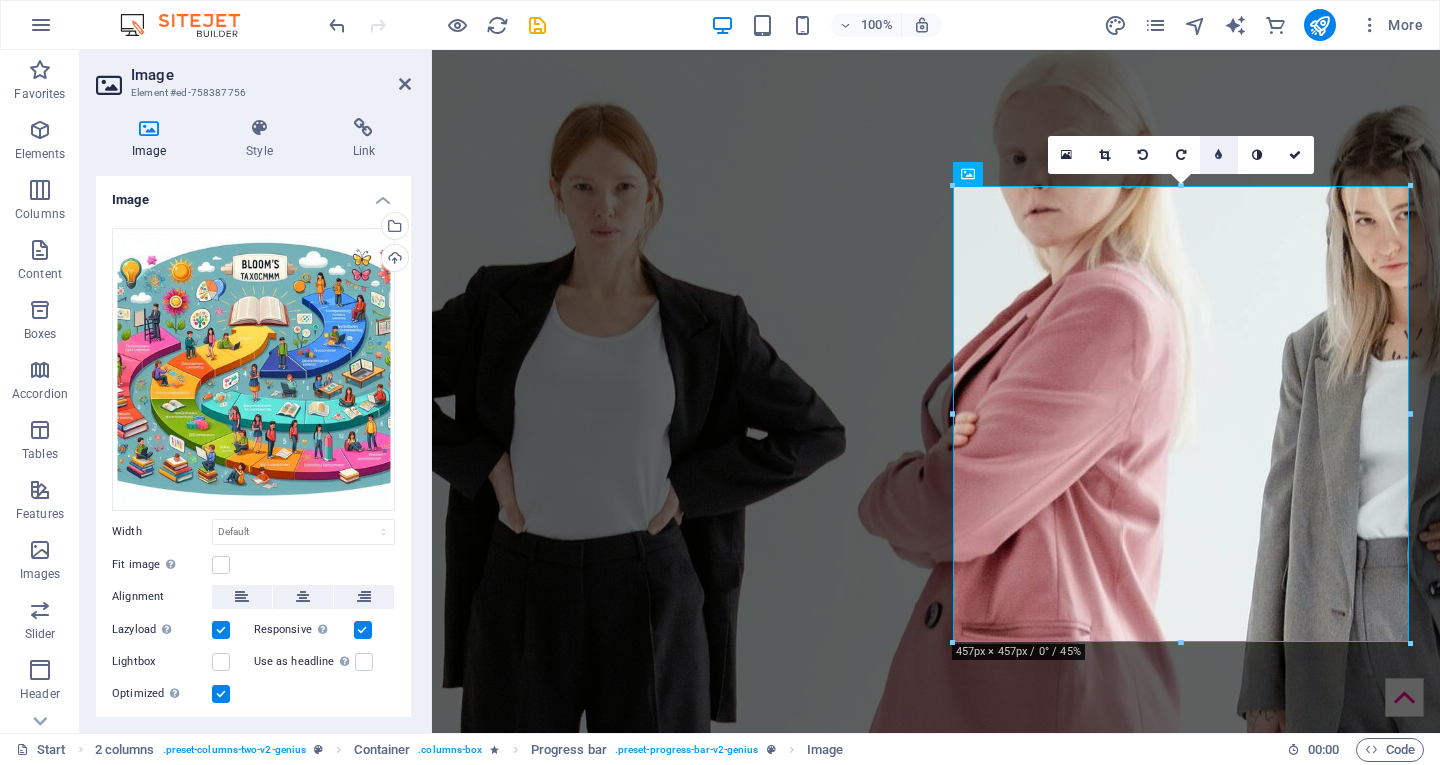 click at bounding box center [1219, 155] 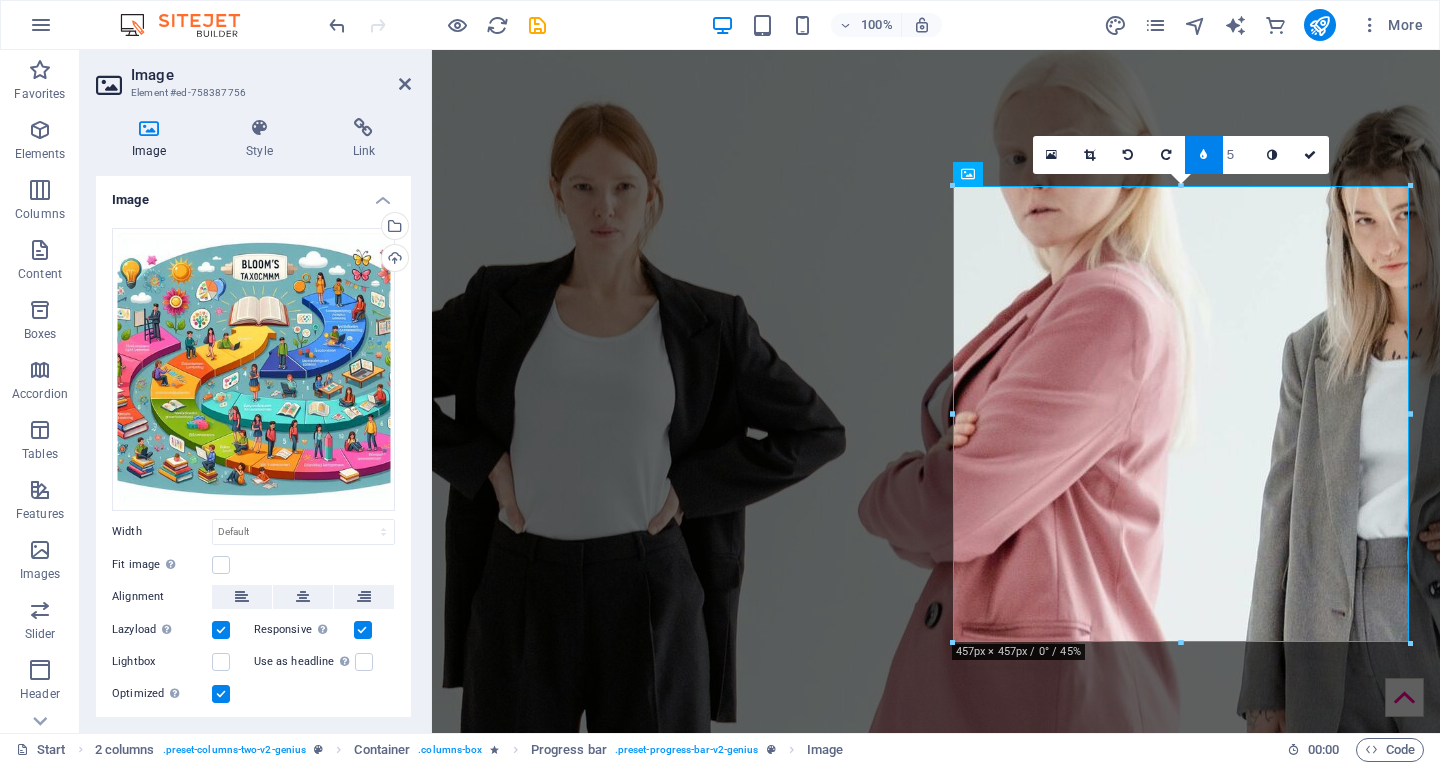 type on "4" 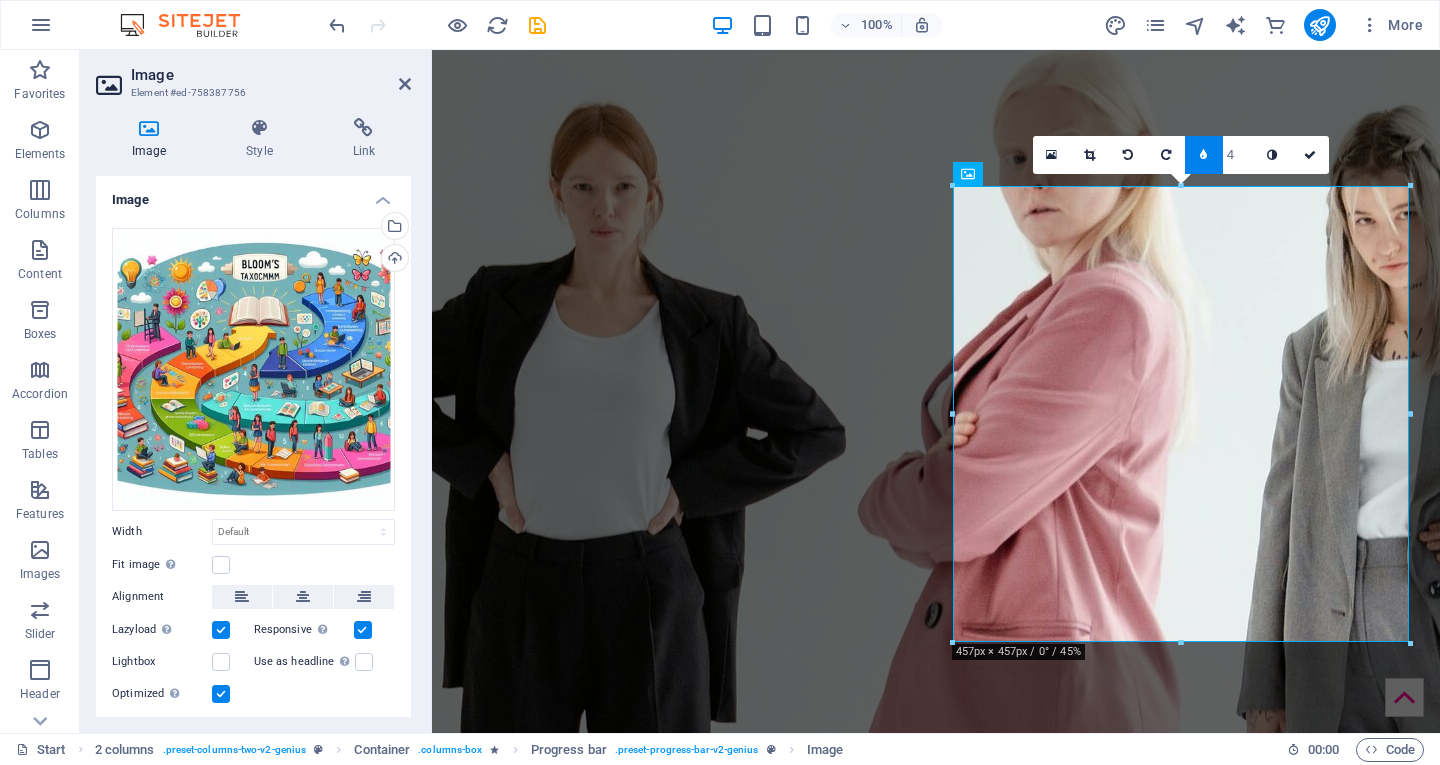 type on "5" 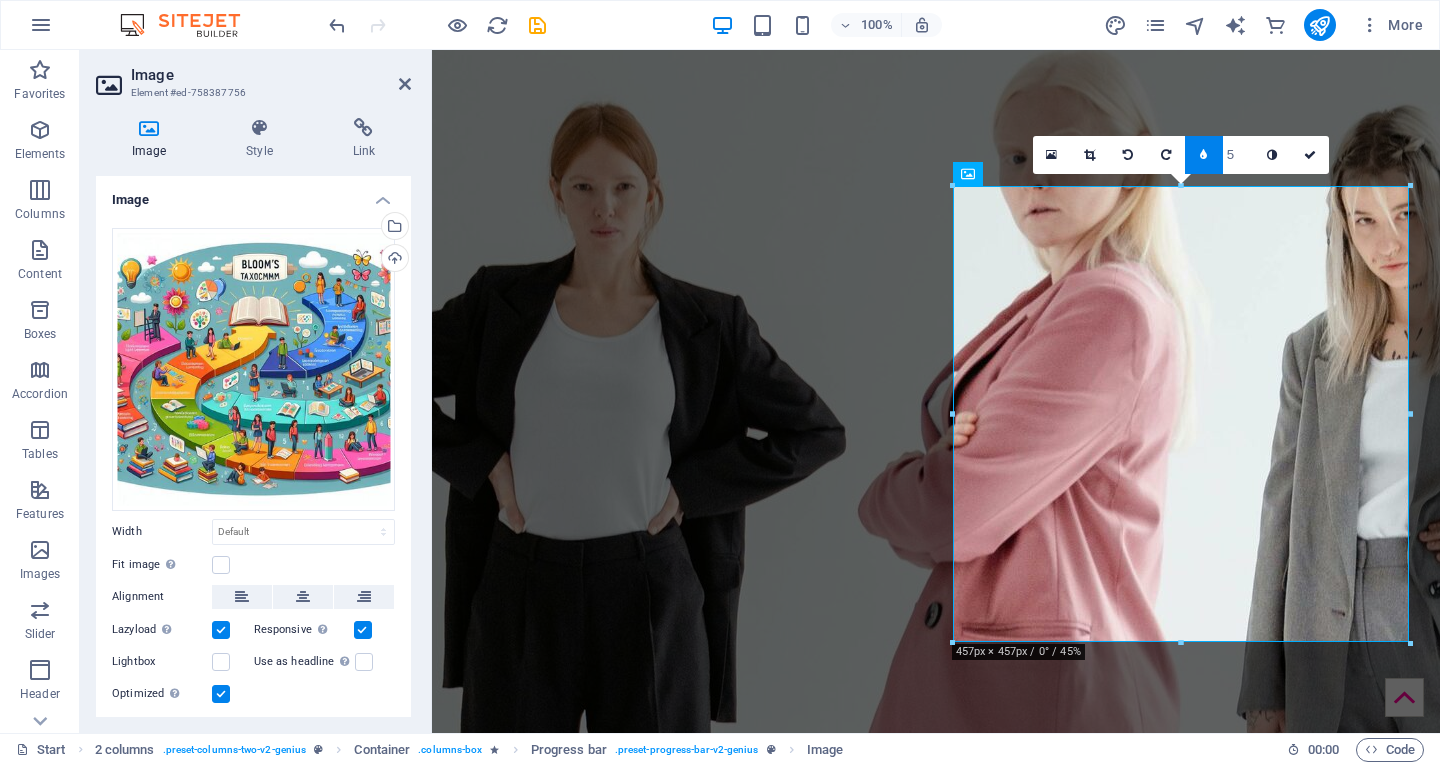 type on "6" 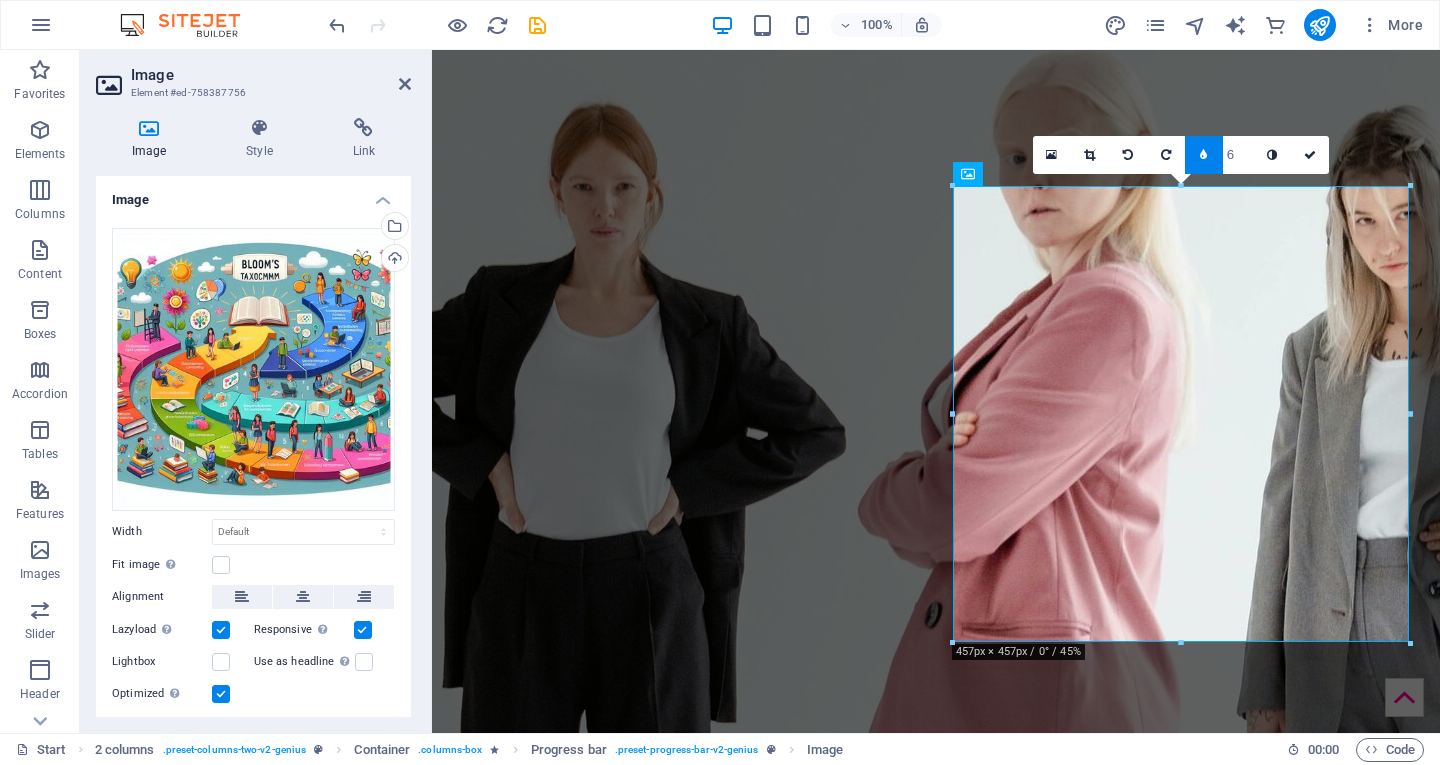 click at bounding box center [1204, 155] 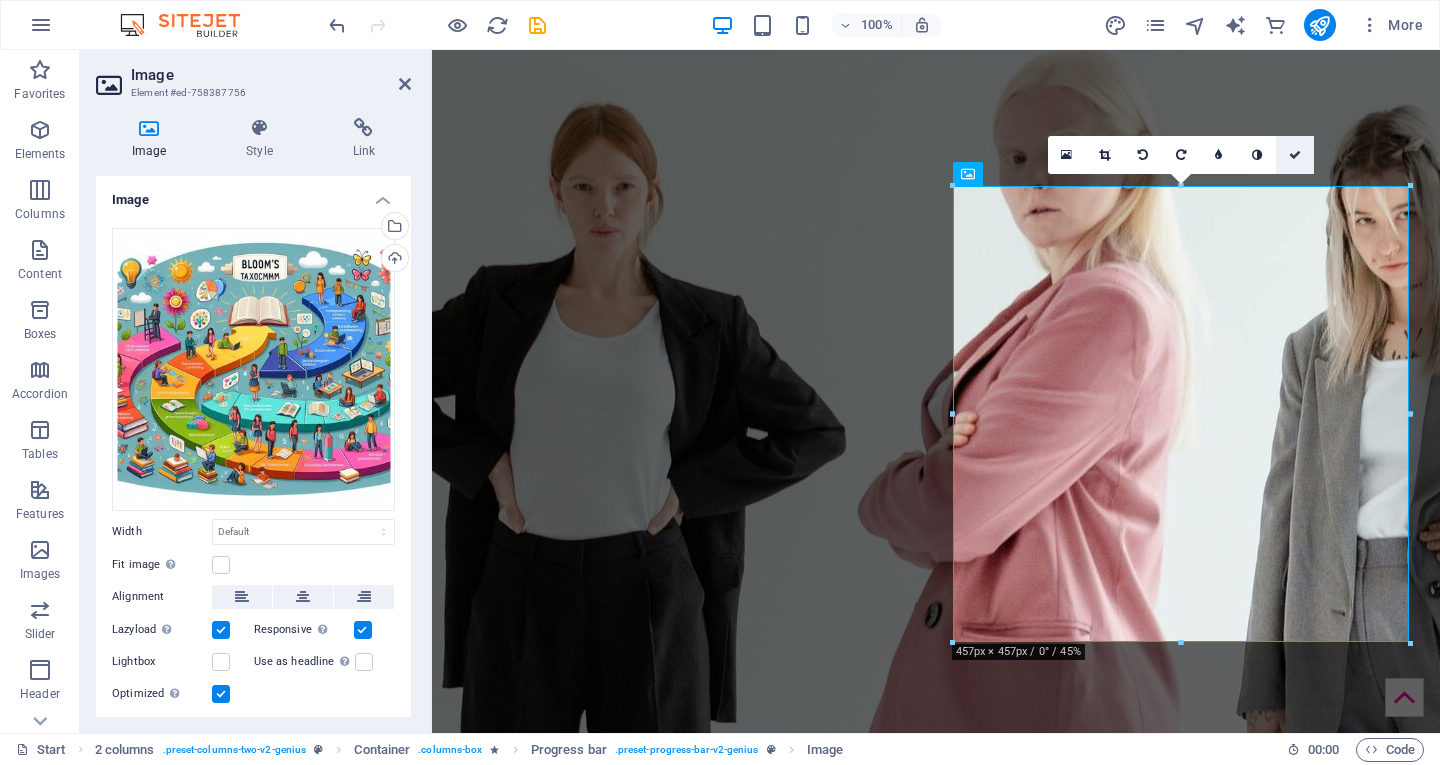 click at bounding box center (1295, 155) 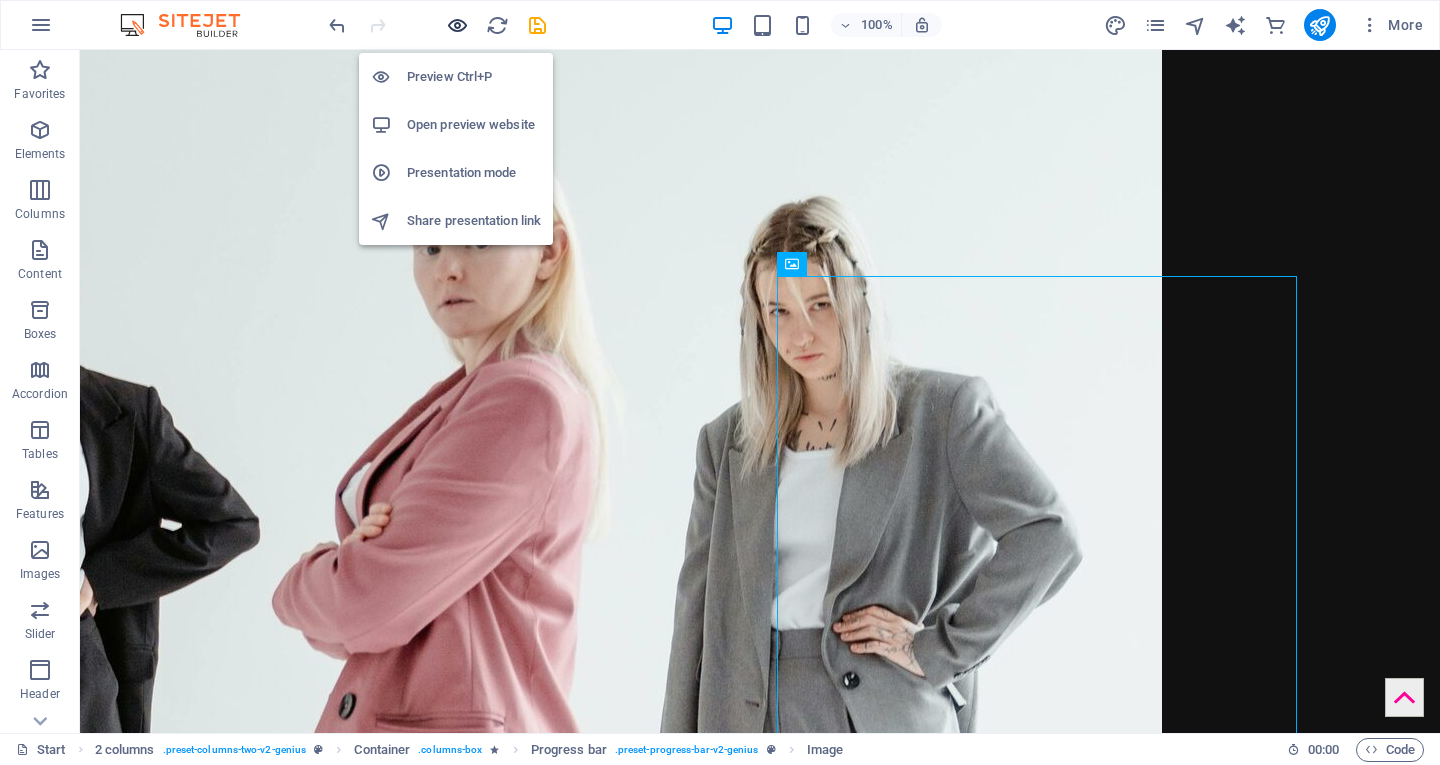 click at bounding box center [457, 25] 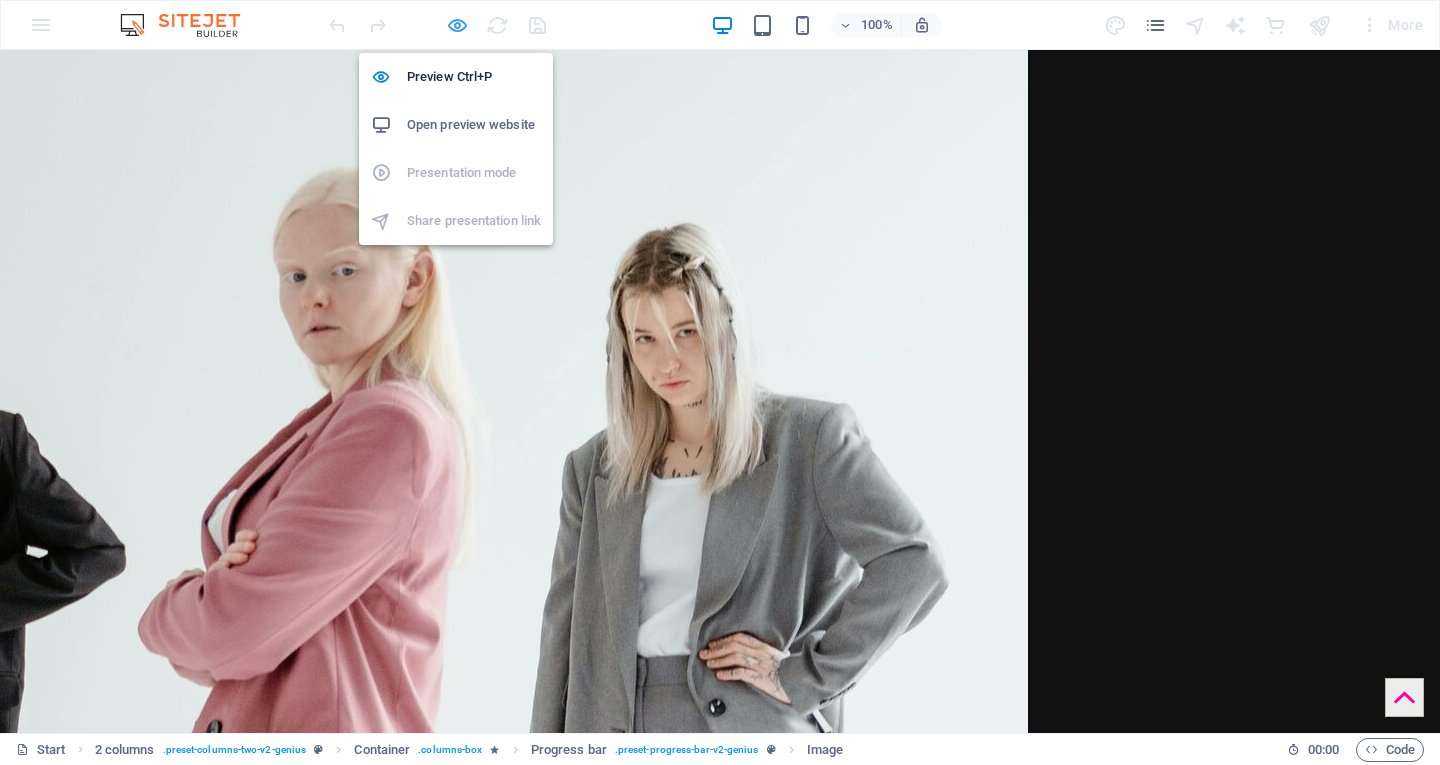click at bounding box center [457, 25] 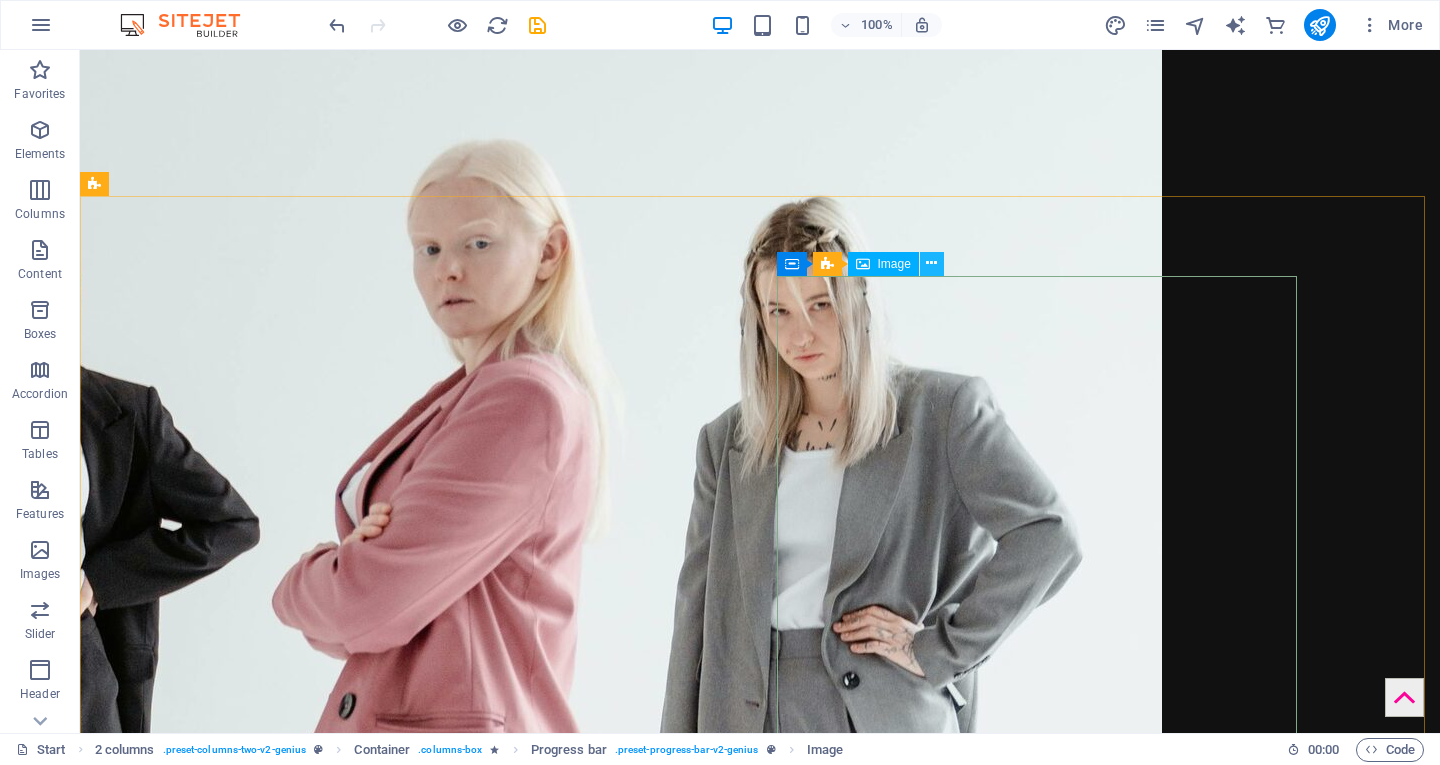 click at bounding box center (931, 263) 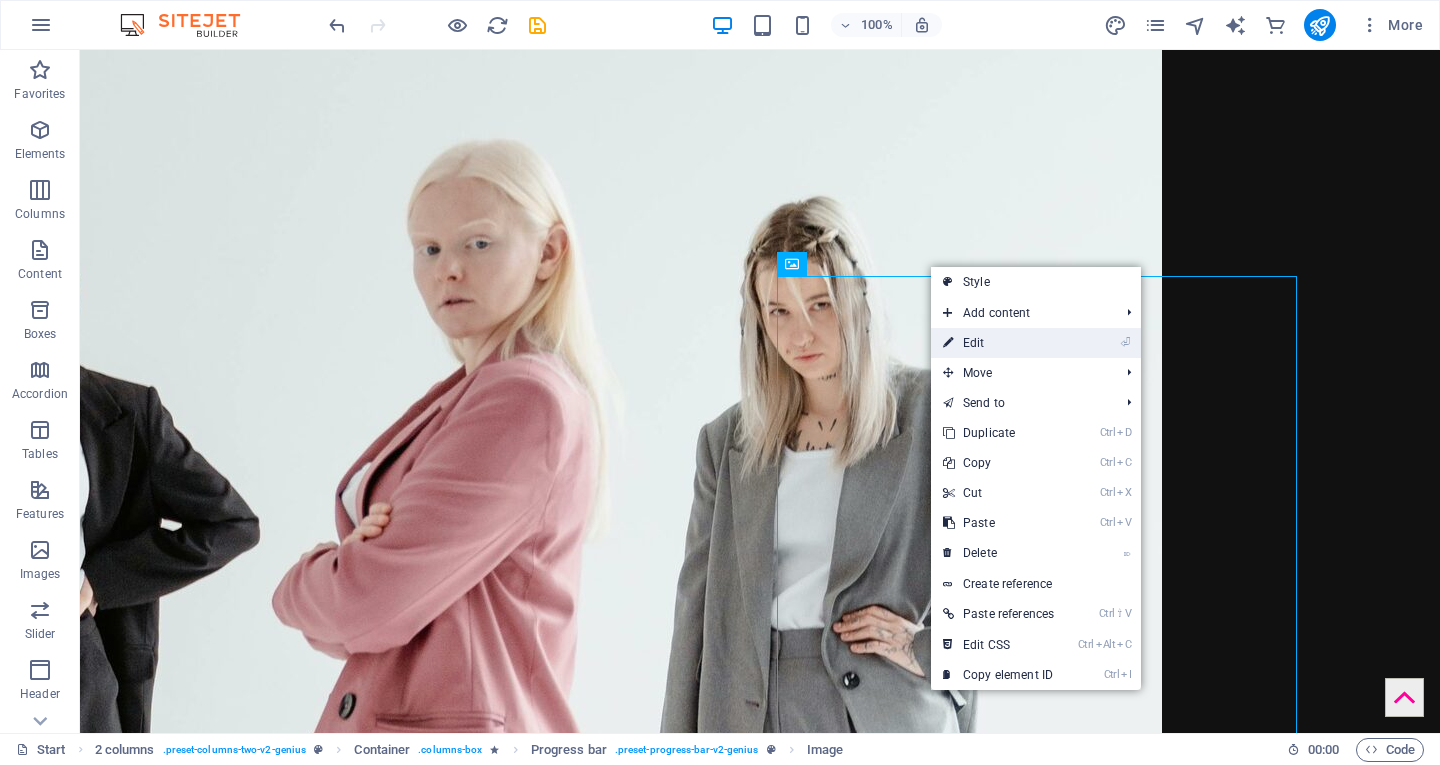 click on "⏎  Edit" at bounding box center (998, 343) 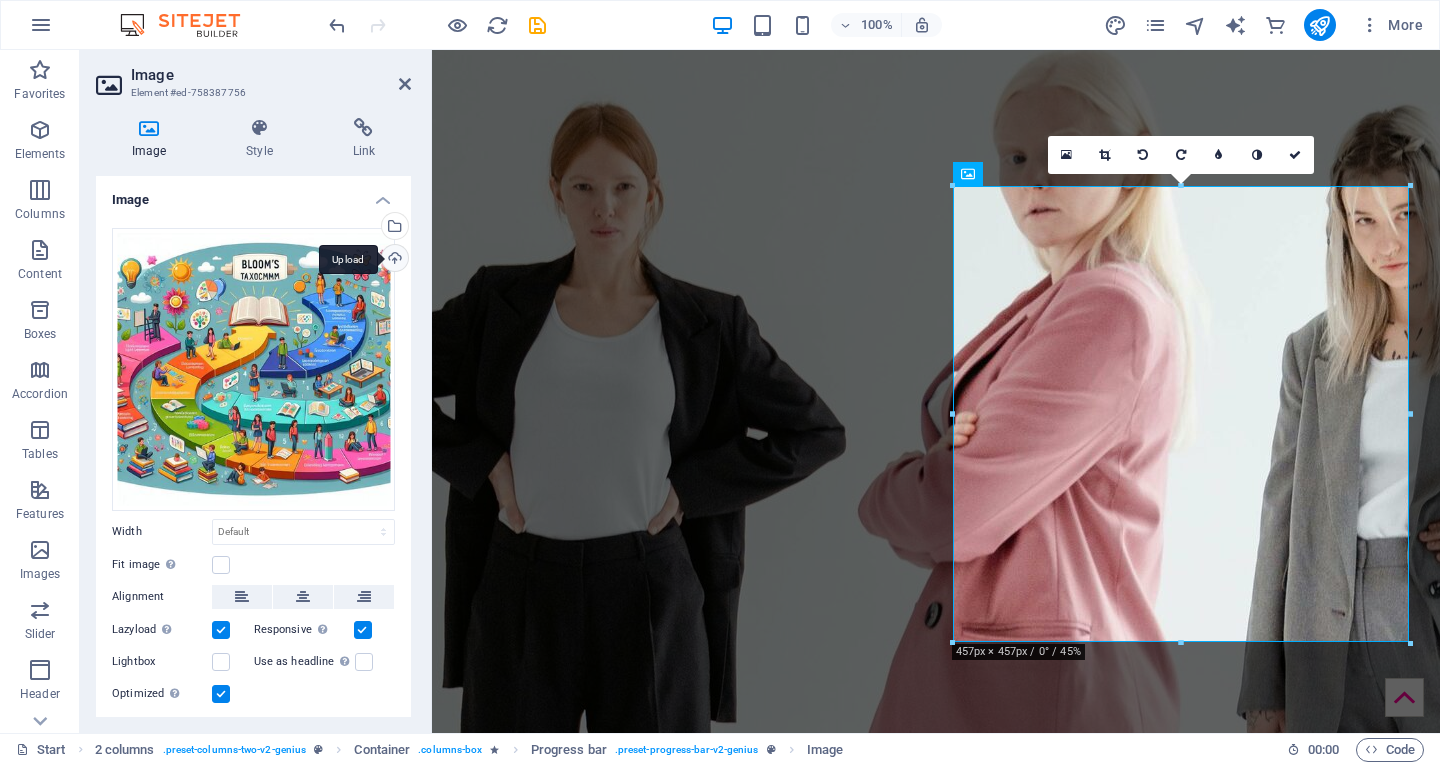 click on "Upload" at bounding box center (393, 260) 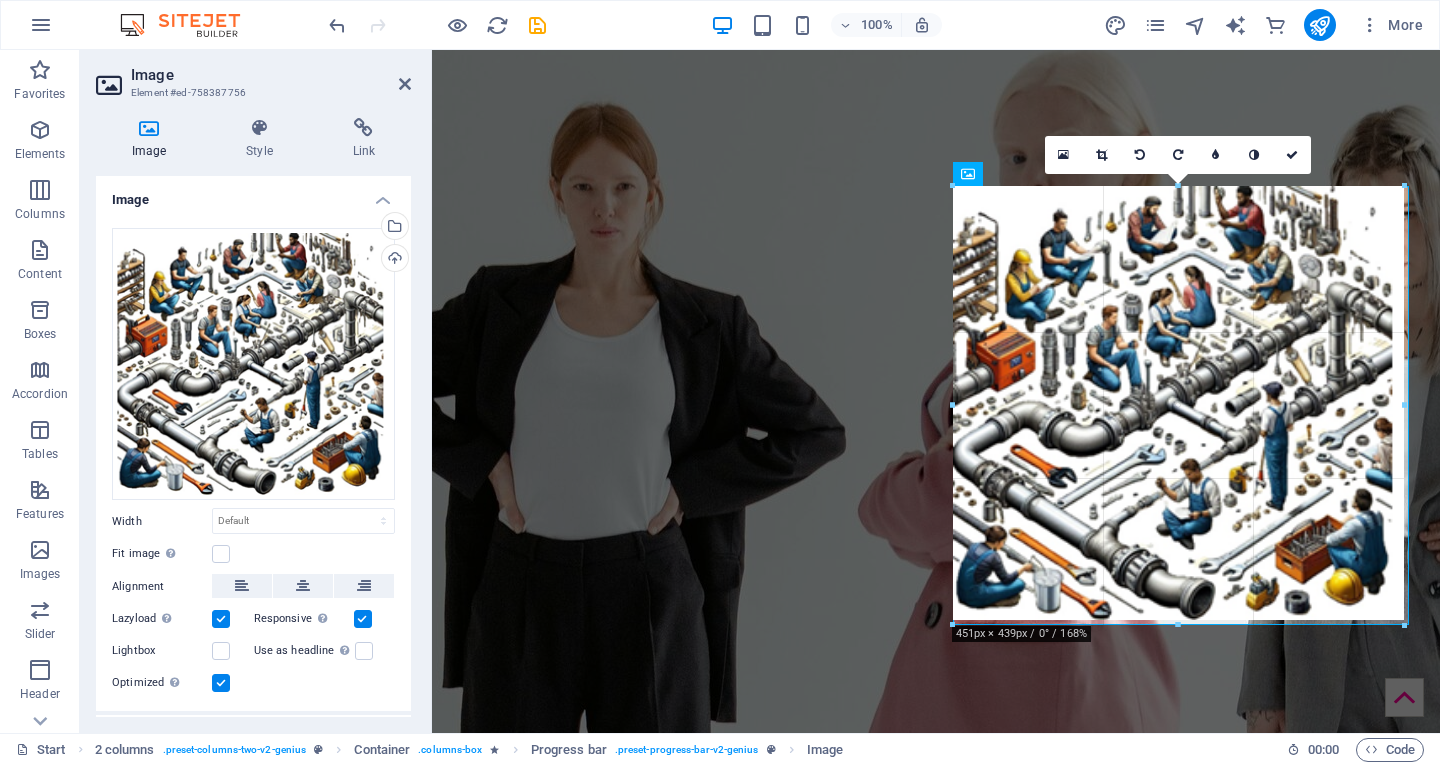 drag, startPoint x: 1216, startPoint y: 438, endPoint x: 977, endPoint y: 409, distance: 240.75299 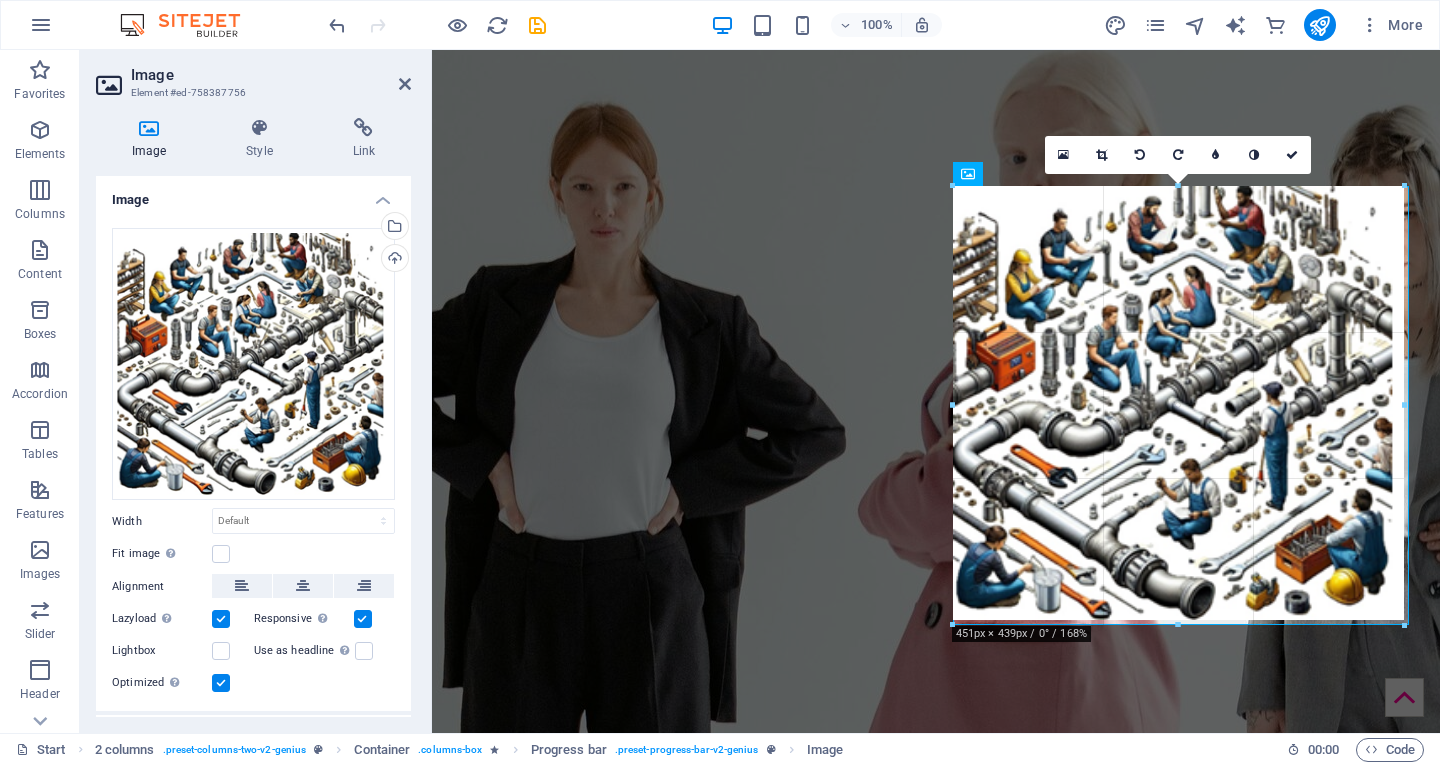 type on "451" 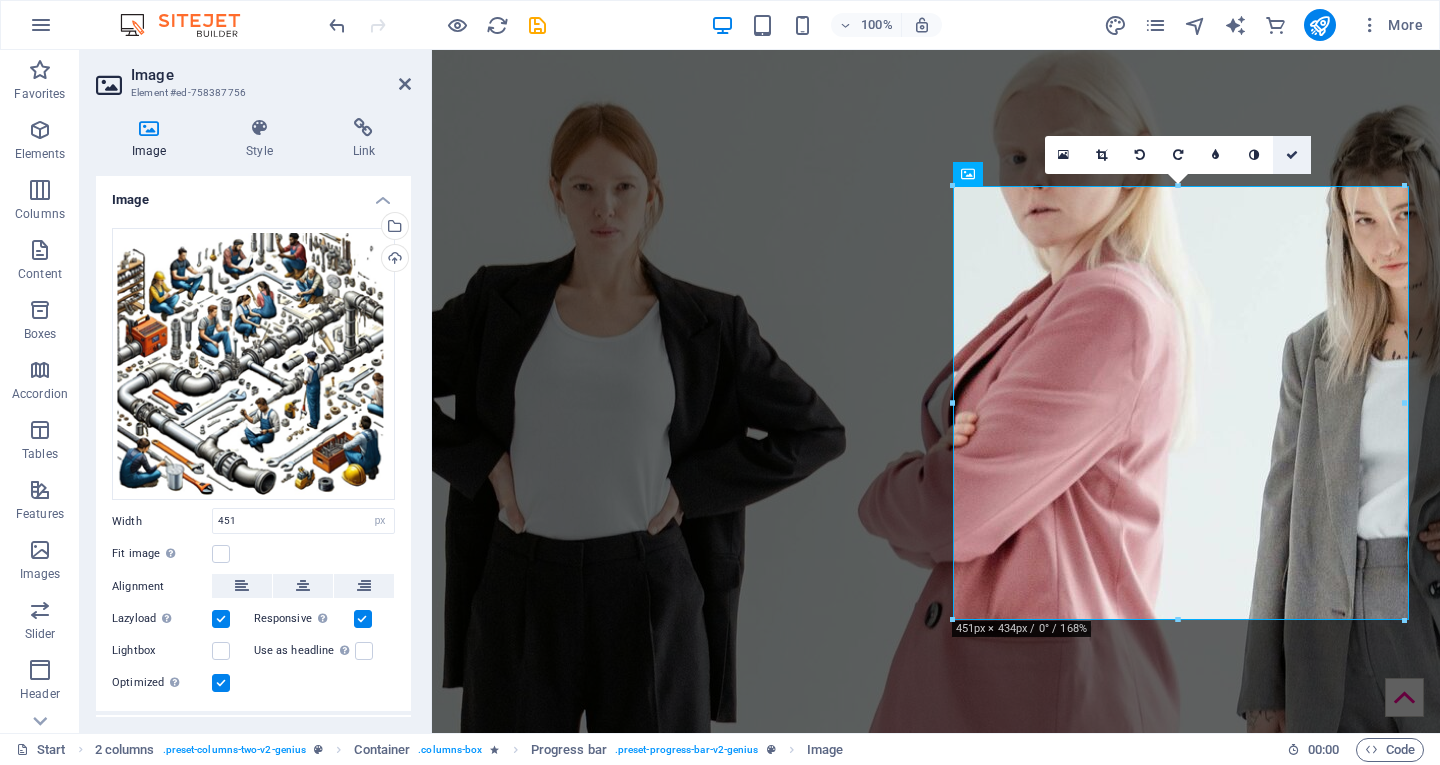 click at bounding box center (1292, 155) 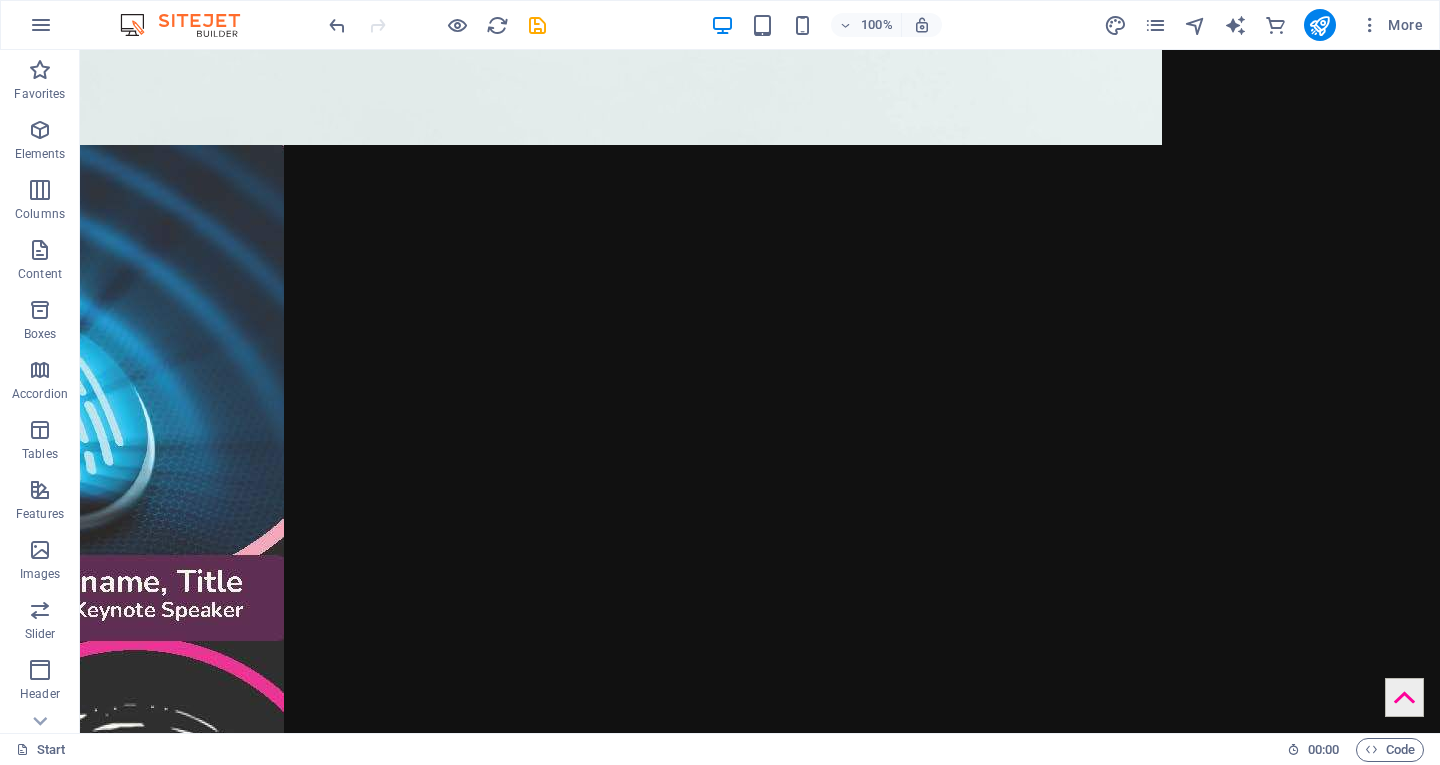 scroll, scrollTop: 3512, scrollLeft: 0, axis: vertical 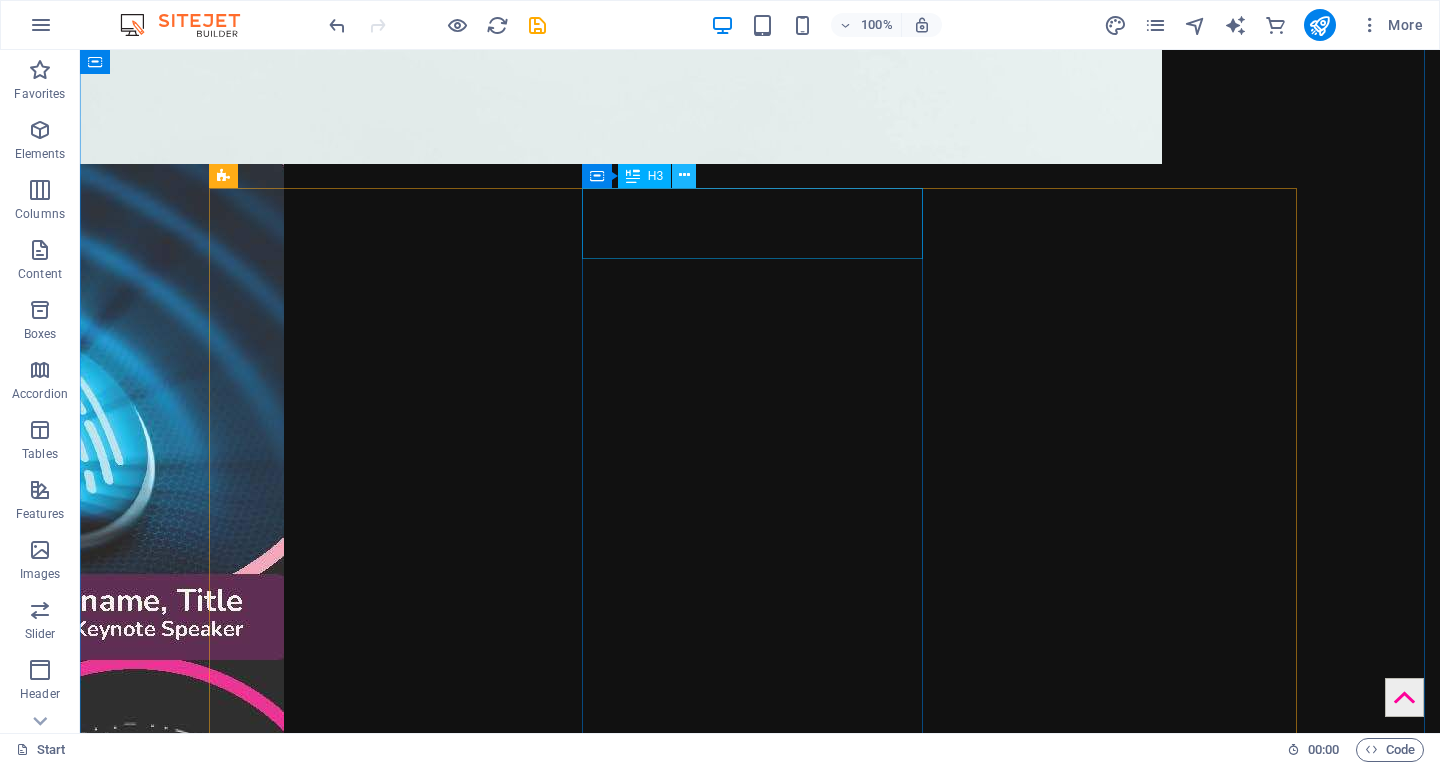 click at bounding box center (684, 175) 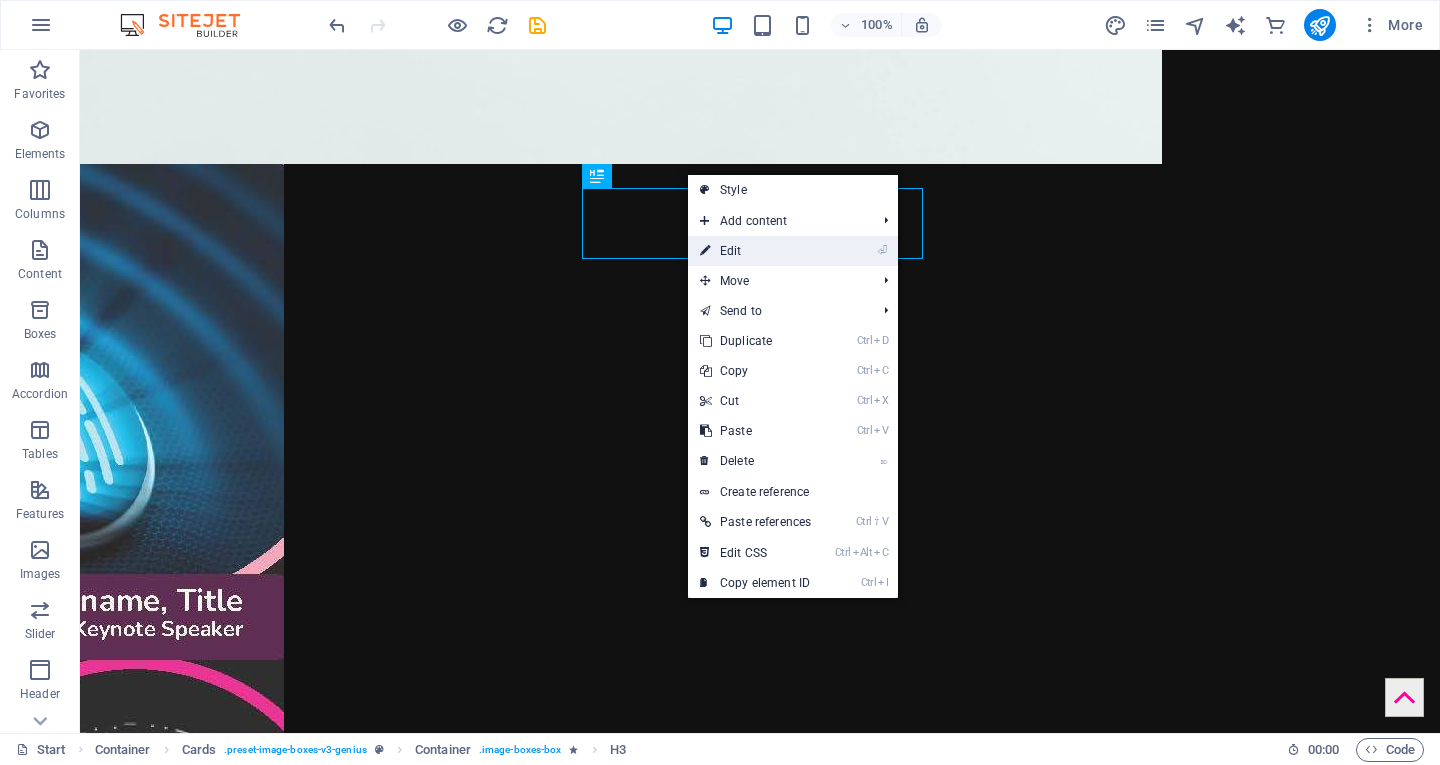 click on "⏎  Edit" at bounding box center [755, 251] 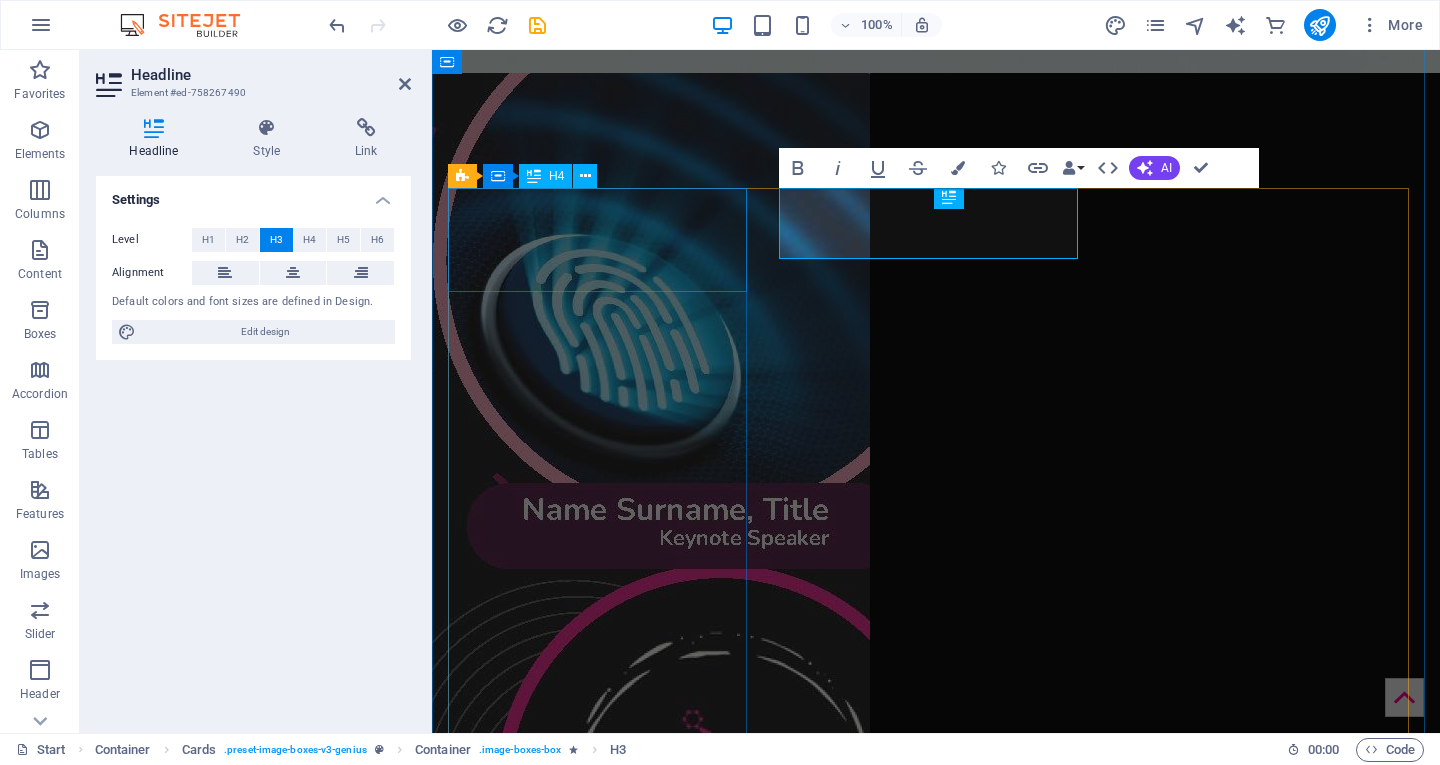 scroll, scrollTop: 3490, scrollLeft: 0, axis: vertical 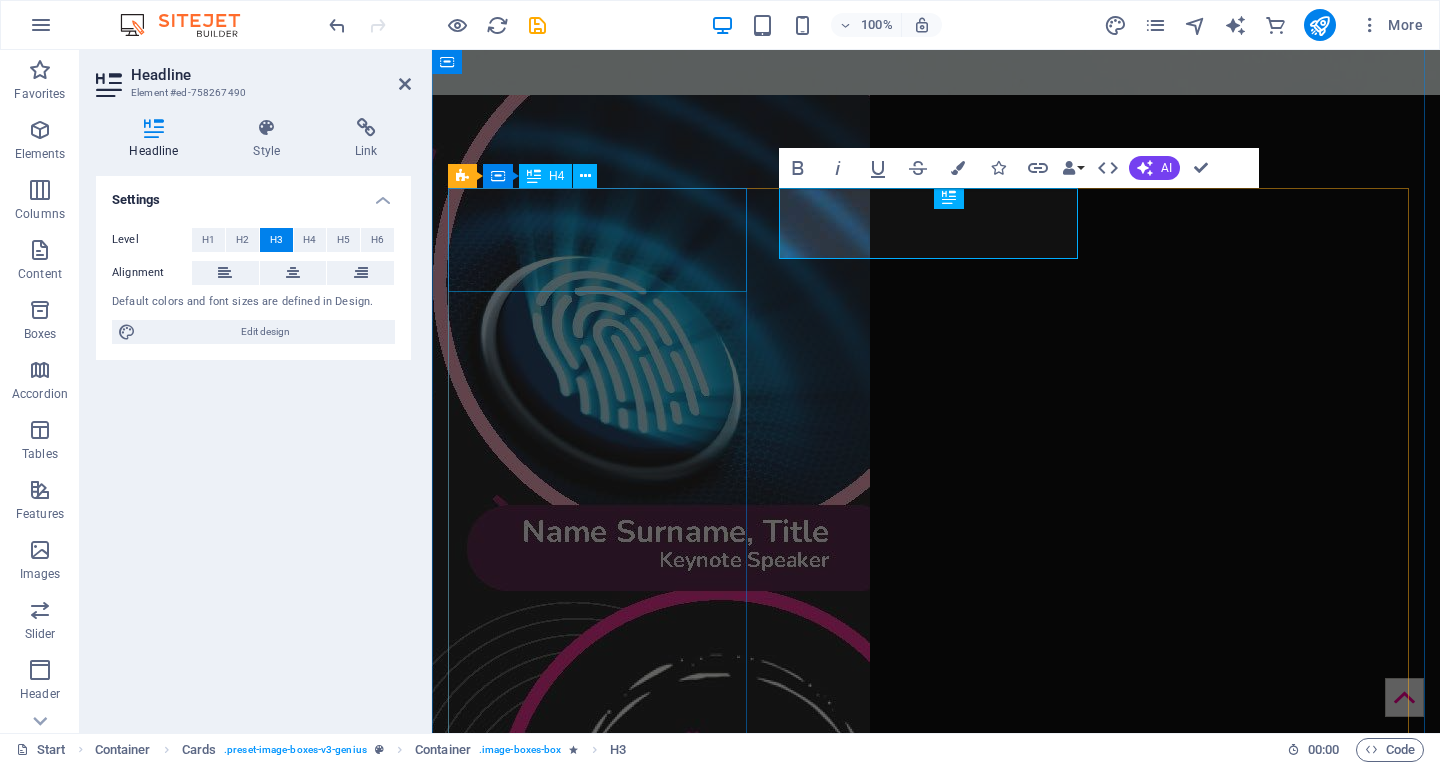 type 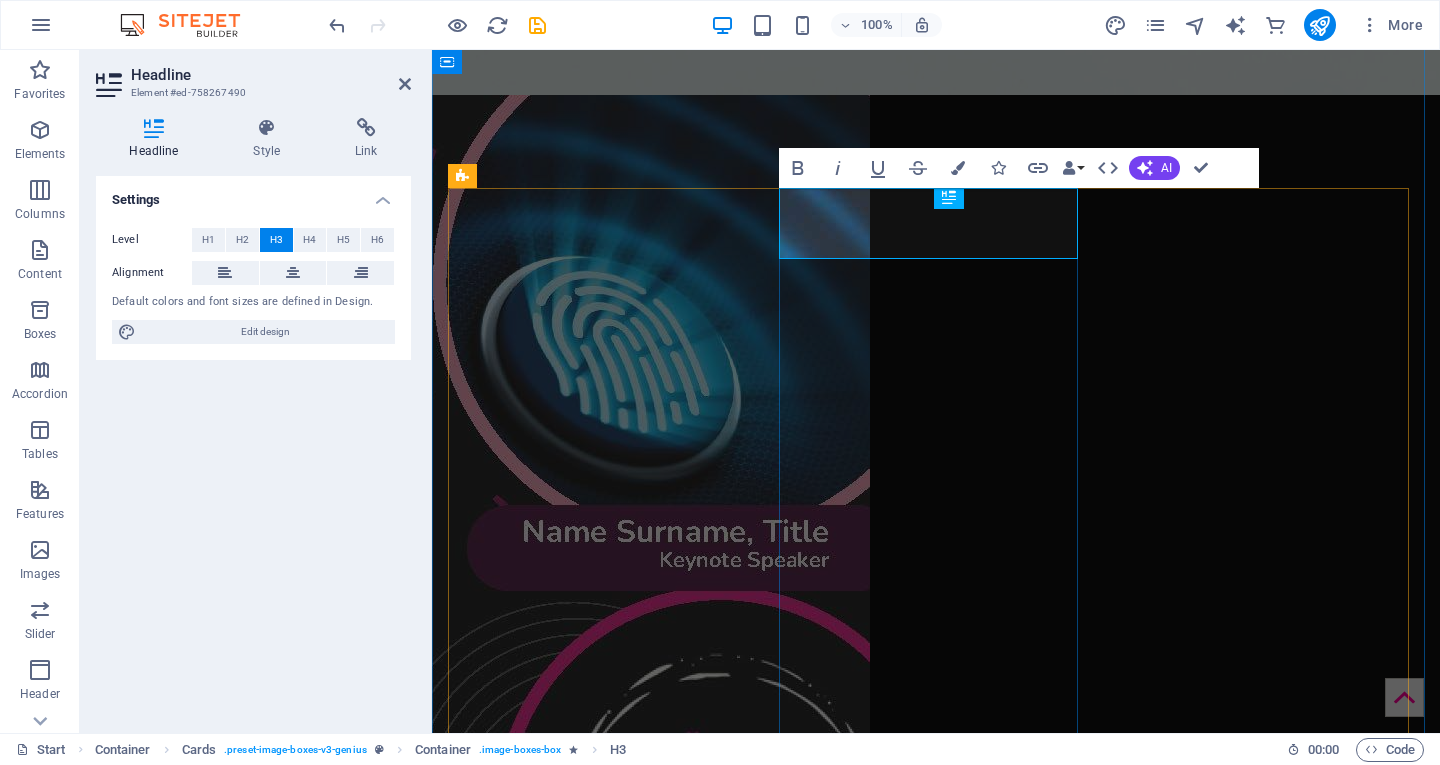 click on "​[PERSON_NAME]" at bounding box center (600, 12765) 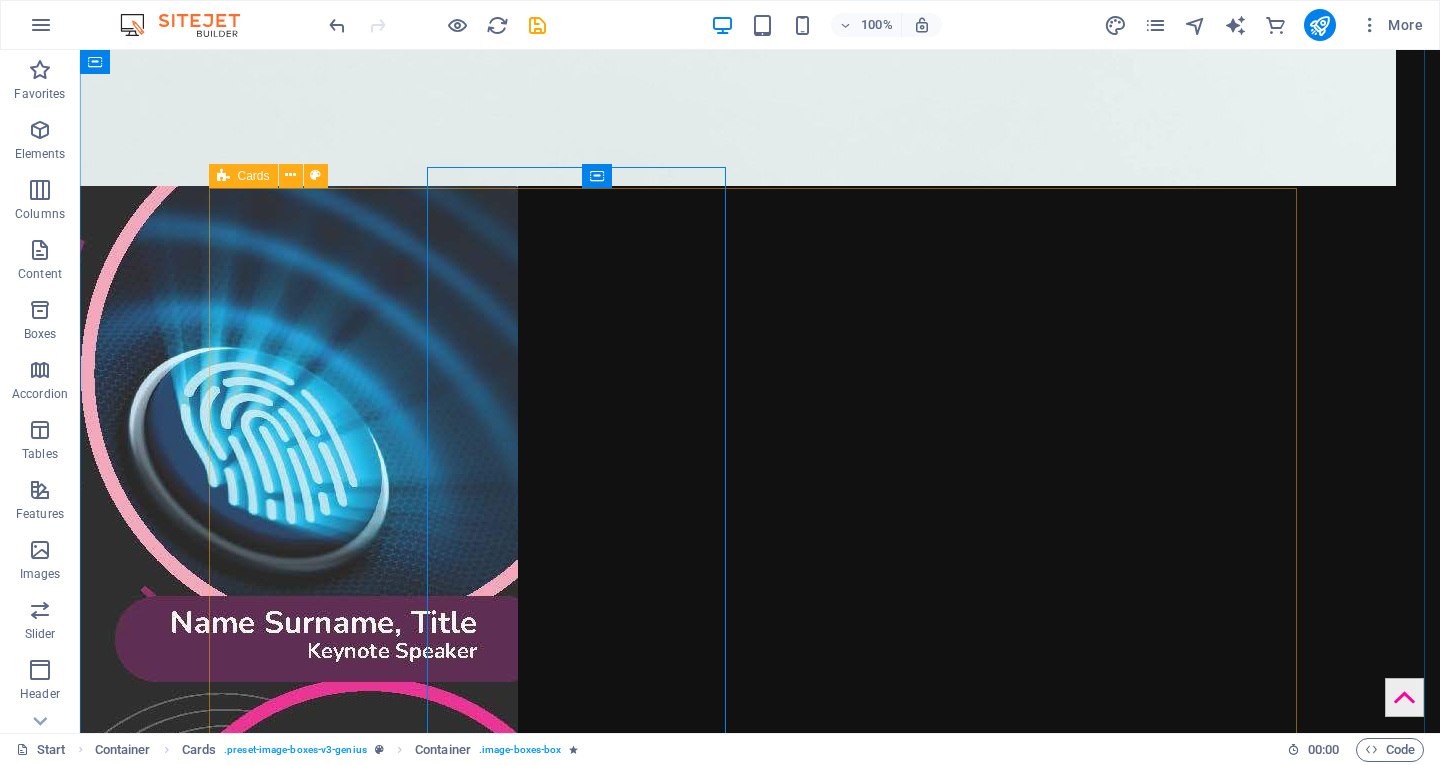 scroll, scrollTop: 3512, scrollLeft: 0, axis: vertical 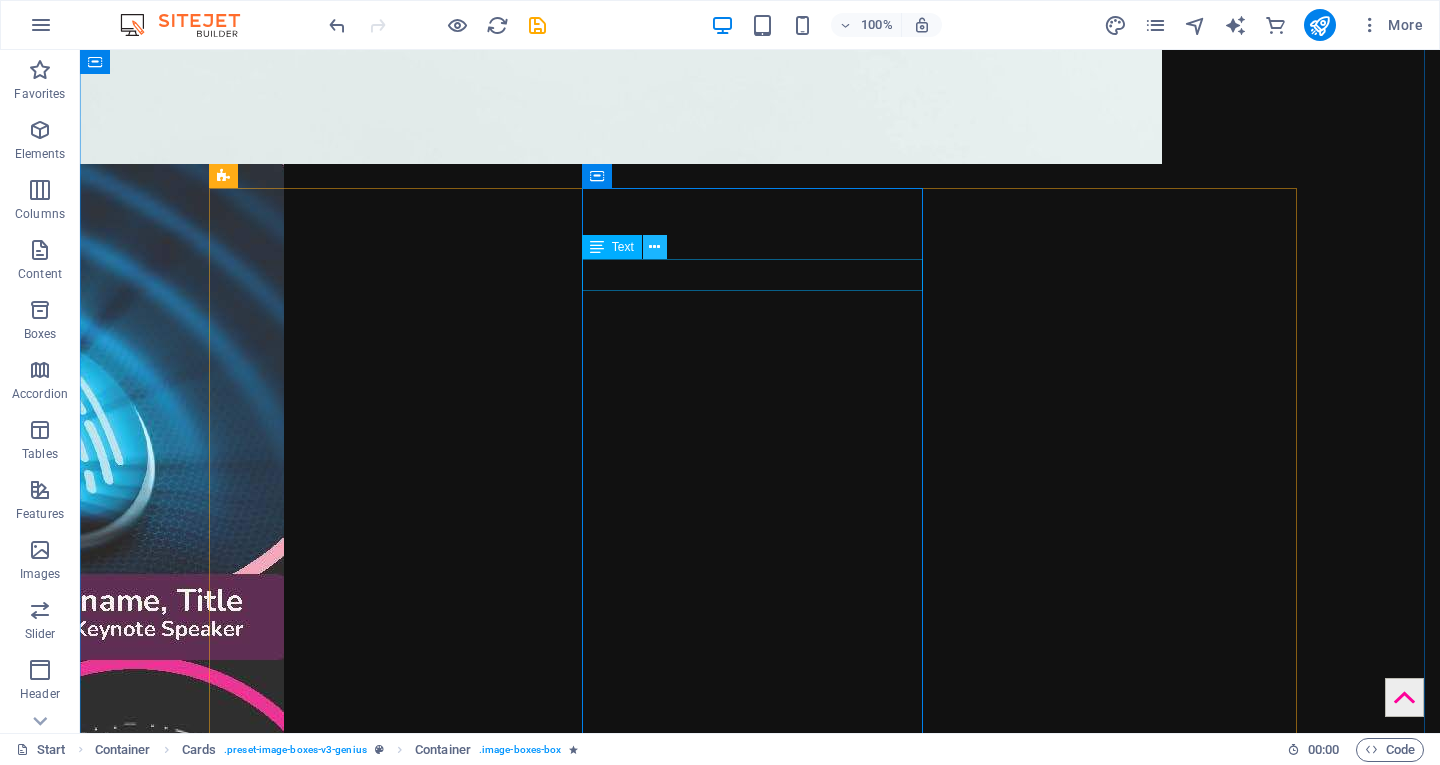 click at bounding box center (654, 247) 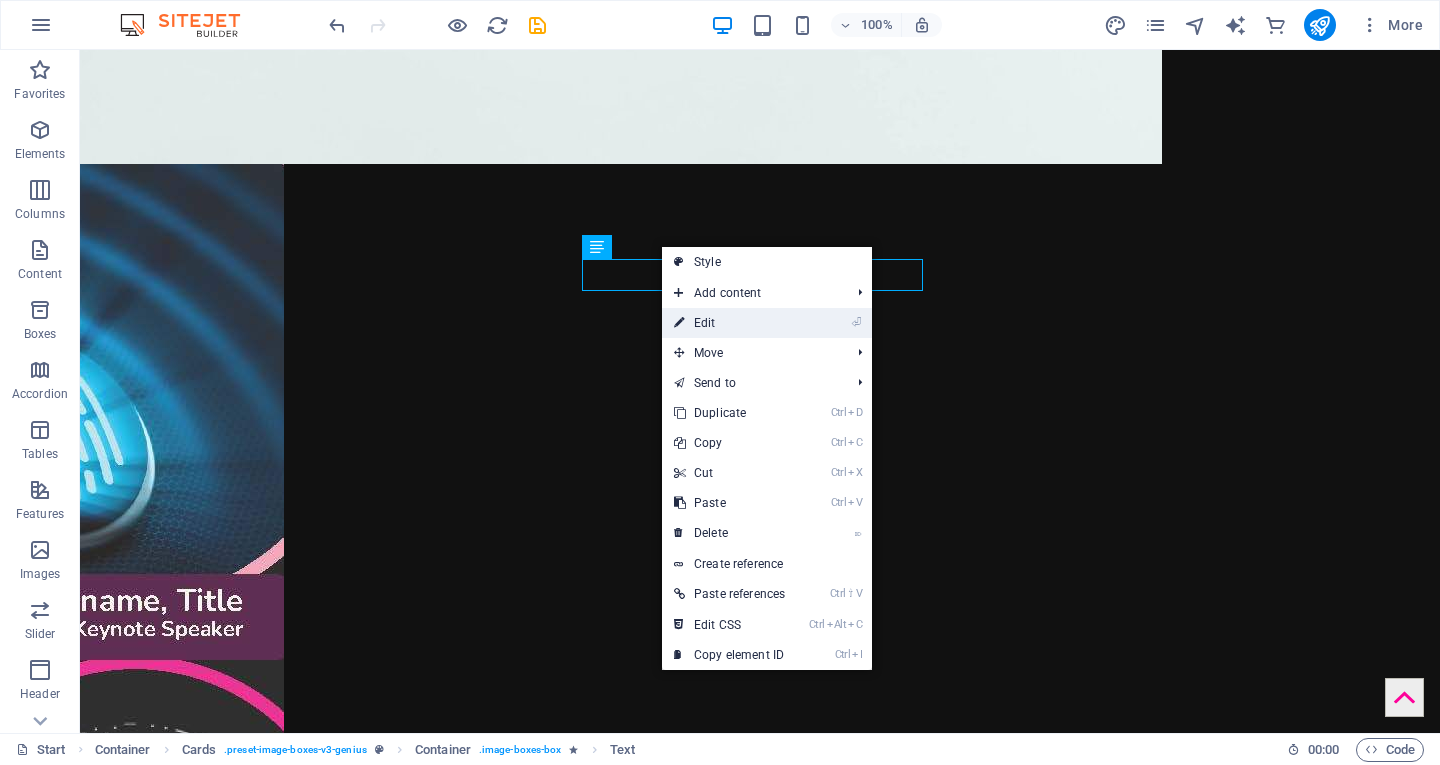 click on "⏎  Edit" at bounding box center [729, 323] 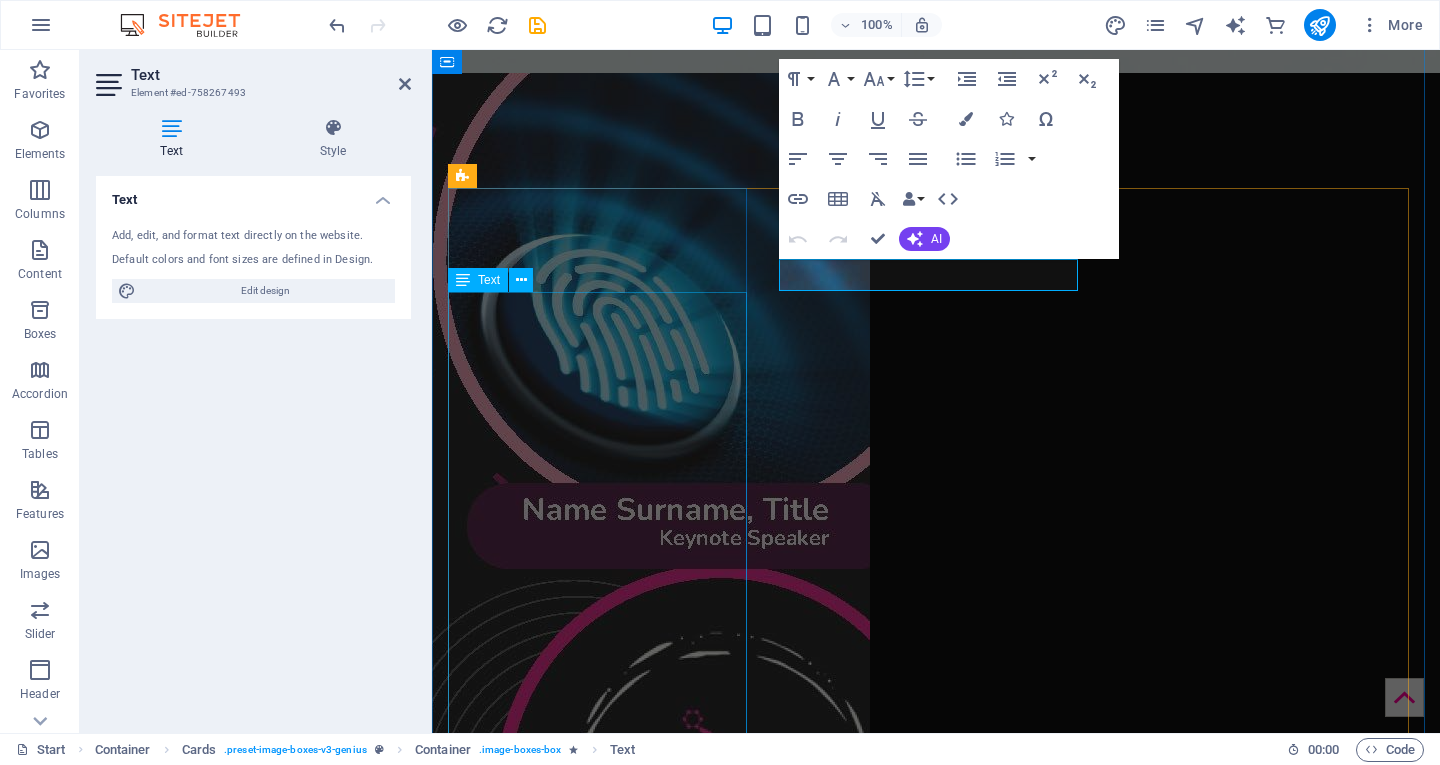scroll, scrollTop: 3490, scrollLeft: 0, axis: vertical 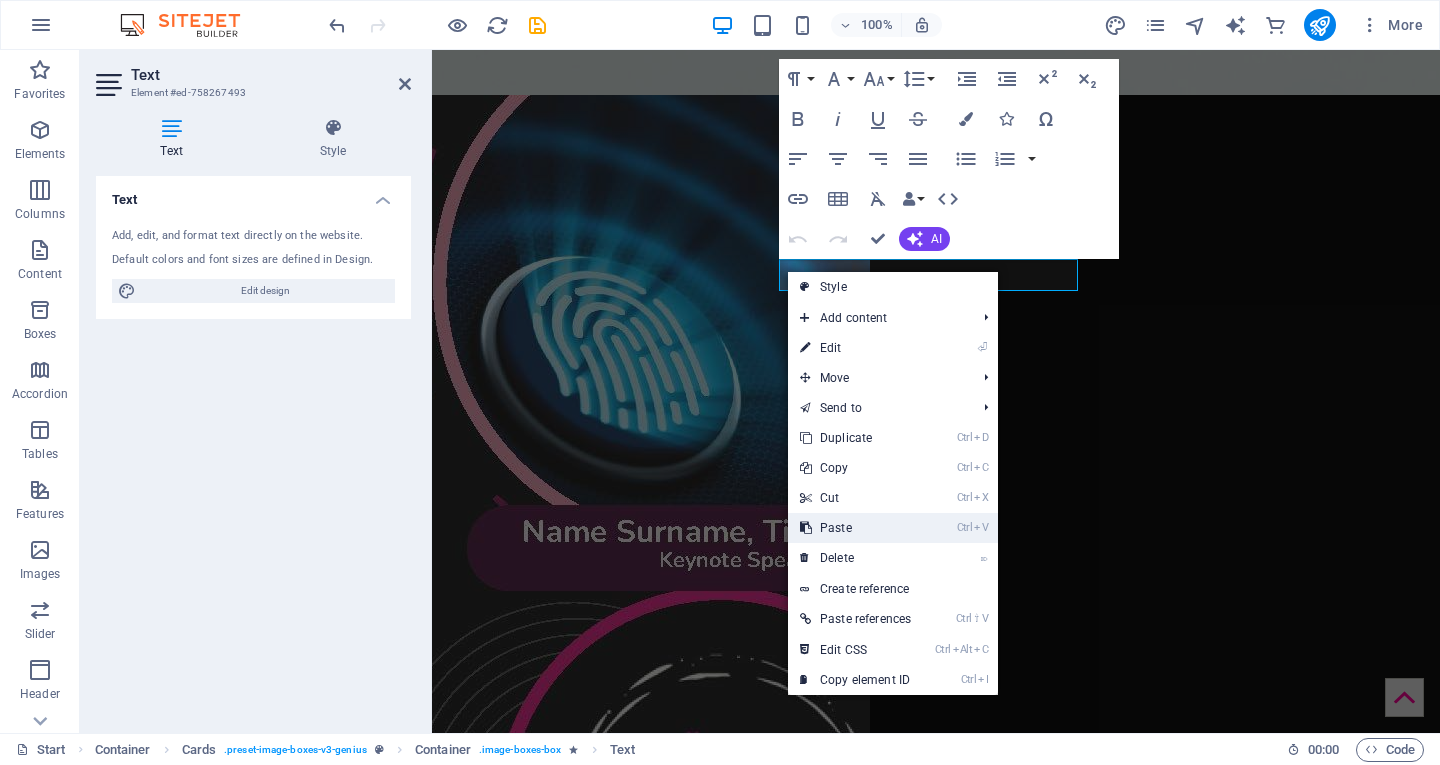 click on "Ctrl V  Paste" at bounding box center (855, 528) 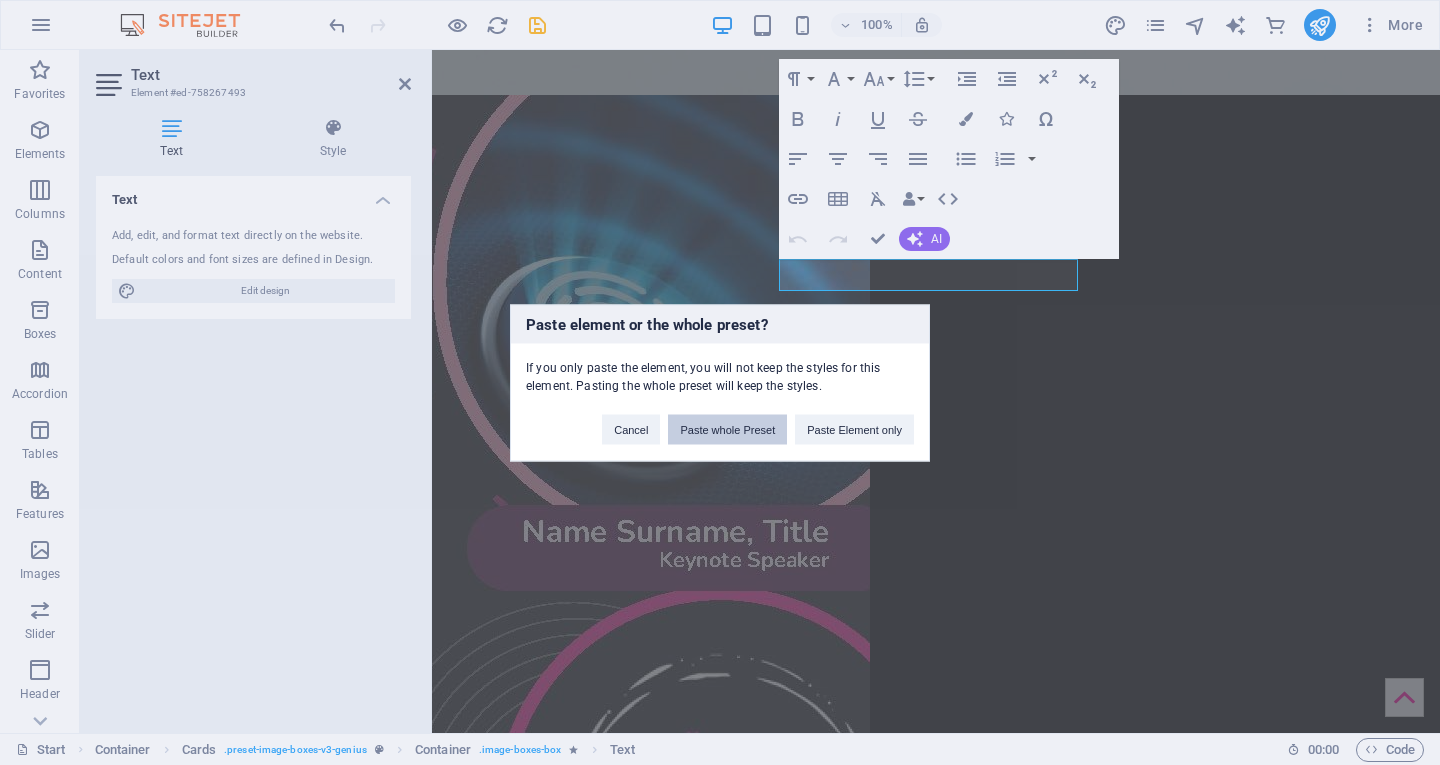 click on "Paste whole Preset" at bounding box center (727, 429) 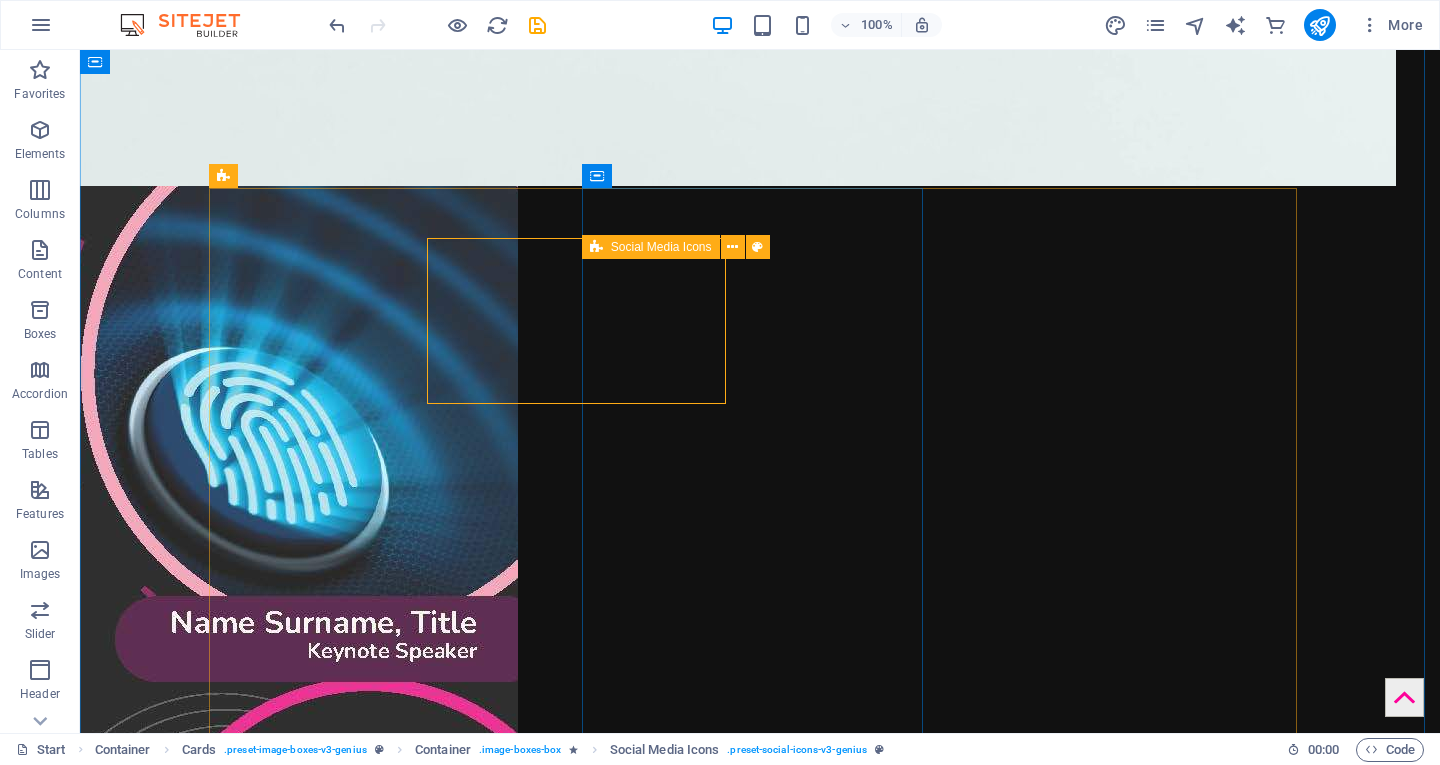 scroll, scrollTop: 3512, scrollLeft: 0, axis: vertical 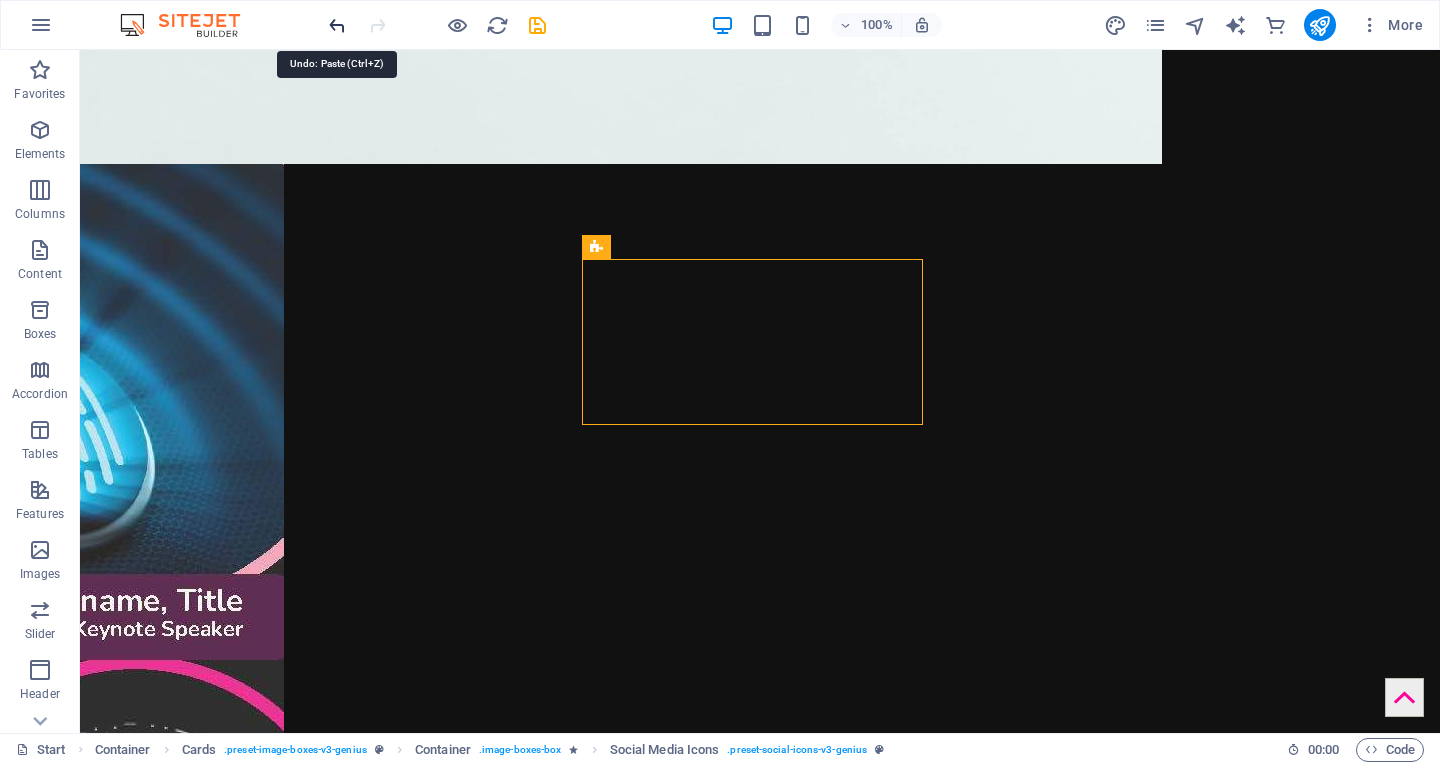 click at bounding box center (337, 25) 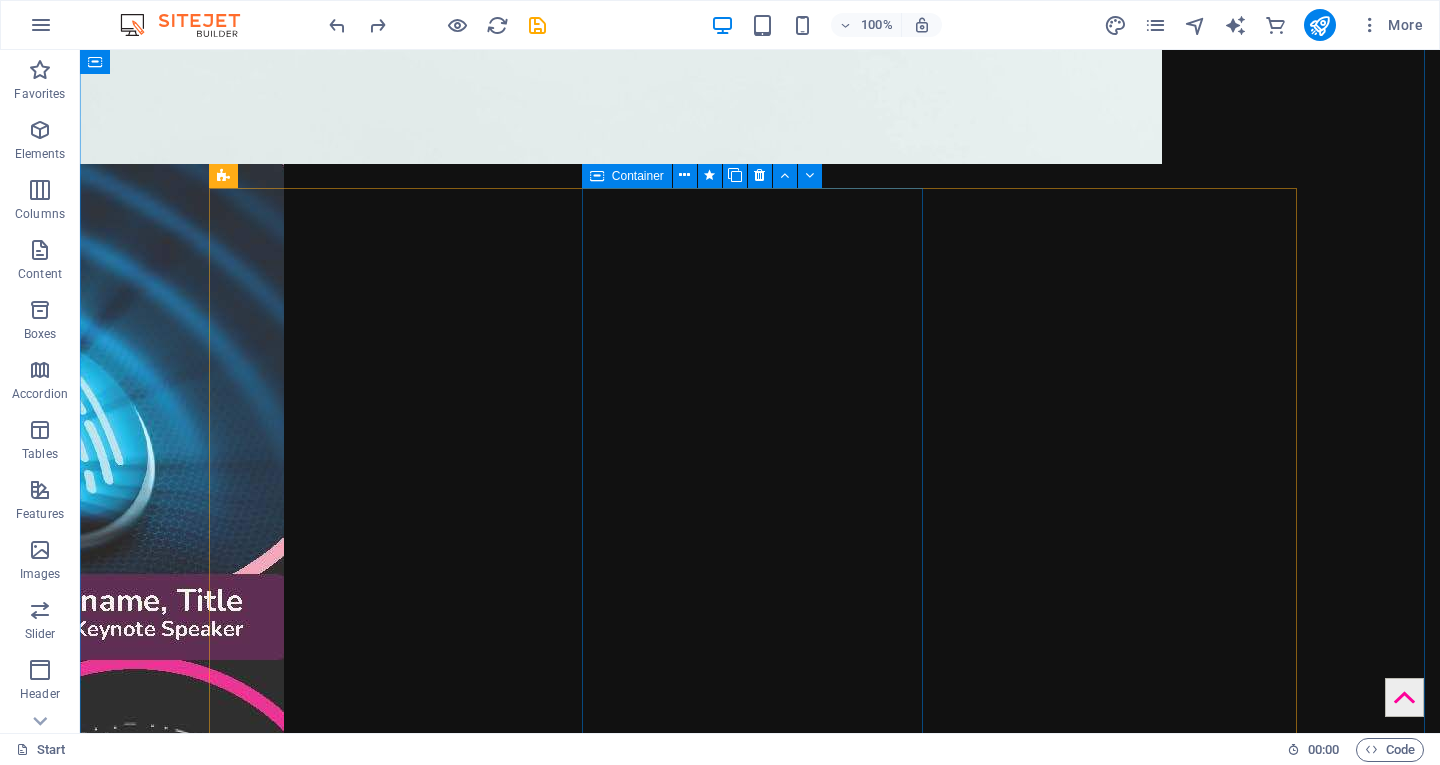 click on "[PERSON_NAME]" at bounding box center [386, 12836] 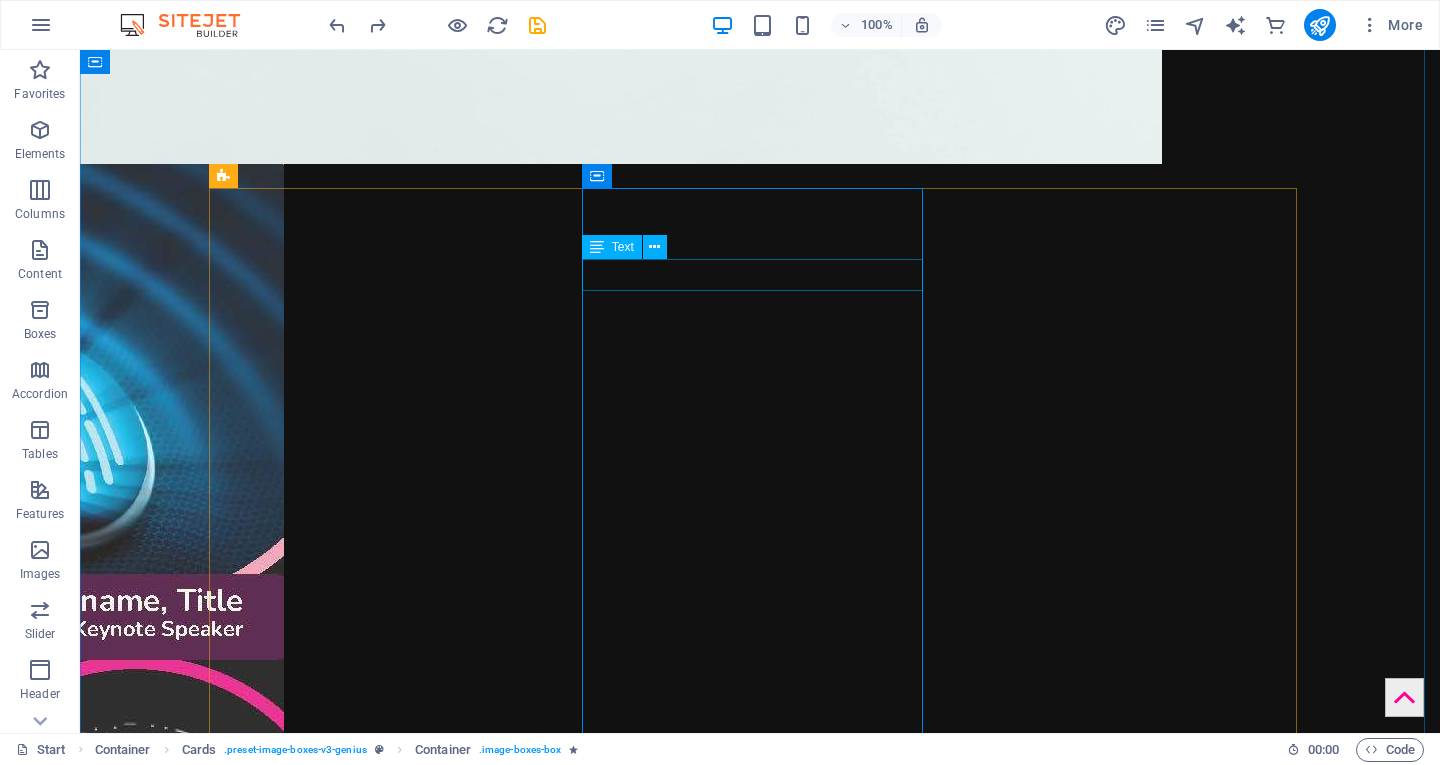 click at bounding box center (386, 12873) 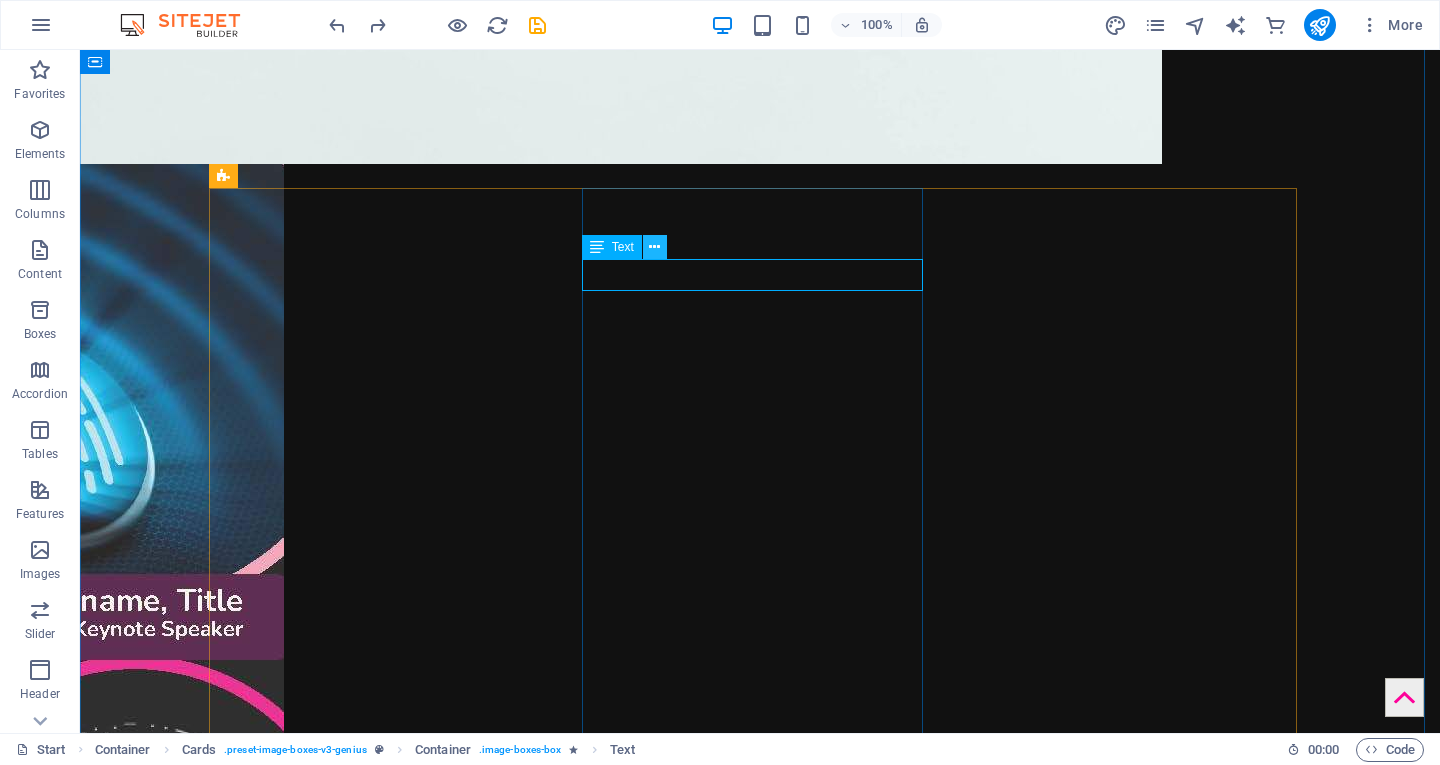 click at bounding box center [655, 247] 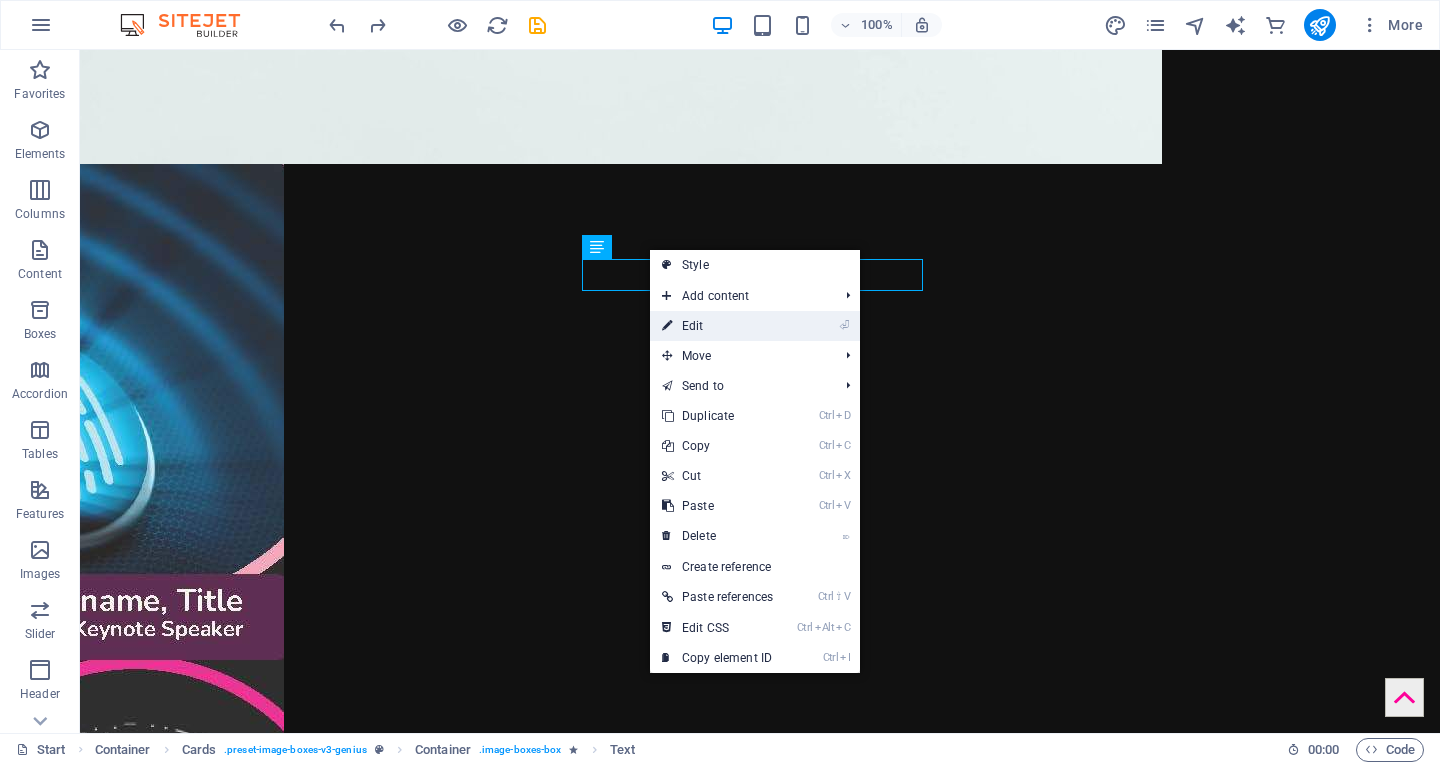click on "⏎  Edit" at bounding box center (717, 326) 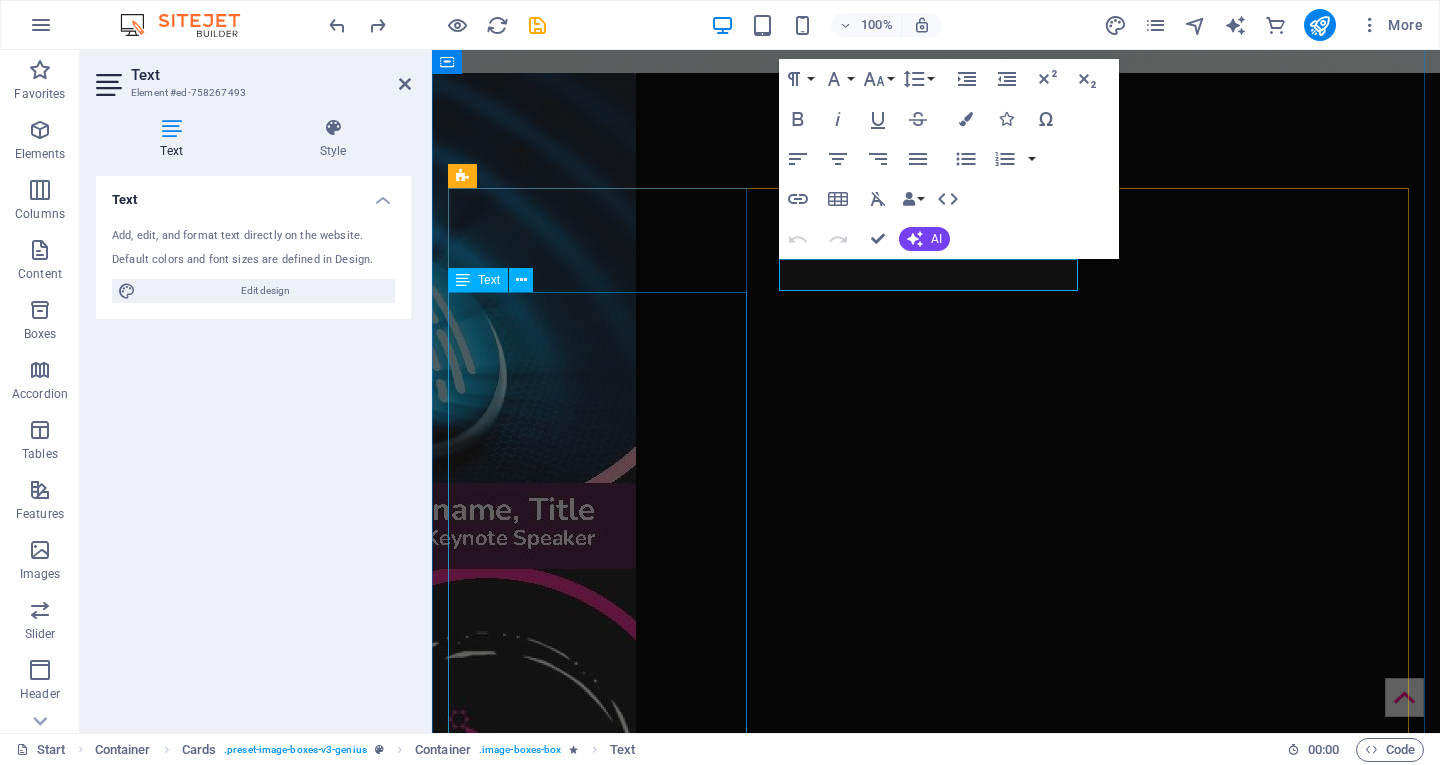 scroll, scrollTop: 3490, scrollLeft: 0, axis: vertical 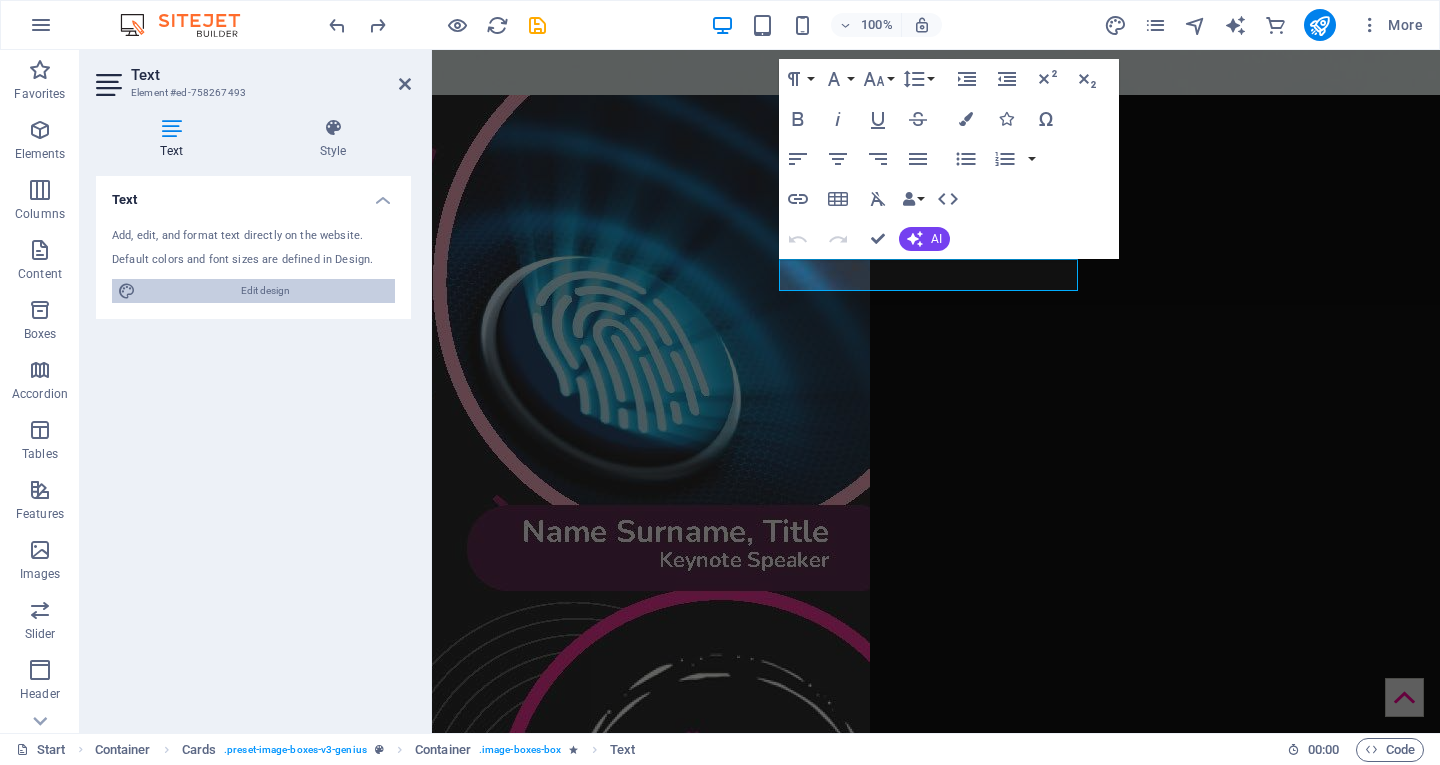 click on "Edit design" at bounding box center (265, 291) 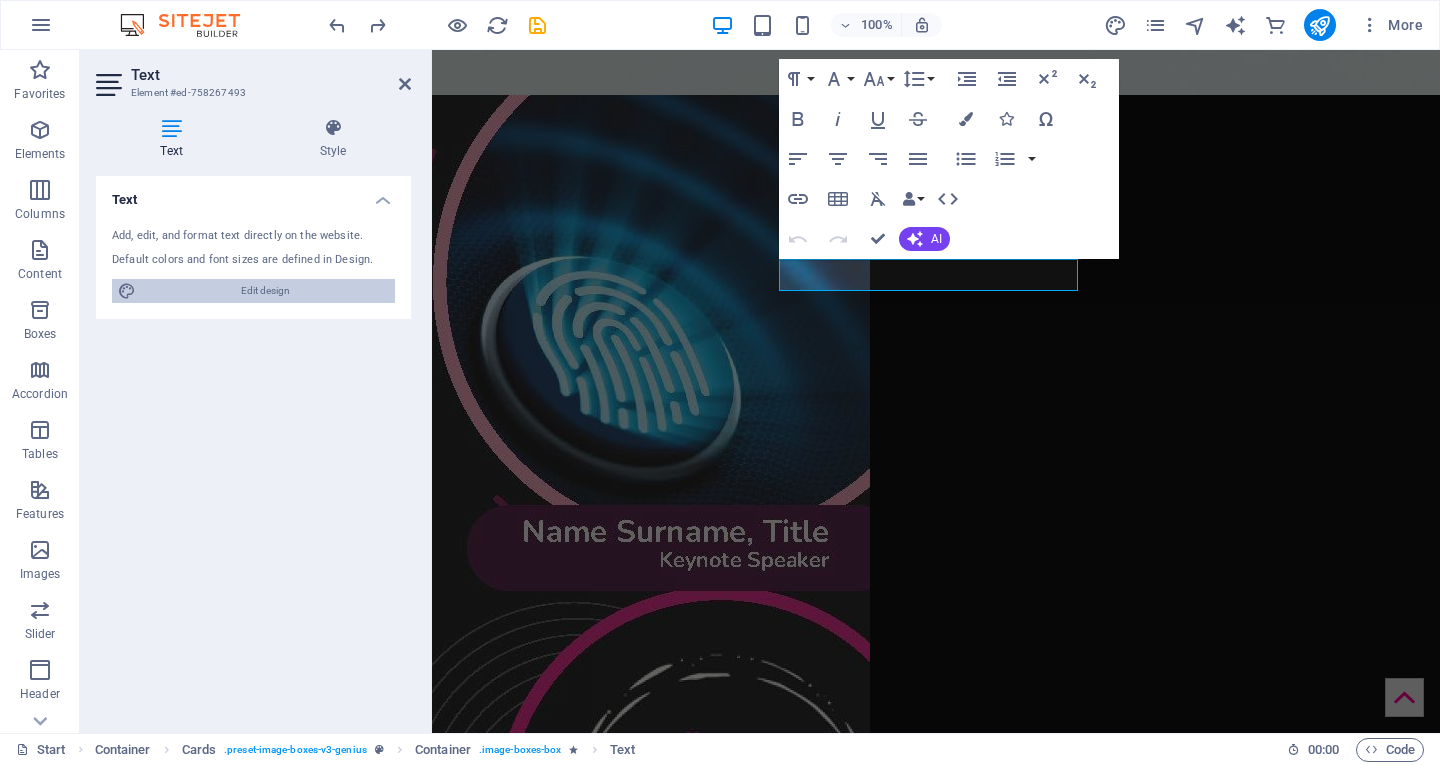 scroll, scrollTop: 3476, scrollLeft: 0, axis: vertical 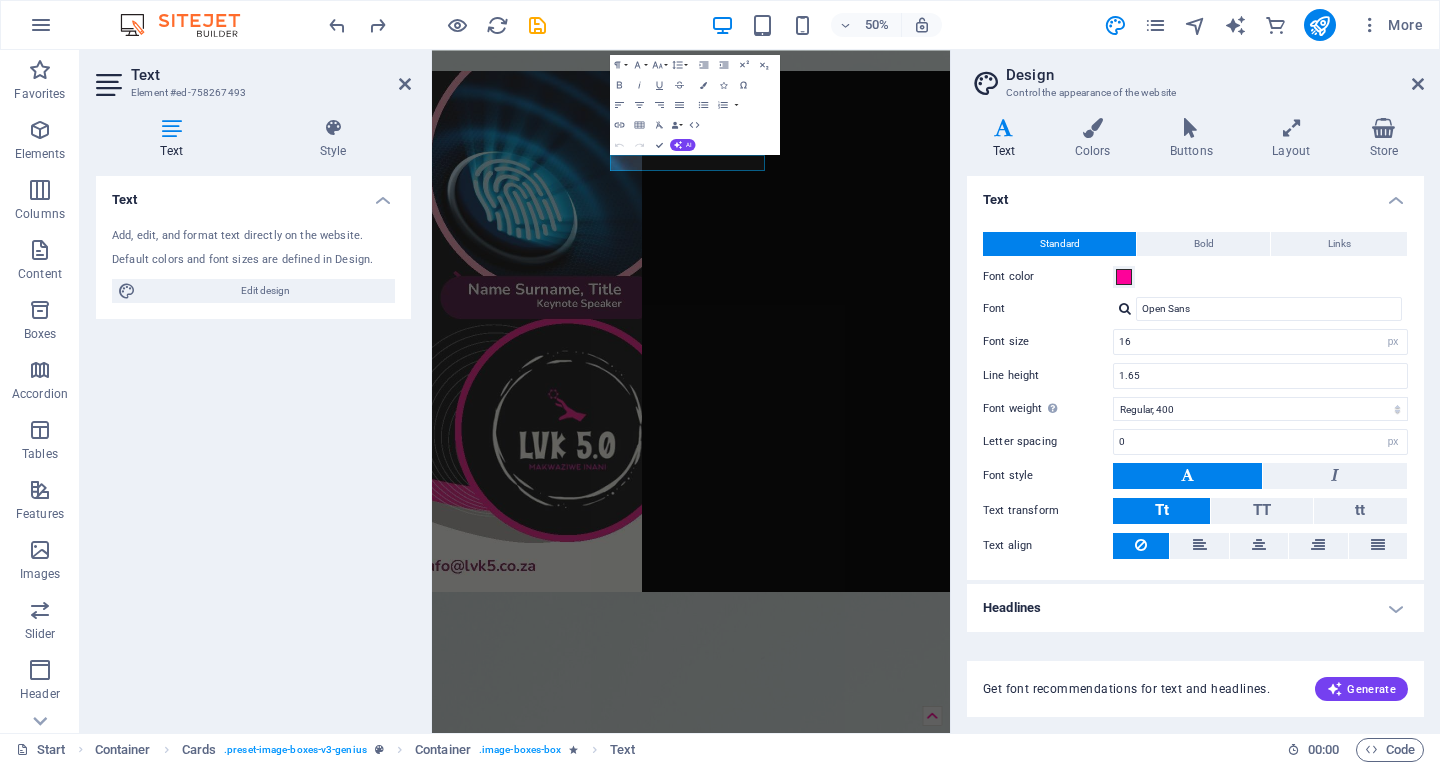 click on "Headlines" at bounding box center [1195, 608] 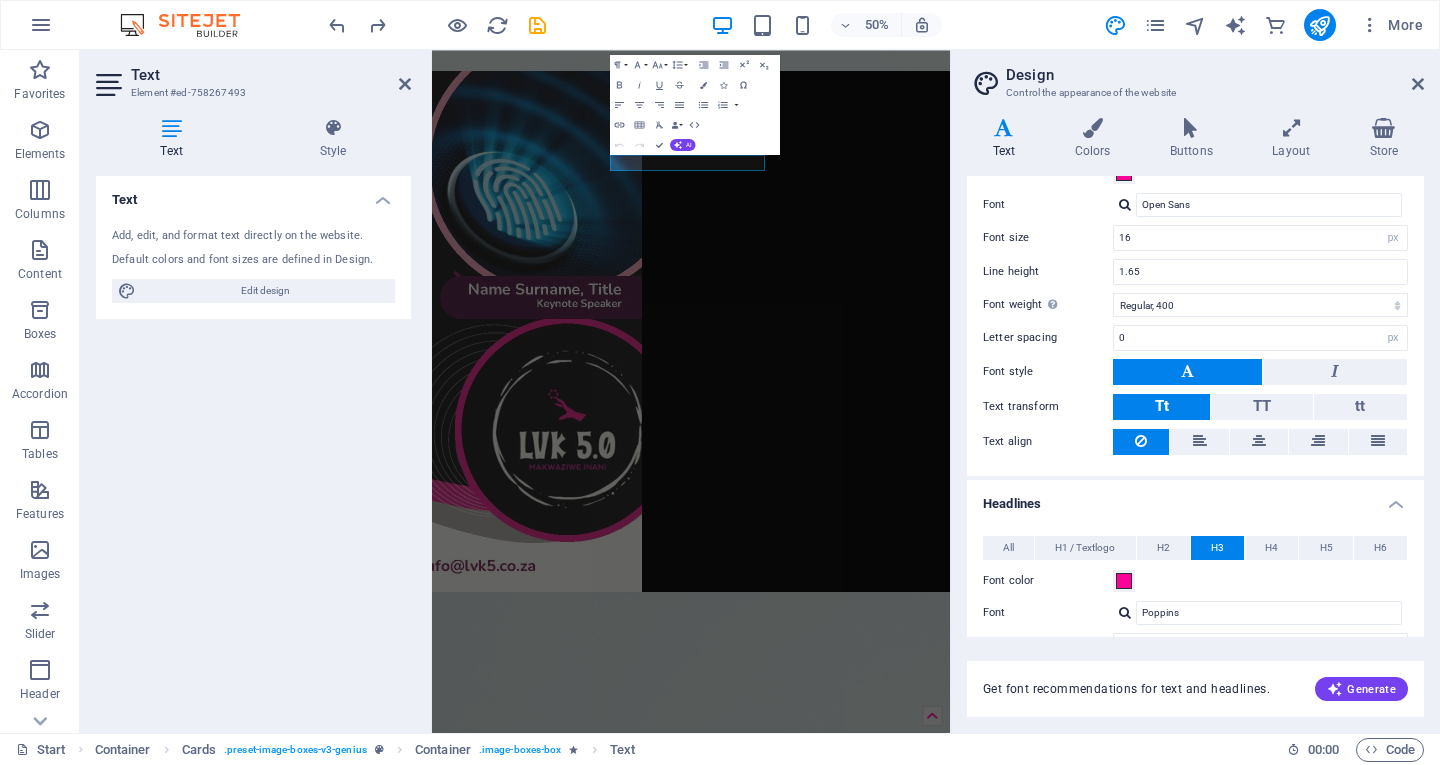 scroll, scrollTop: 0, scrollLeft: 0, axis: both 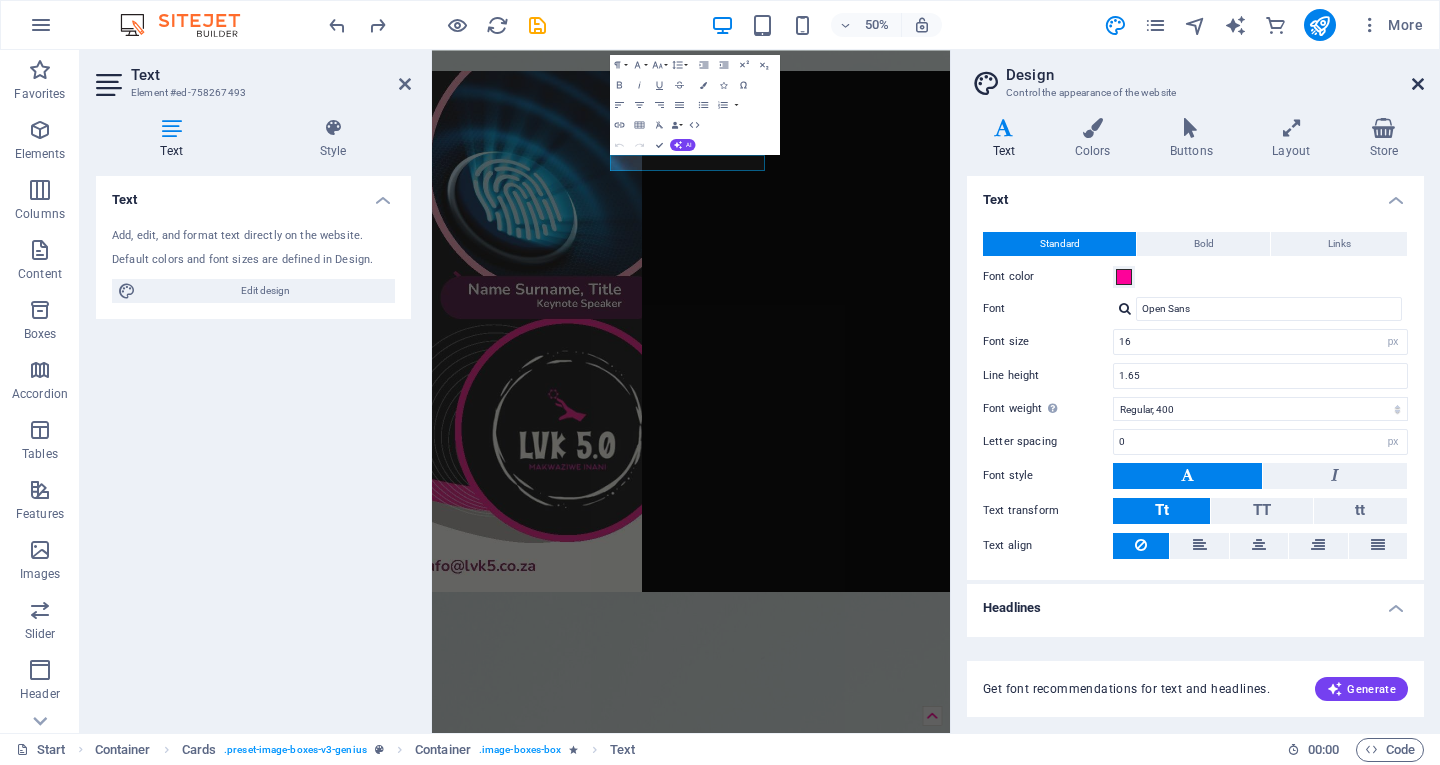 click at bounding box center [1418, 84] 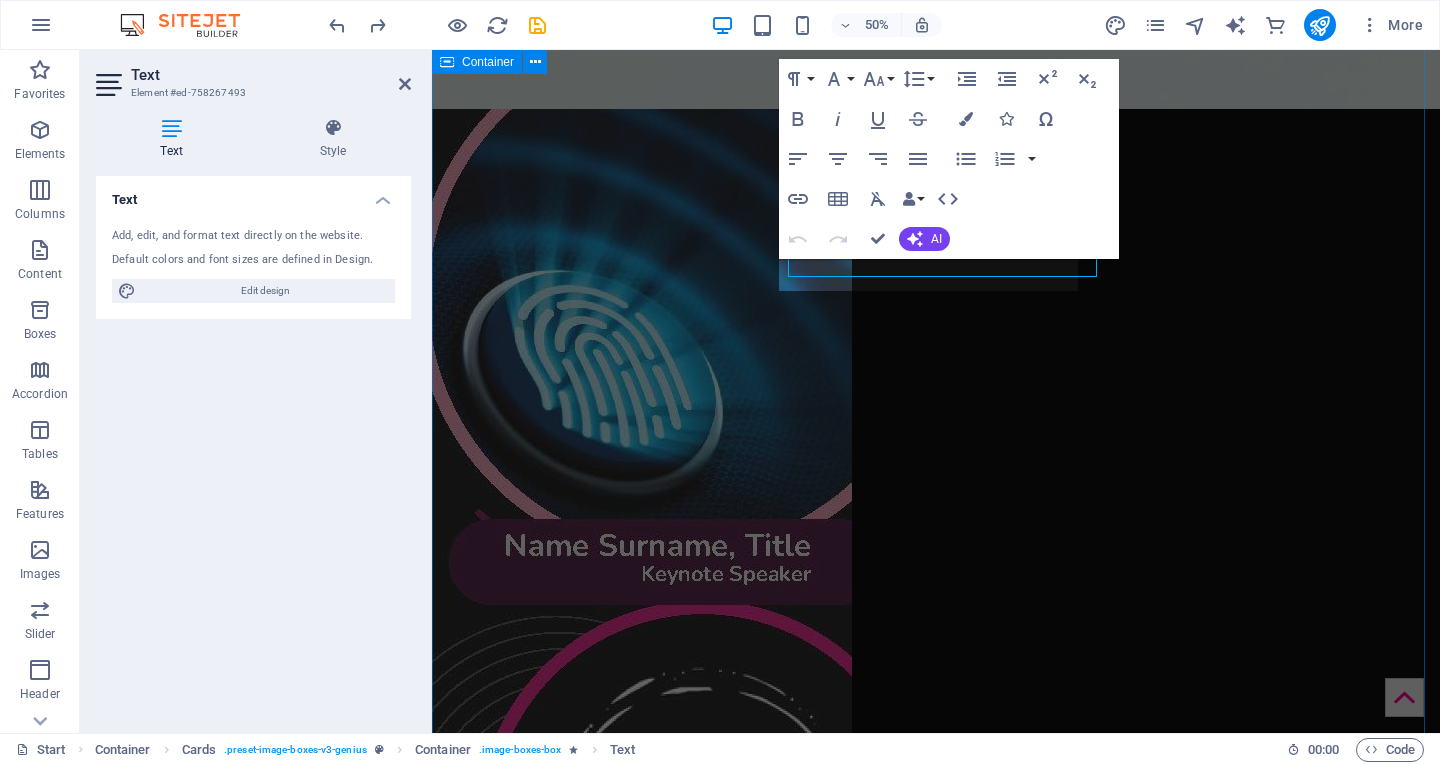 scroll, scrollTop: 3490, scrollLeft: 0, axis: vertical 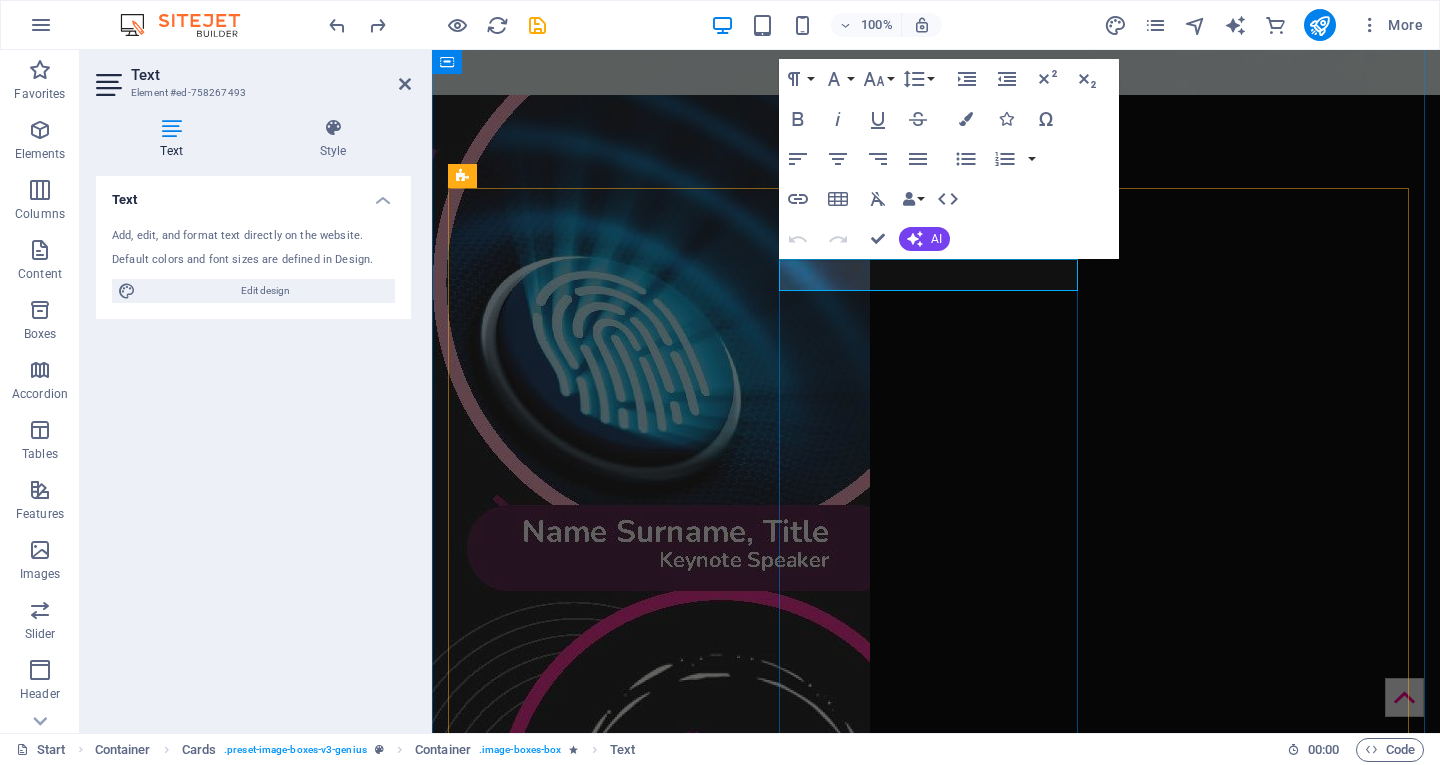 click at bounding box center (600, 12801) 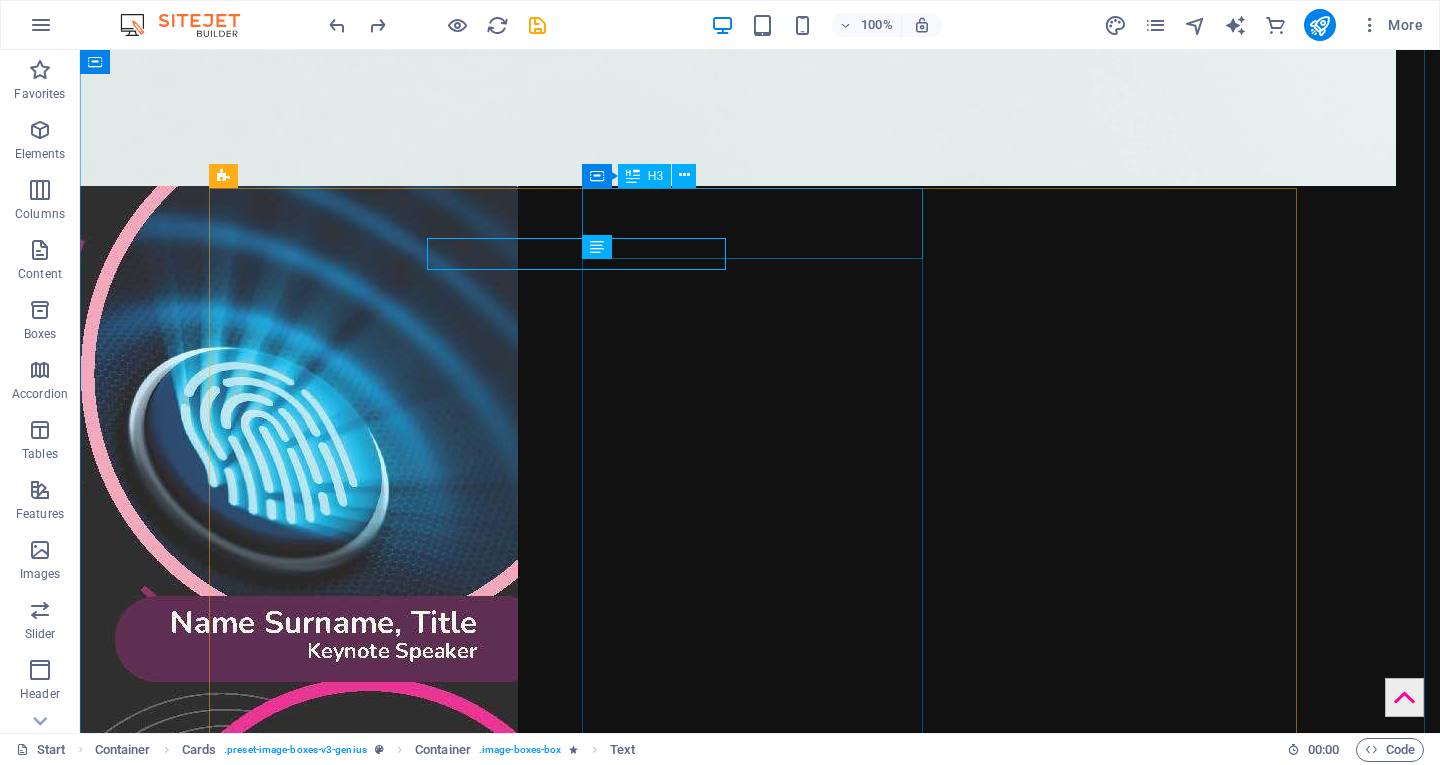 scroll, scrollTop: 3512, scrollLeft: 0, axis: vertical 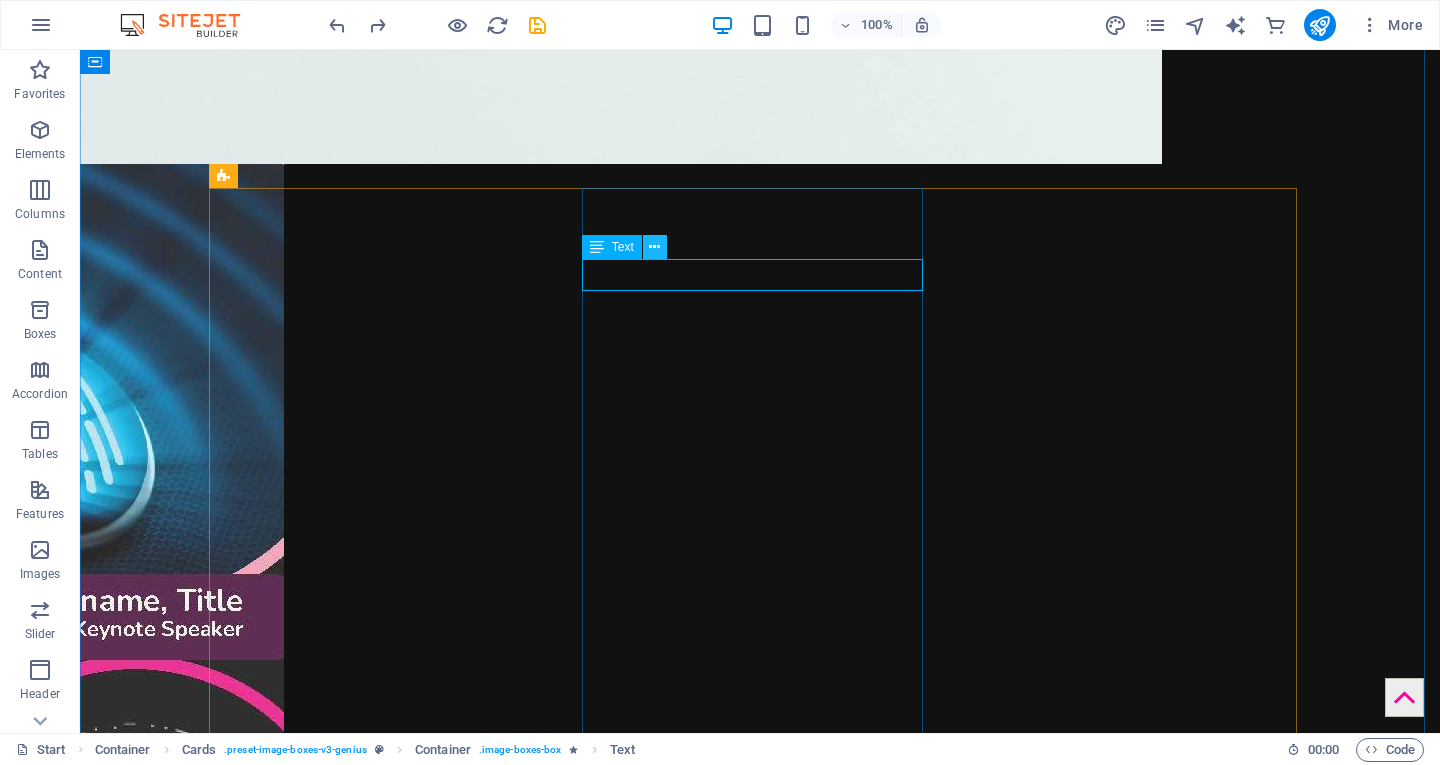 click at bounding box center [654, 247] 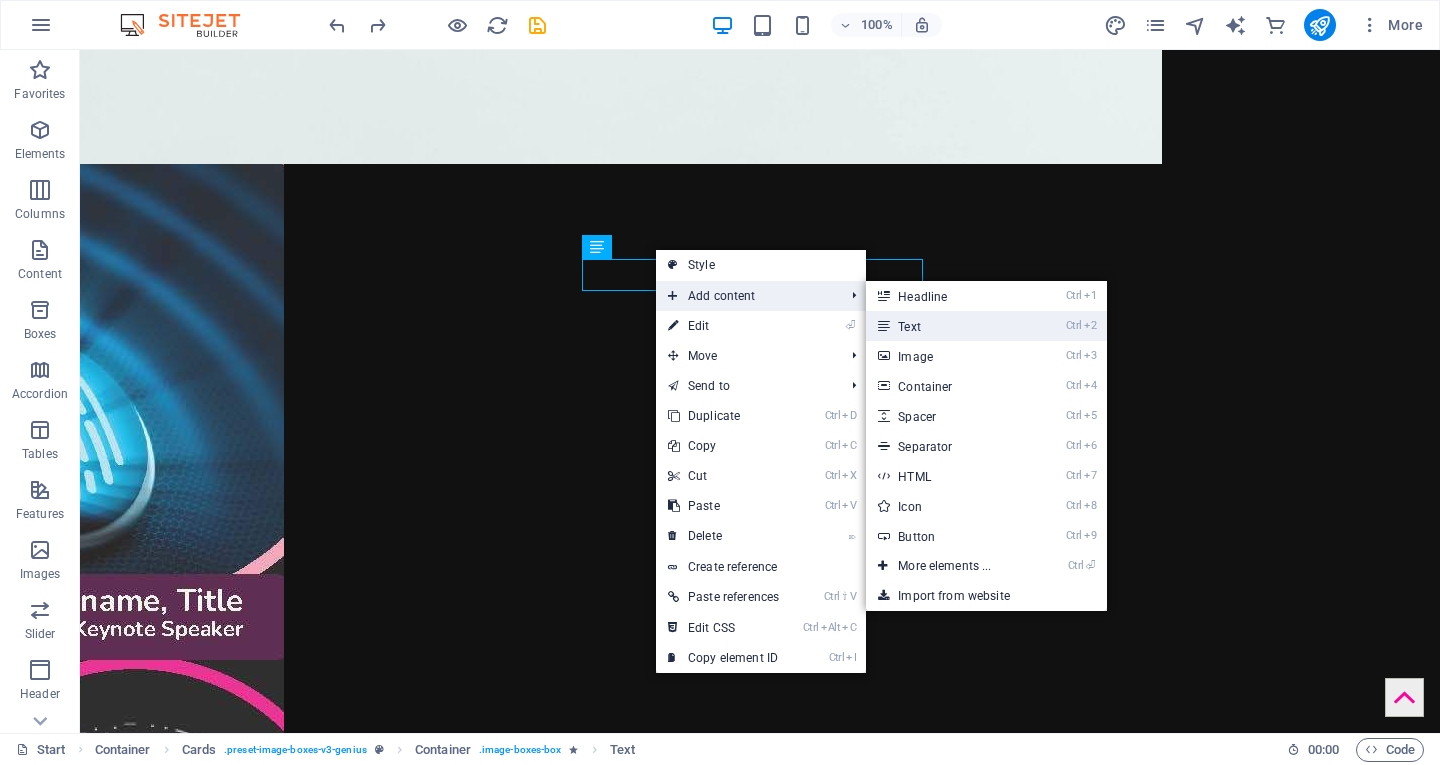 click on "Ctrl 2  Text" at bounding box center (948, 326) 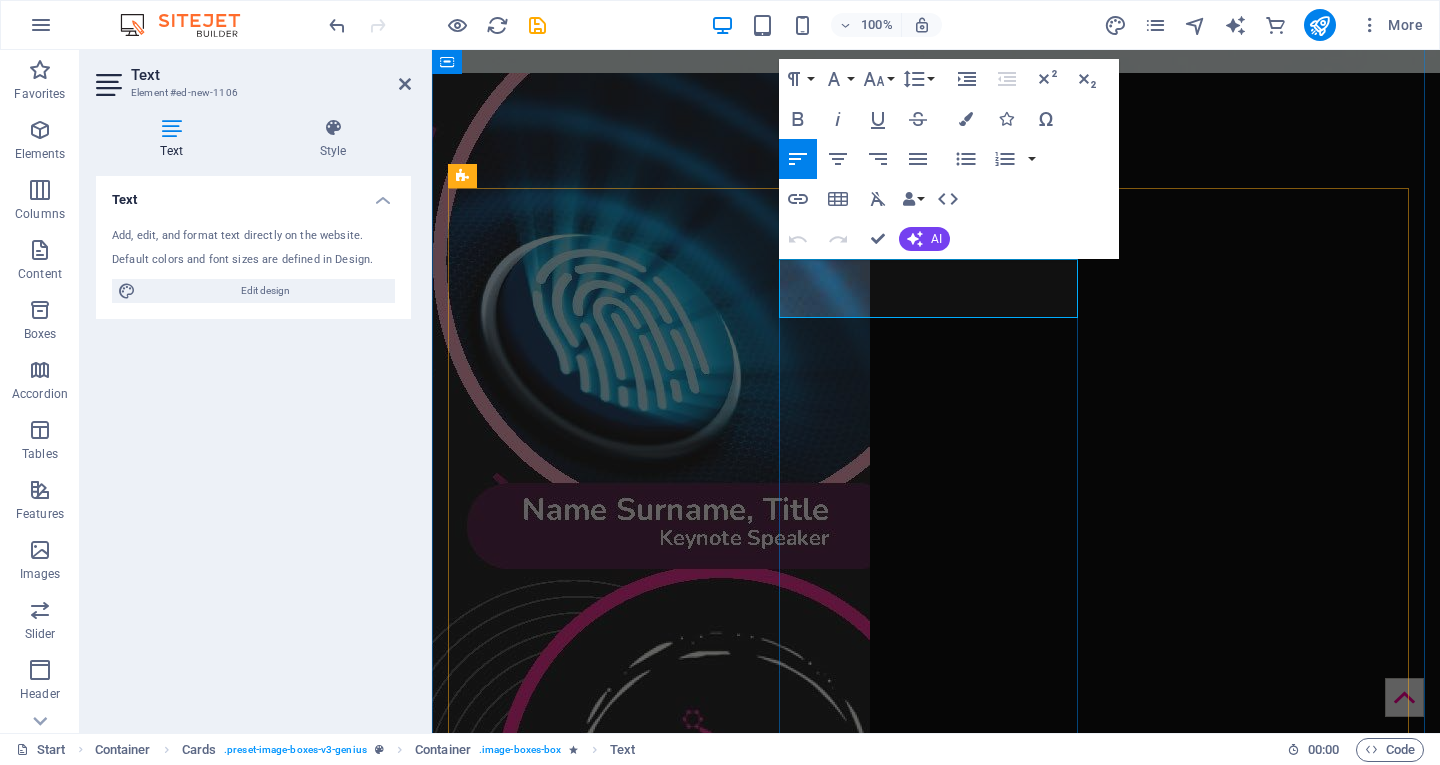 scroll, scrollTop: 3490, scrollLeft: 0, axis: vertical 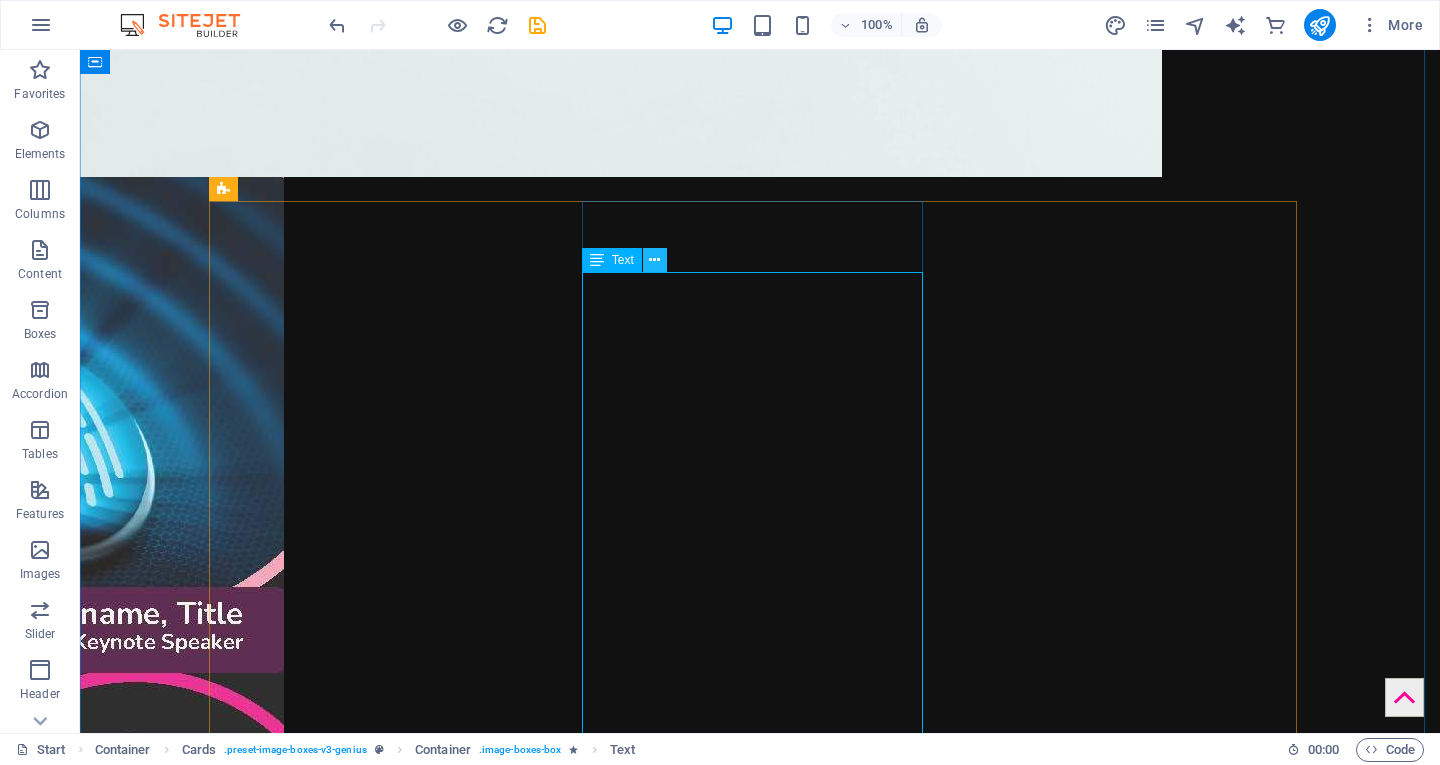 click at bounding box center [654, 260] 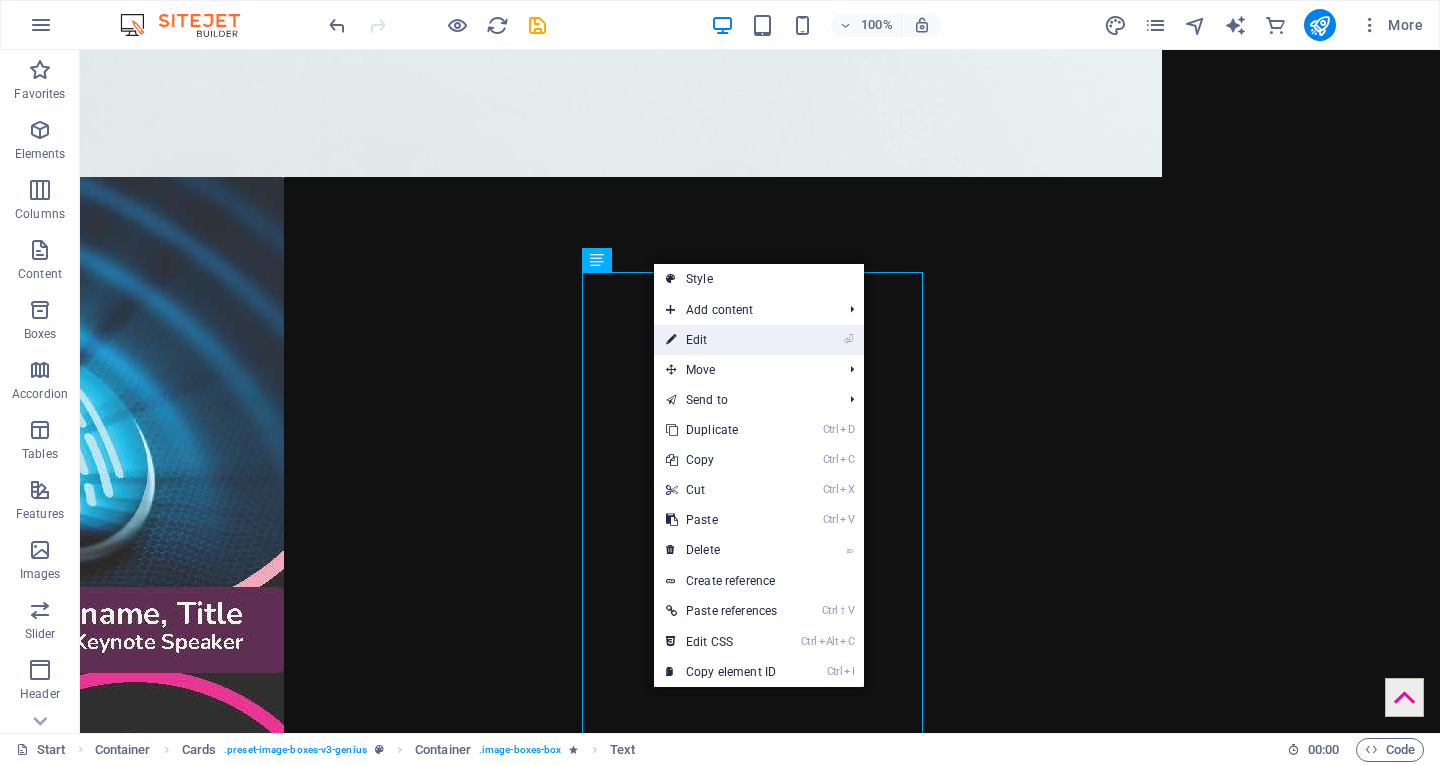 click on "⏎  Edit" at bounding box center [721, 340] 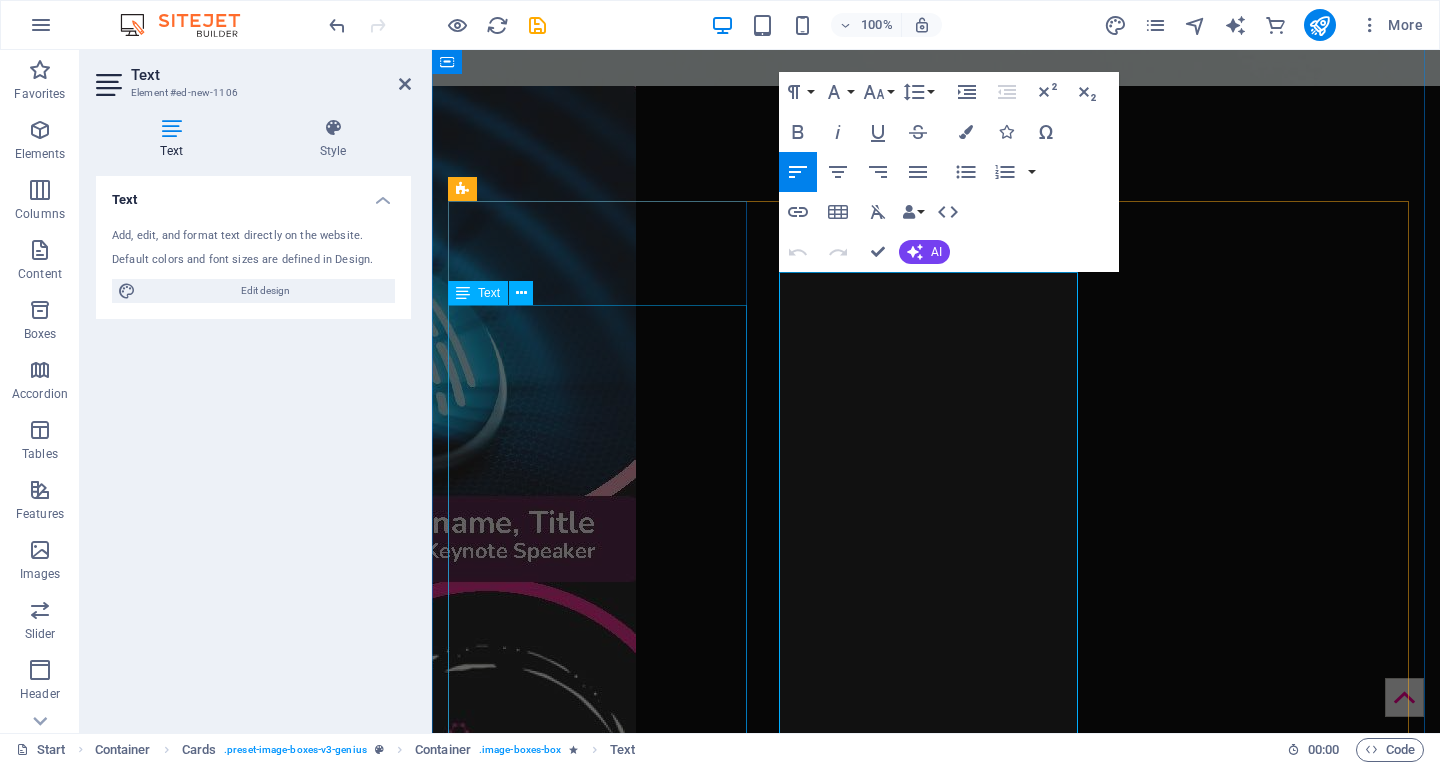 scroll, scrollTop: 3477, scrollLeft: 0, axis: vertical 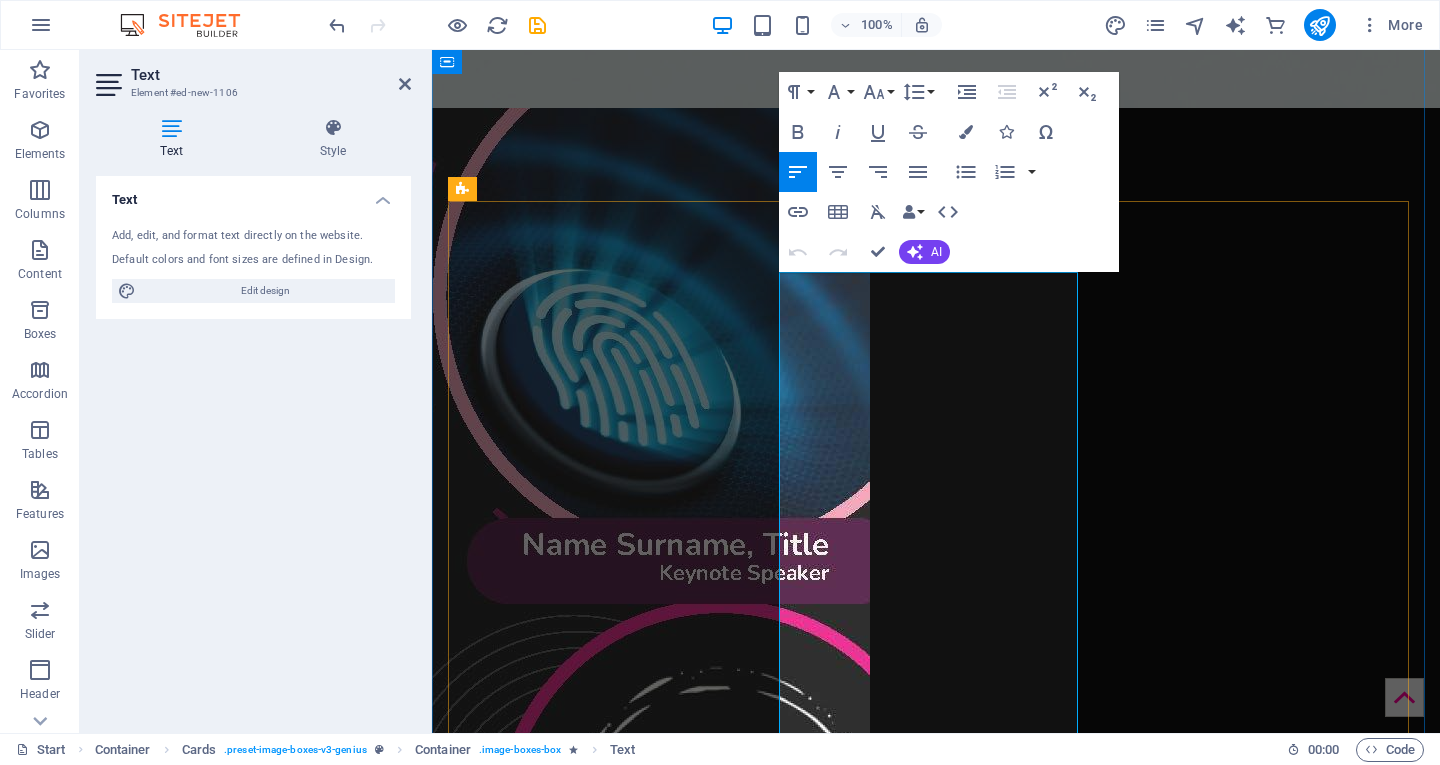 type 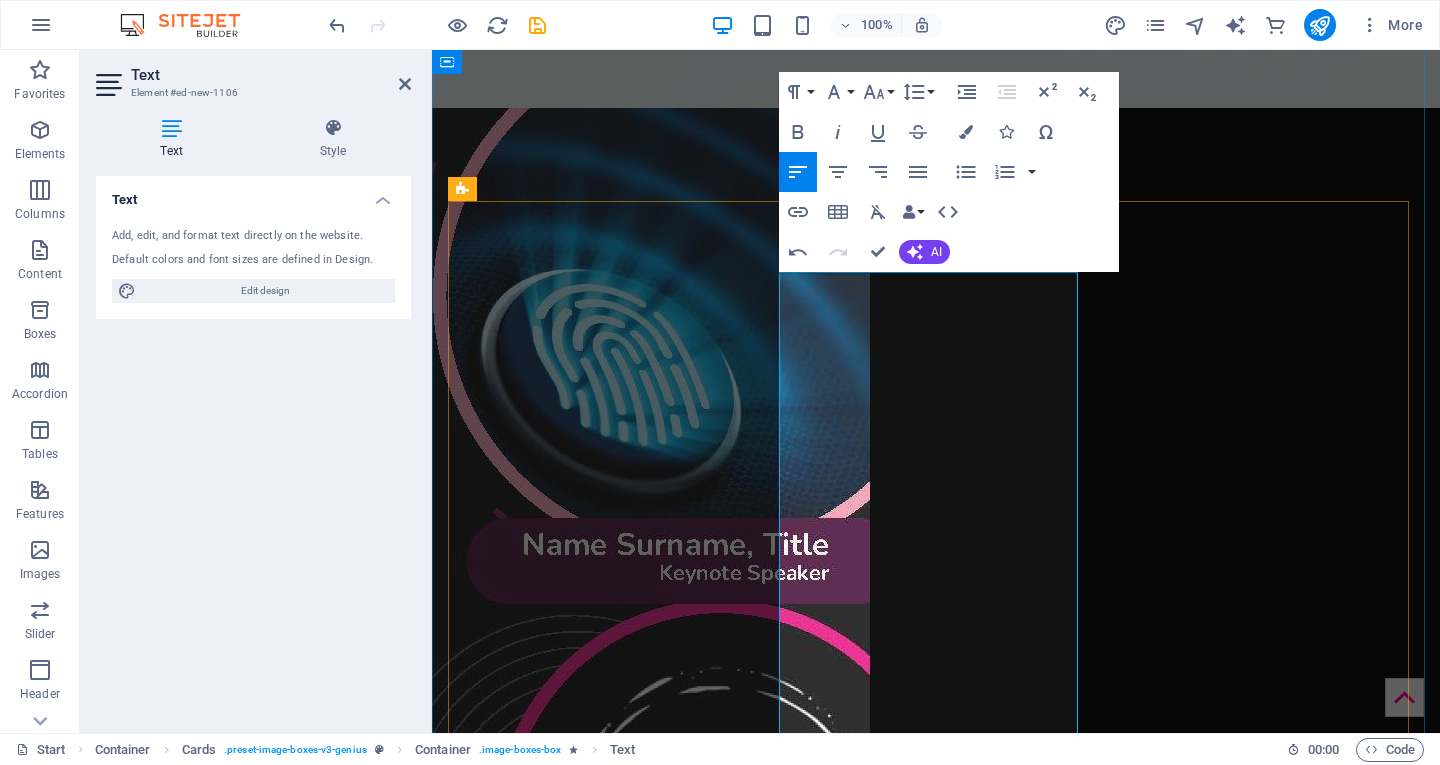 click on "A passionate designer with over 15 years of industry experience. He considers himself fortunate to have worked across various industries, using his creative, design and digital skills to assist various employers and their clients, to understand their needs and create user-centric solutions.His experience ranges from corporate identity design, annual reports, various publications, branding, packaging, print, social, digital, outdoor, Illustration, 2D animation and integrated marketing campaigns. He has a Bachelor’s Honours Degree in Communication Management, specializing in Creative Brand Communication and recently completed two Postgraduate Diplomas in Business Administration and General Management (2020 & 2021). [DEMOGRAPHIC_DATA] born and bred, [PERSON_NAME]'s is currently residing in [GEOGRAPHIC_DATA] and works with a global clientele. [PERSON_NAME] joins our team as an  external SME and Facilitator on Design and Innovative Thinking  skills program. He is our global [PERSON_NAME] and tech expert." at bounding box center [600, 13299] 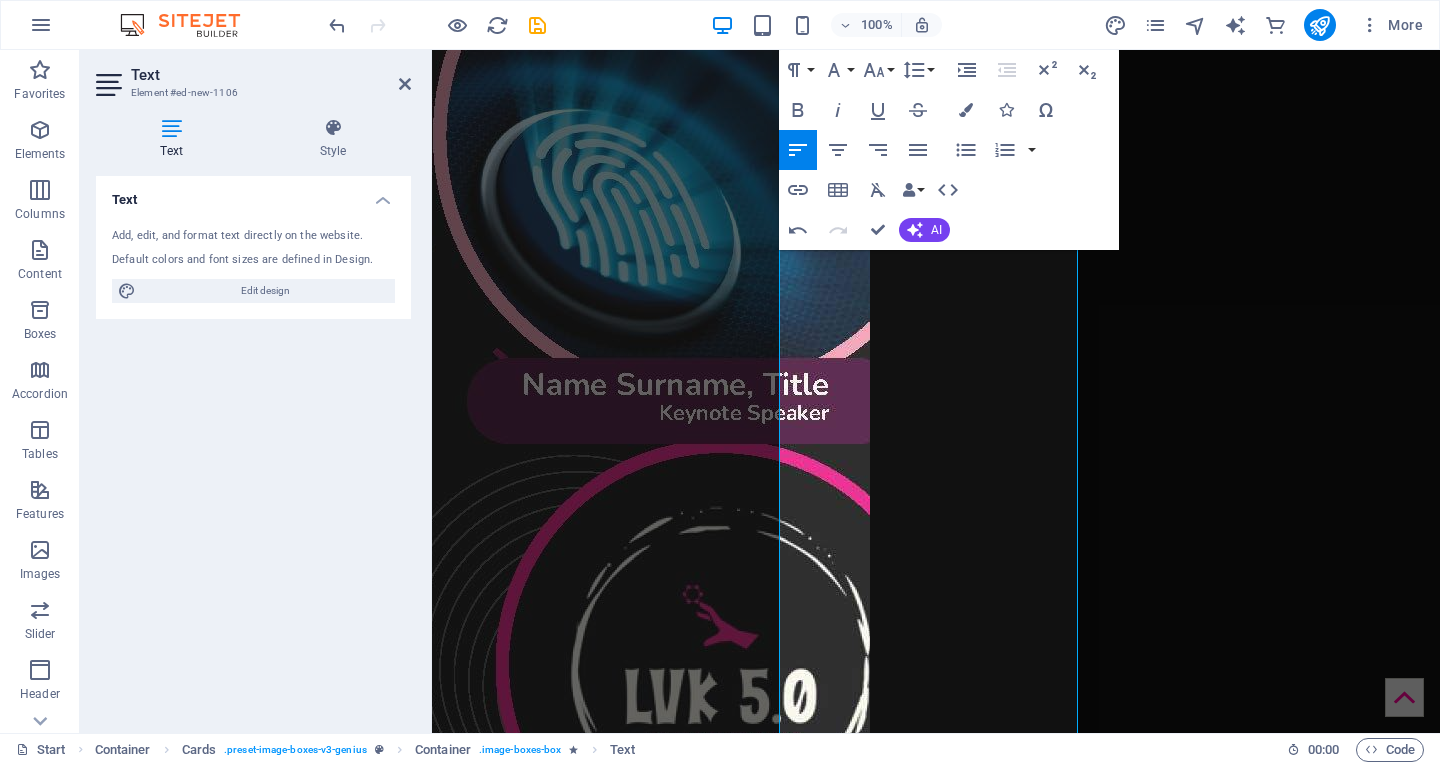 scroll, scrollTop: 3637, scrollLeft: 0, axis: vertical 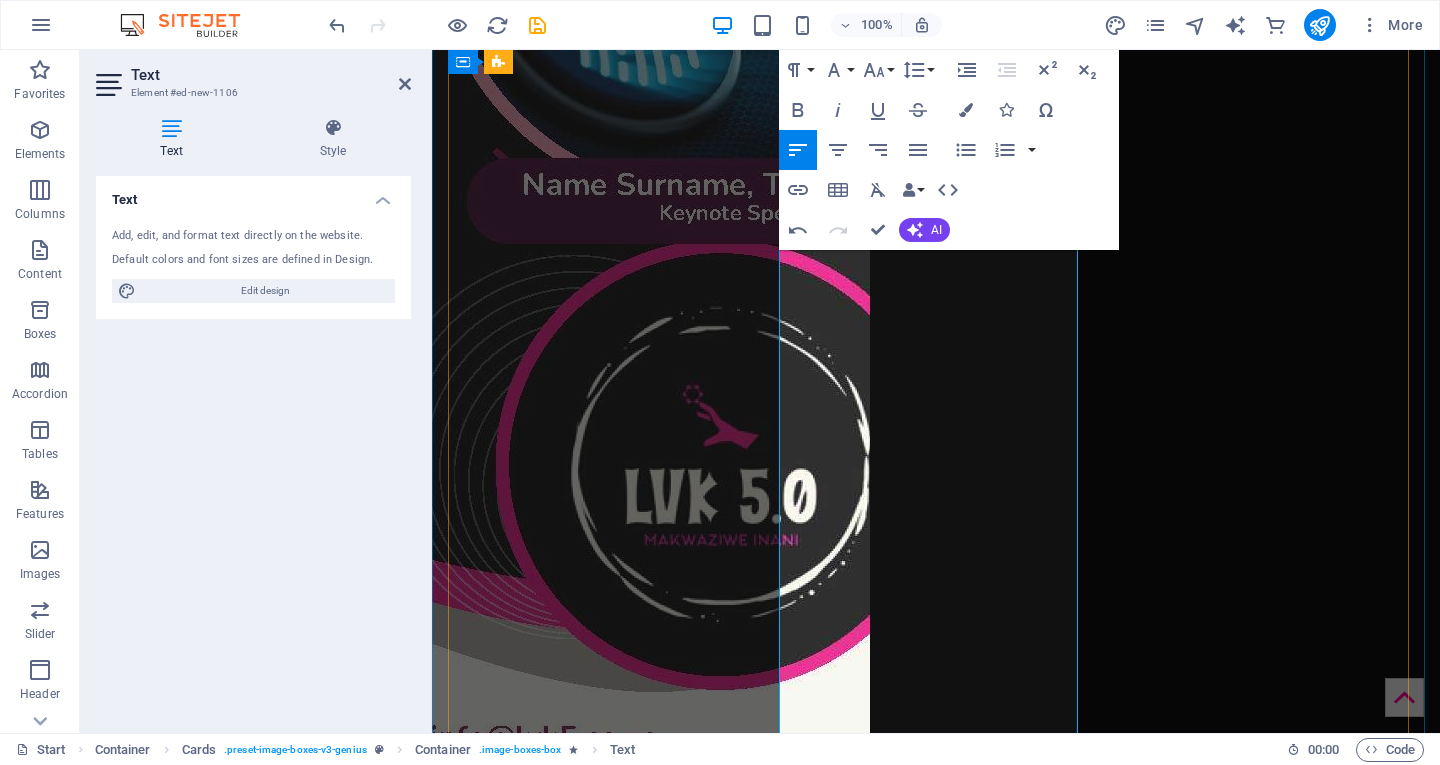 click on "A passionate designer with over 15 years of industry experience, [PERSON_NAME]  considers himself fortunate to have worked across various industries, using his creative, design and digital skills to assist various employers and their clients, to understand their needs and create user-centric solutions. His experience ranges from corporate identity design, annual reports, various publications, branding, packaging, print, social, digital, outdoor, Illustration, 2D animation and integrated marketing campaigns. He has a Bachelor’s Honours Degree in Communication Management, specializing in Creative Brand Communication and recently completed two Postgraduate Diplomas in Business Administration and General Management (2020 & 2021). [DEMOGRAPHIC_DATA] born and bred, [PERSON_NAME]'s is currently residing in [GEOGRAPHIC_DATA] and works with a global clientele. [PERSON_NAME] joins our team as an  external SME and Facilitator on Design and Innovative Thinking  skills program. He is our global [PERSON_NAME] and tech expert." at bounding box center (600, 12952) 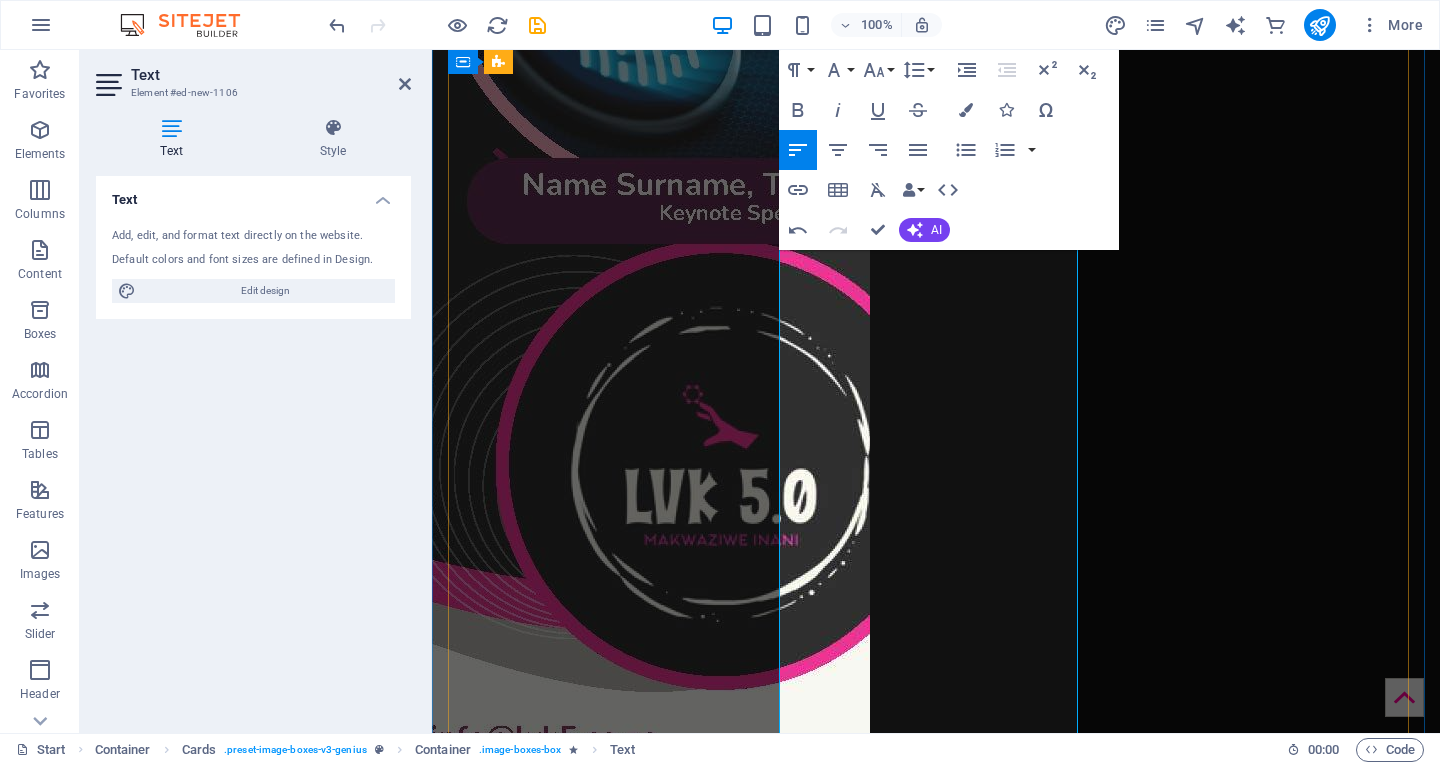 click on "A passionate designer with over 15 years of industry experience, [PERSON_NAME] considers himself fortunate to have worked across various industries, using his creative, design and digital skills to assist various employers and their clients, to understand their needs and create user-centric solutions. His experience ranges from corporate identity design, annual reports, various publications, branding, packaging, print, social, digital, outdoor, Illustration, 2D animation and integrated marketing campaigns. He has a Honours Degree in Communication Management, specializing in Creative Brand Communication and recently completed two Postgraduate Diplomas in Business Administration and General Management (2020 & 2021). [DEMOGRAPHIC_DATA] born and bred, [PERSON_NAME]'s is currently residing in [GEOGRAPHIC_DATA] and works with a global clientele. [PERSON_NAME] joins our team as an  external SME and Facilitator on Design and Innovative Thinking  skills program. He is our global [PERSON_NAME] and tech expert." at bounding box center (600, 12939) 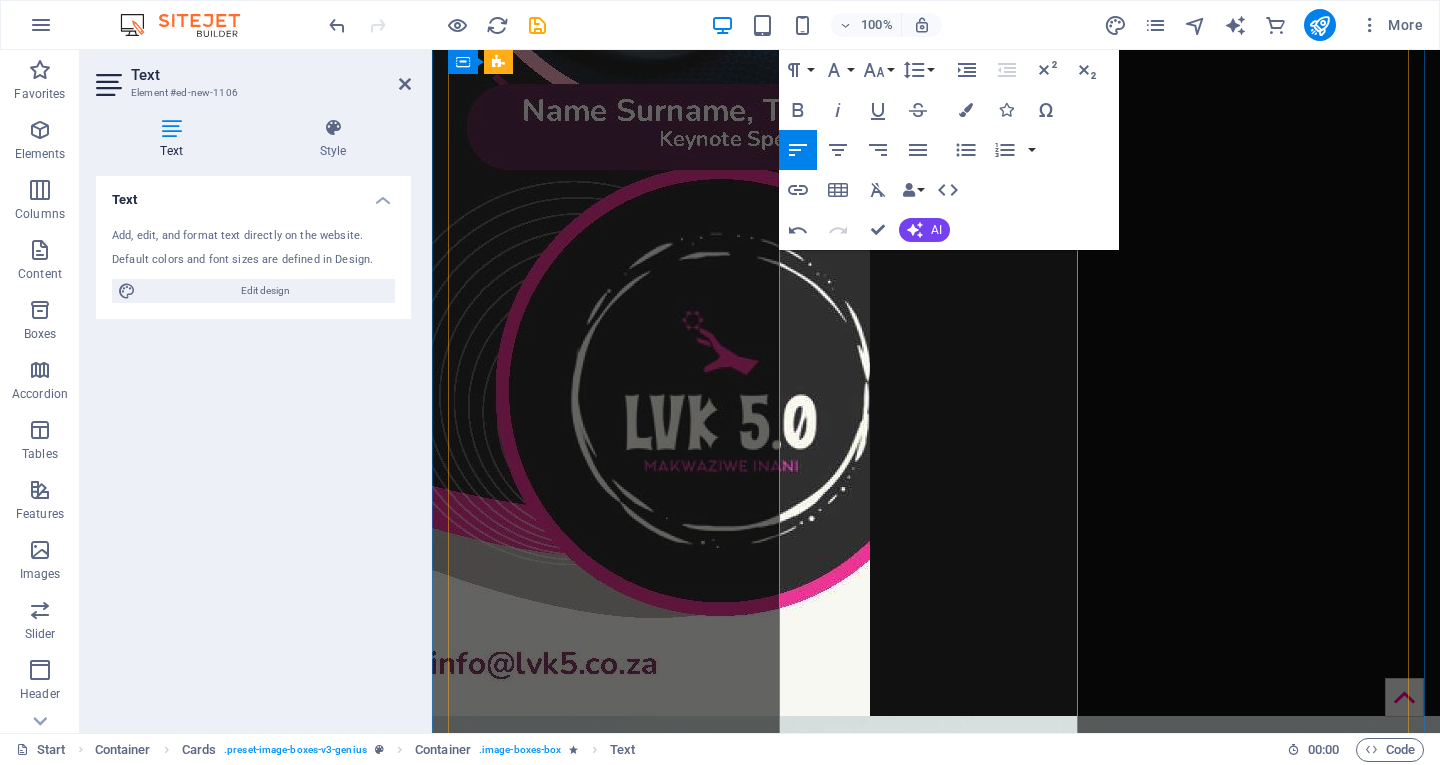 scroll, scrollTop: 3938, scrollLeft: 0, axis: vertical 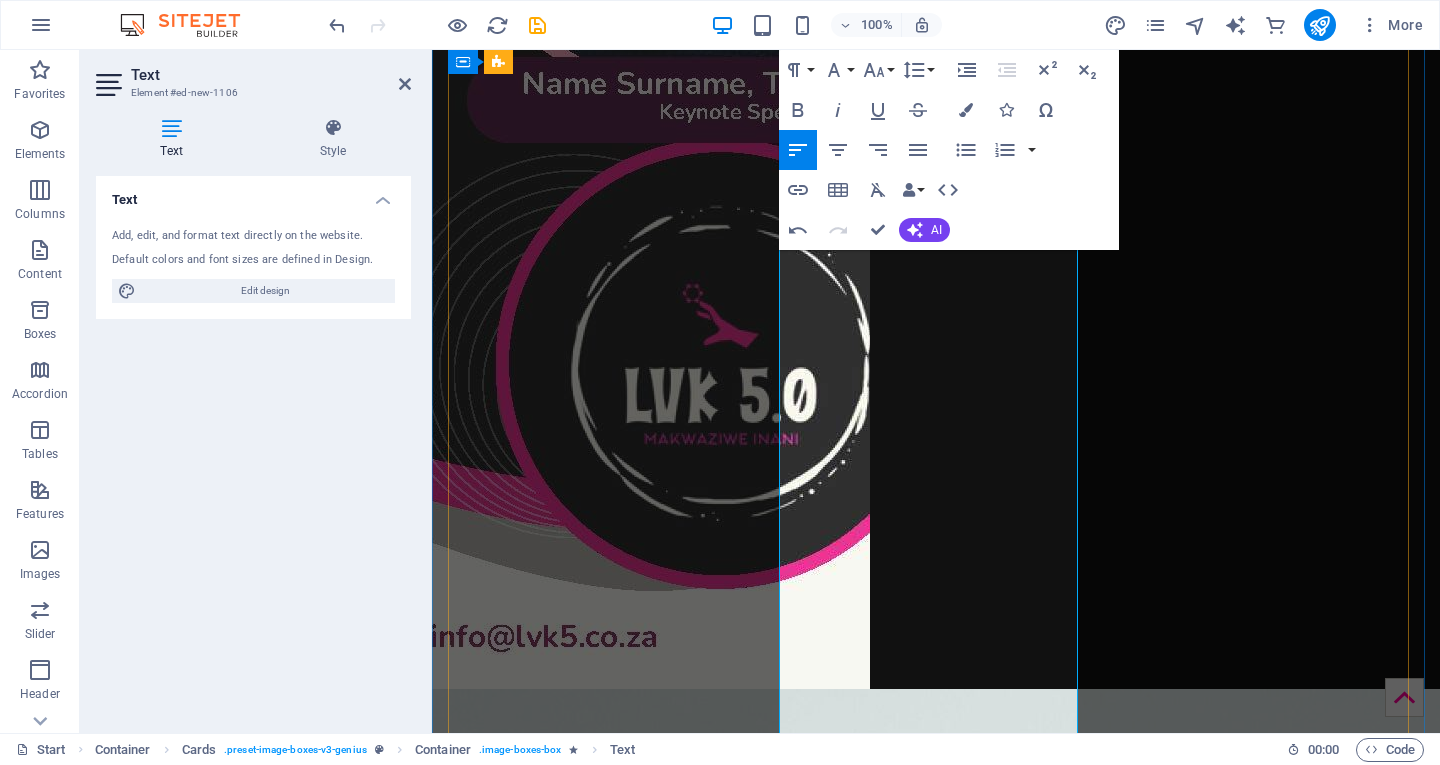 drag, startPoint x: 873, startPoint y: 720, endPoint x: 818, endPoint y: 170, distance: 552.74316 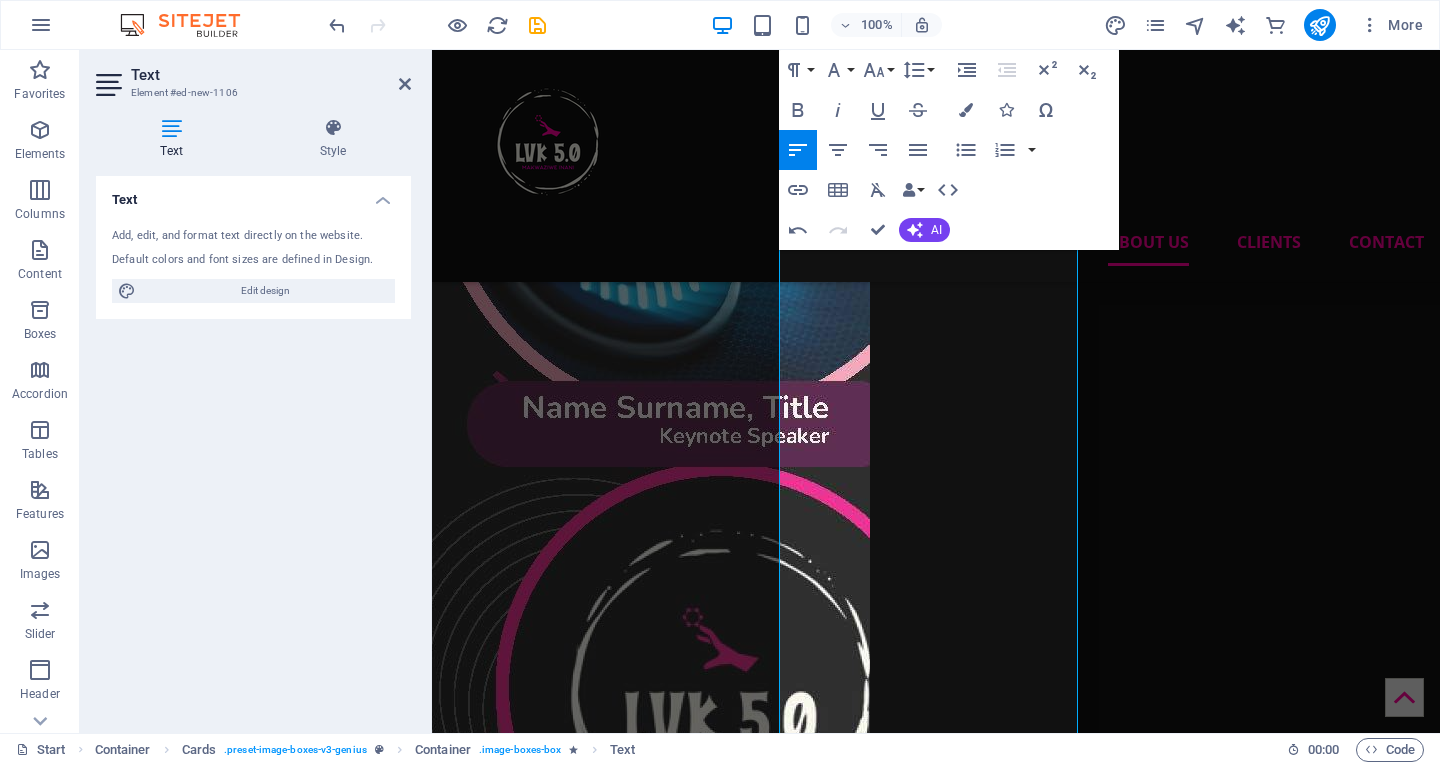 scroll, scrollTop: 3551, scrollLeft: 0, axis: vertical 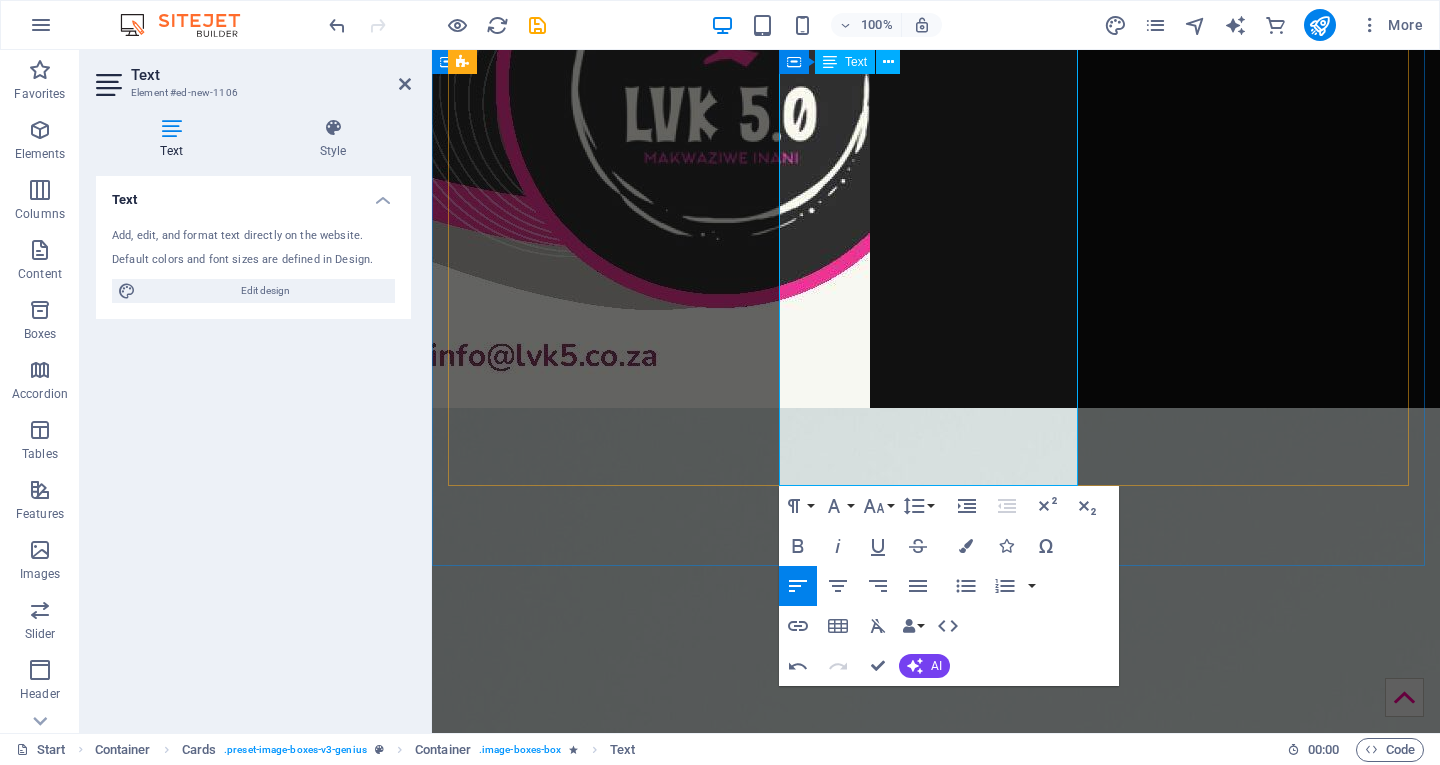 drag, startPoint x: 812, startPoint y: 480, endPoint x: 971, endPoint y: 465, distance: 159.70598 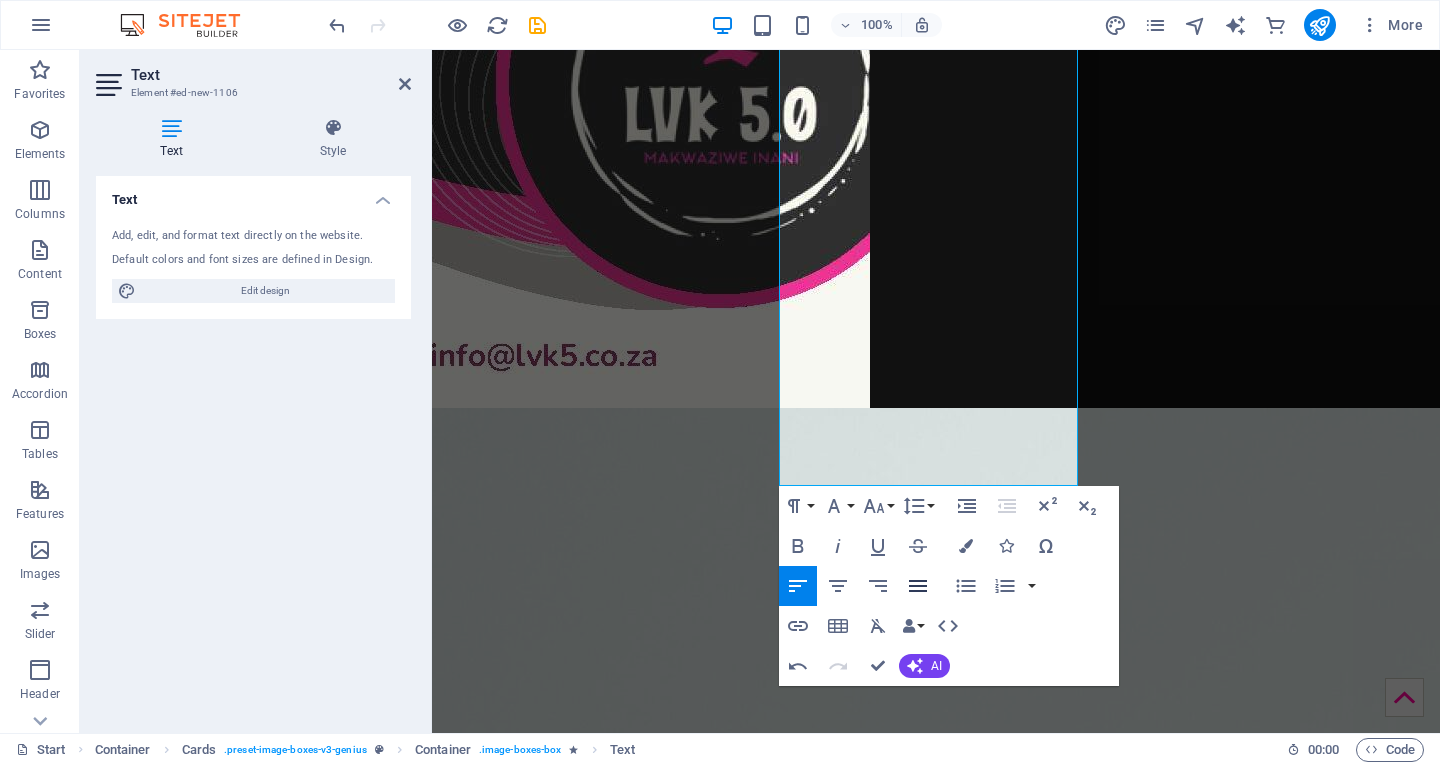 click 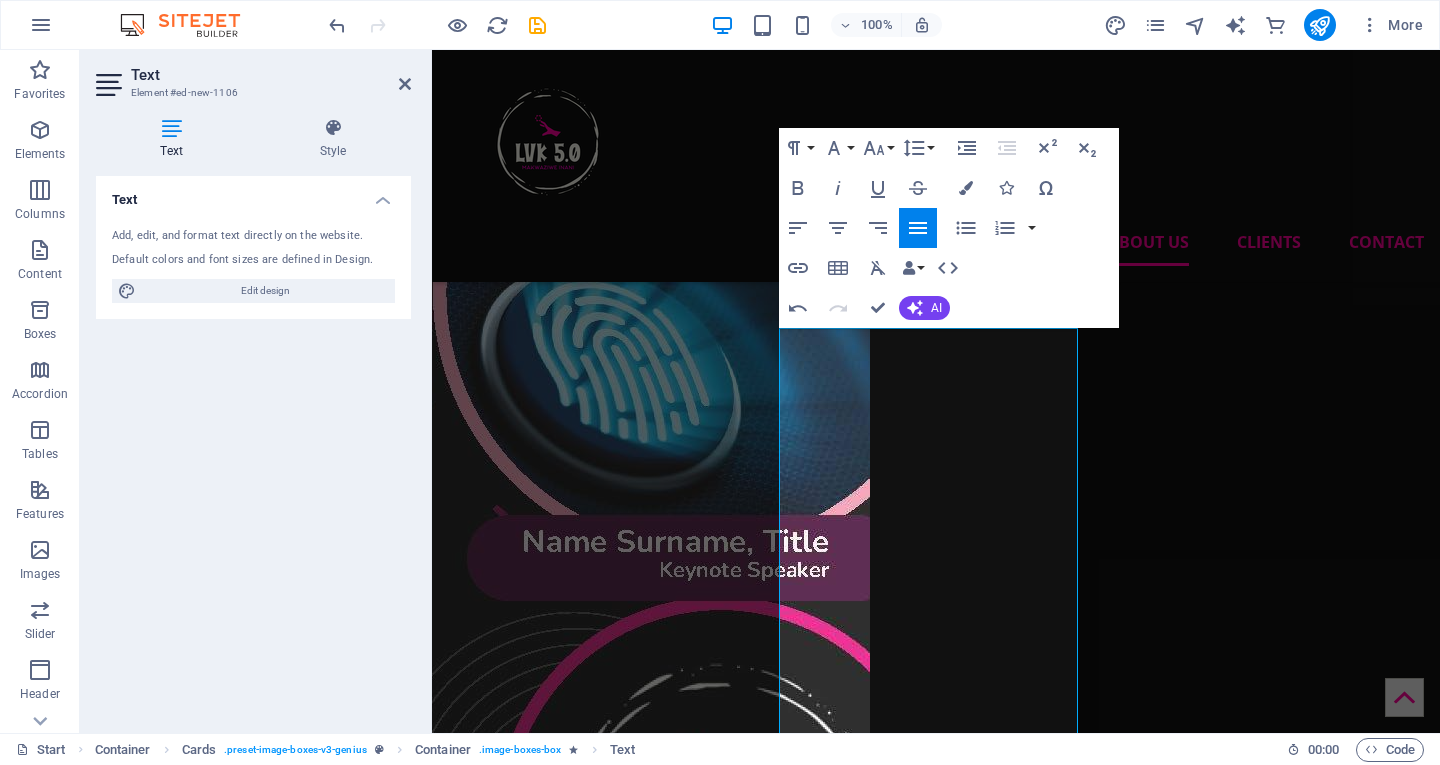 scroll, scrollTop: 3412, scrollLeft: 0, axis: vertical 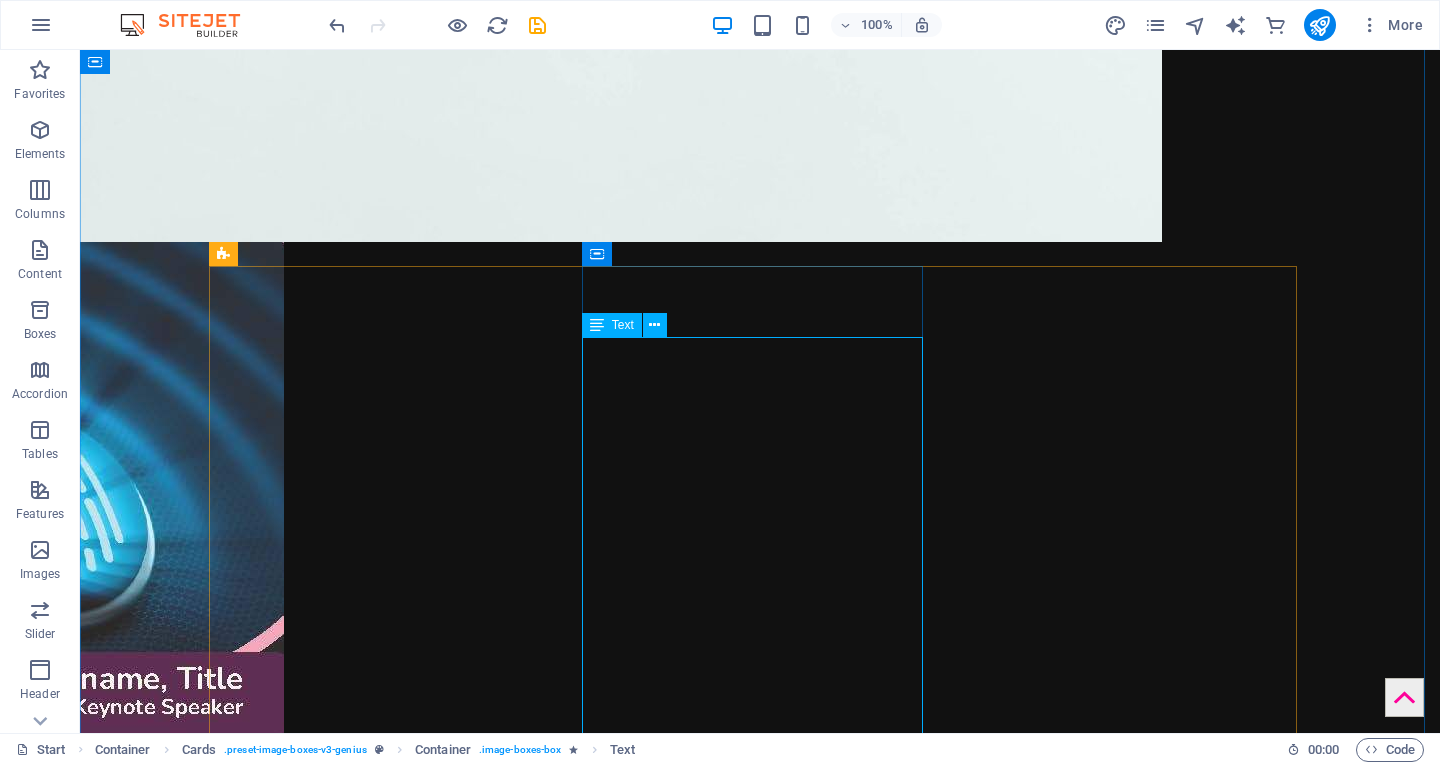 click on "A passionate designer with over 15 years of industry experience, [PERSON_NAME] considers himself fortunate to have worked across various industries, using his creative, design and digital skills to assist various employers and their clients, to understand their needs and create user-centric solutions. His experience ranges from corporate identity design, annual reports, various publications, branding, packaging, print, social, digital, outdoor, Illustration, 2D animation and integrated marketing campaigns. He has an Honours Degree in Communication Management, specializing in Creative Brand Communication and two Postgraduate Diplomas in Business Administration and General Management. [DEMOGRAPHIC_DATA] born and bred, [PERSON_NAME] is currently residing in [GEOGRAPHIC_DATA] and works with a global clientele. [PERSON_NAME] joins our team as an  external SME and Facilitator on Design and Innovative Thinking  skills program. He is our global [PERSON_NAME] and tech expert." at bounding box center (386, 13373) 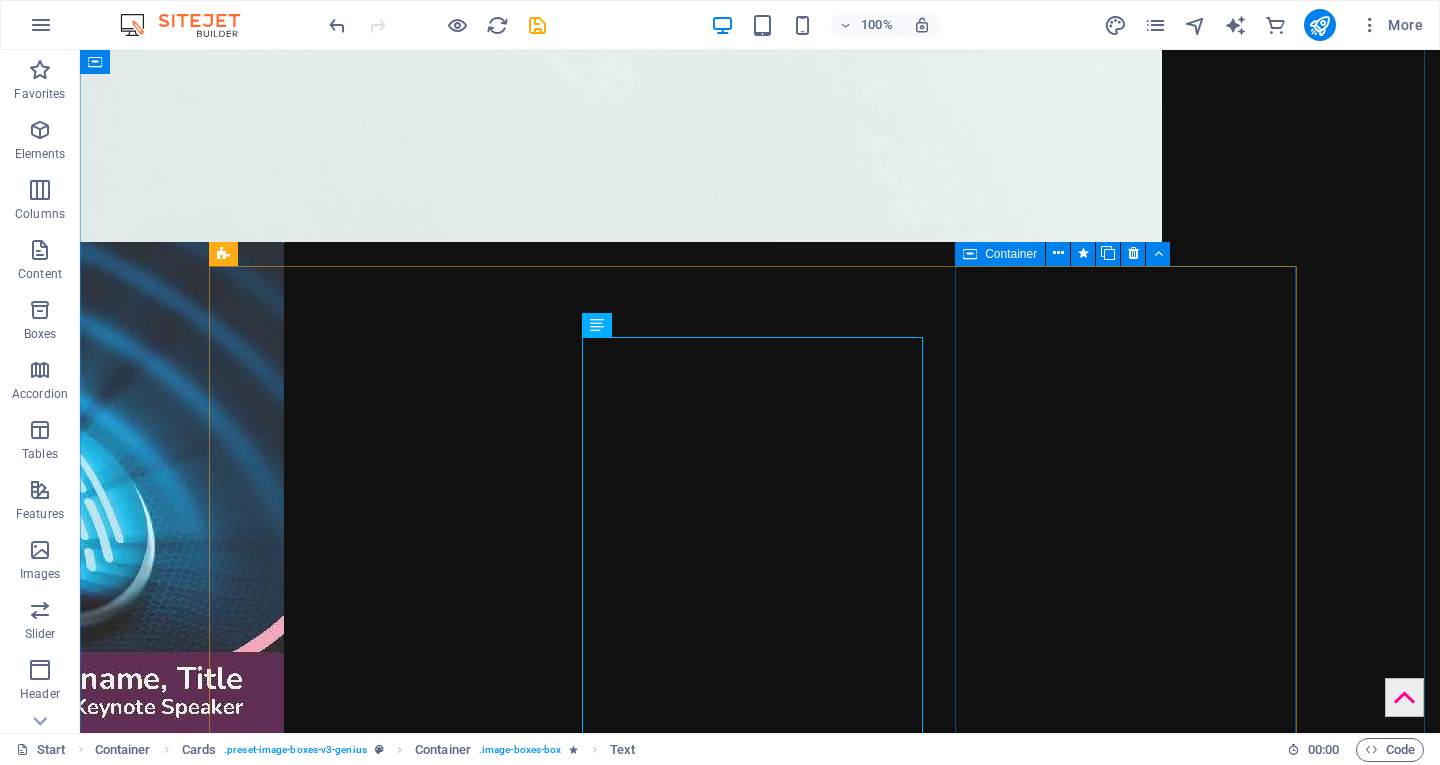click on "To Be Advised" at bounding box center [386, 13878] 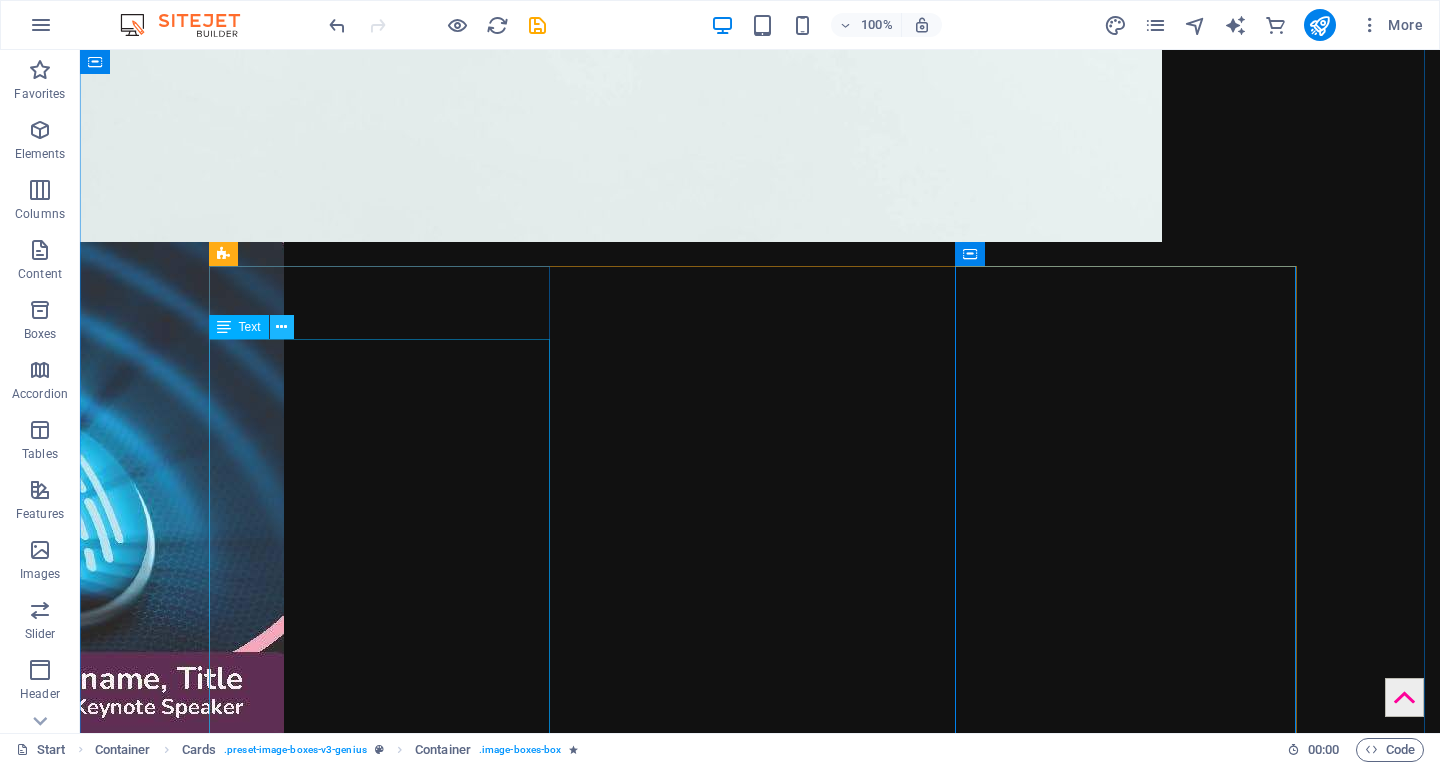 click at bounding box center [281, 327] 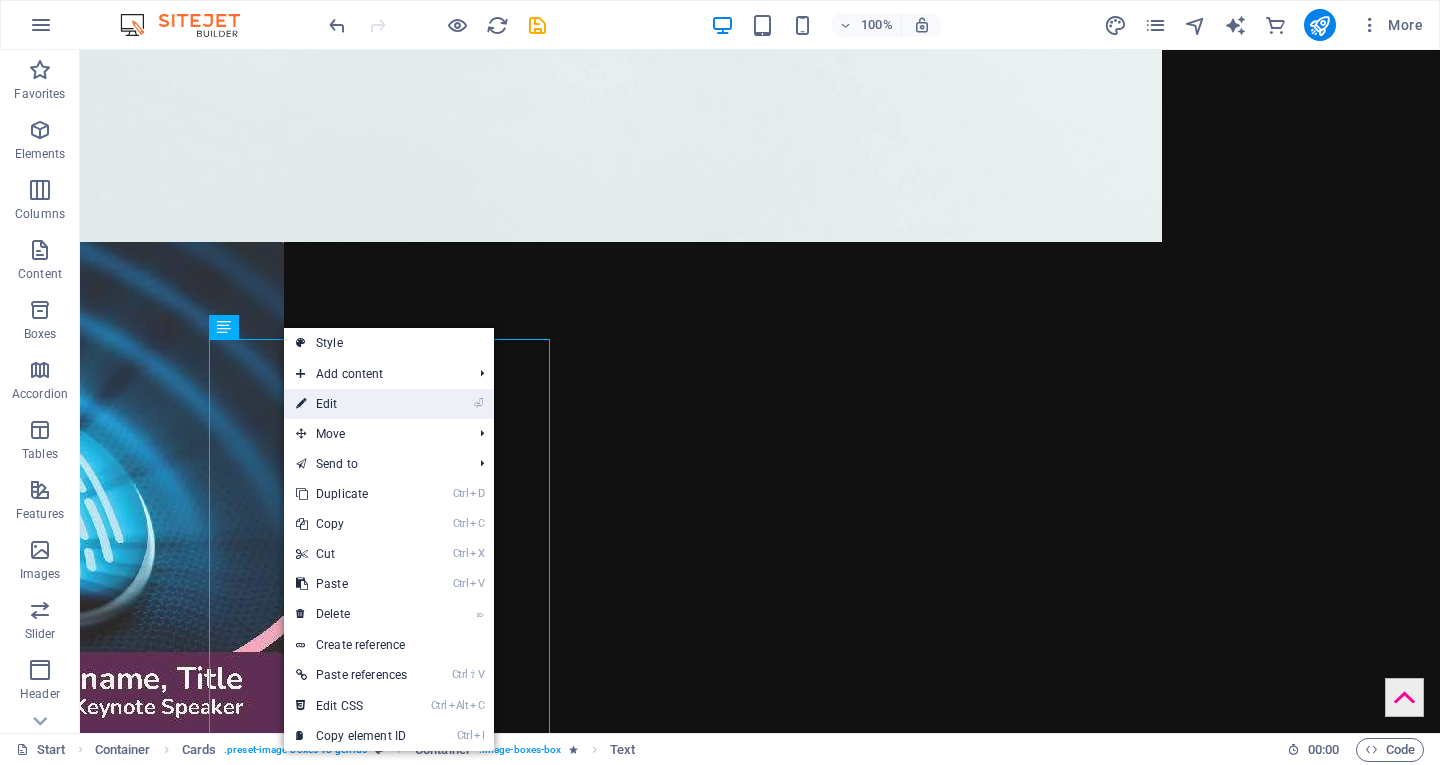 click on "⏎  Edit" at bounding box center [351, 404] 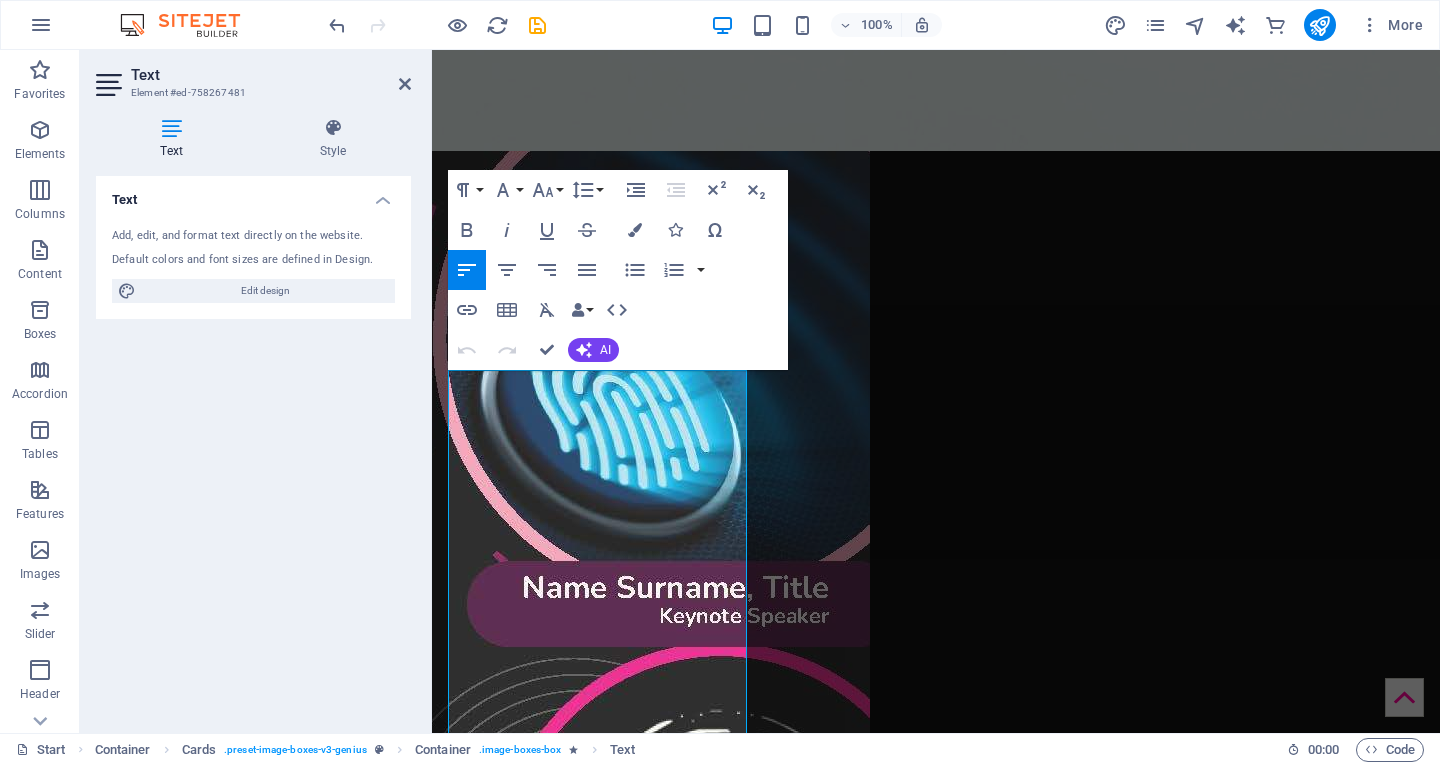 scroll, scrollTop: 3412, scrollLeft: 0, axis: vertical 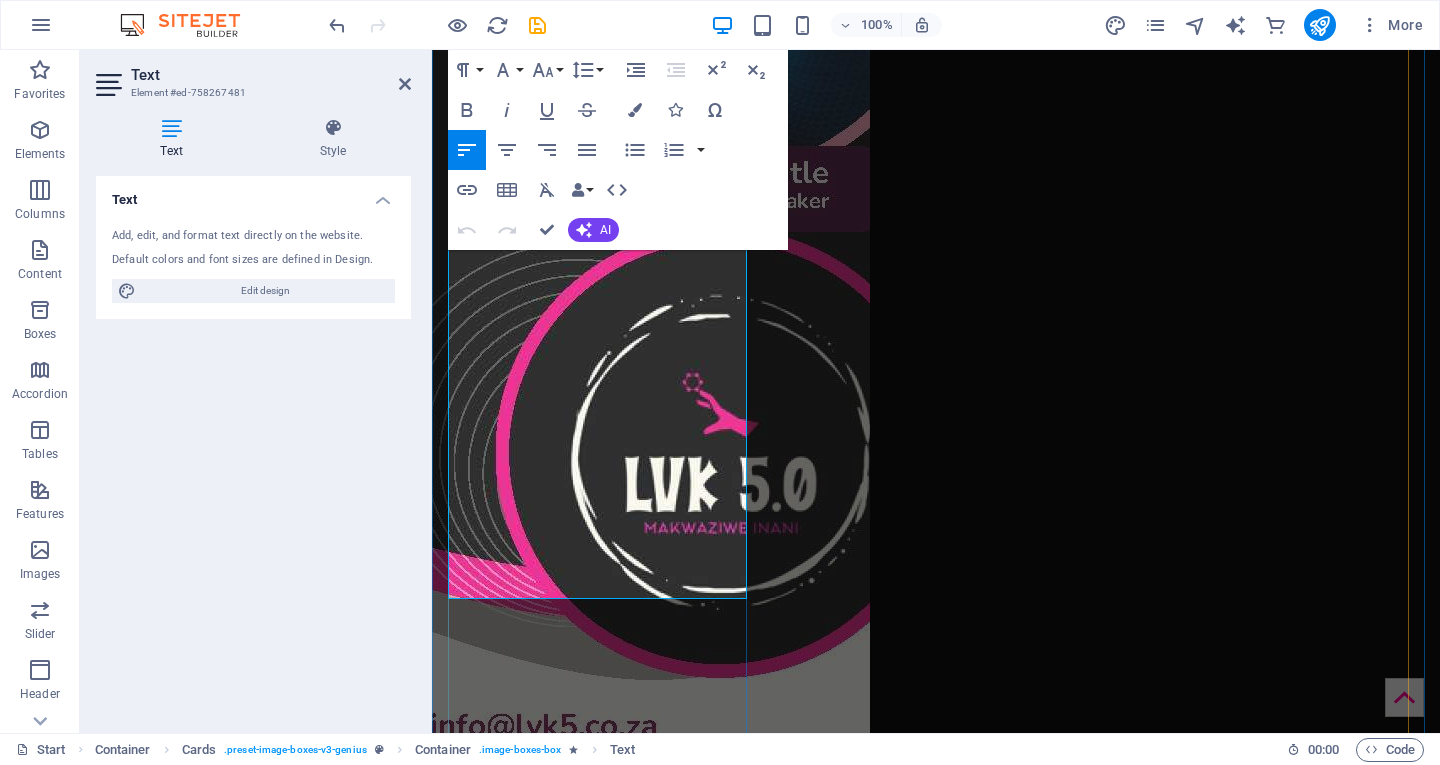 drag, startPoint x: 483, startPoint y: 385, endPoint x: 661, endPoint y: 583, distance: 266.24802 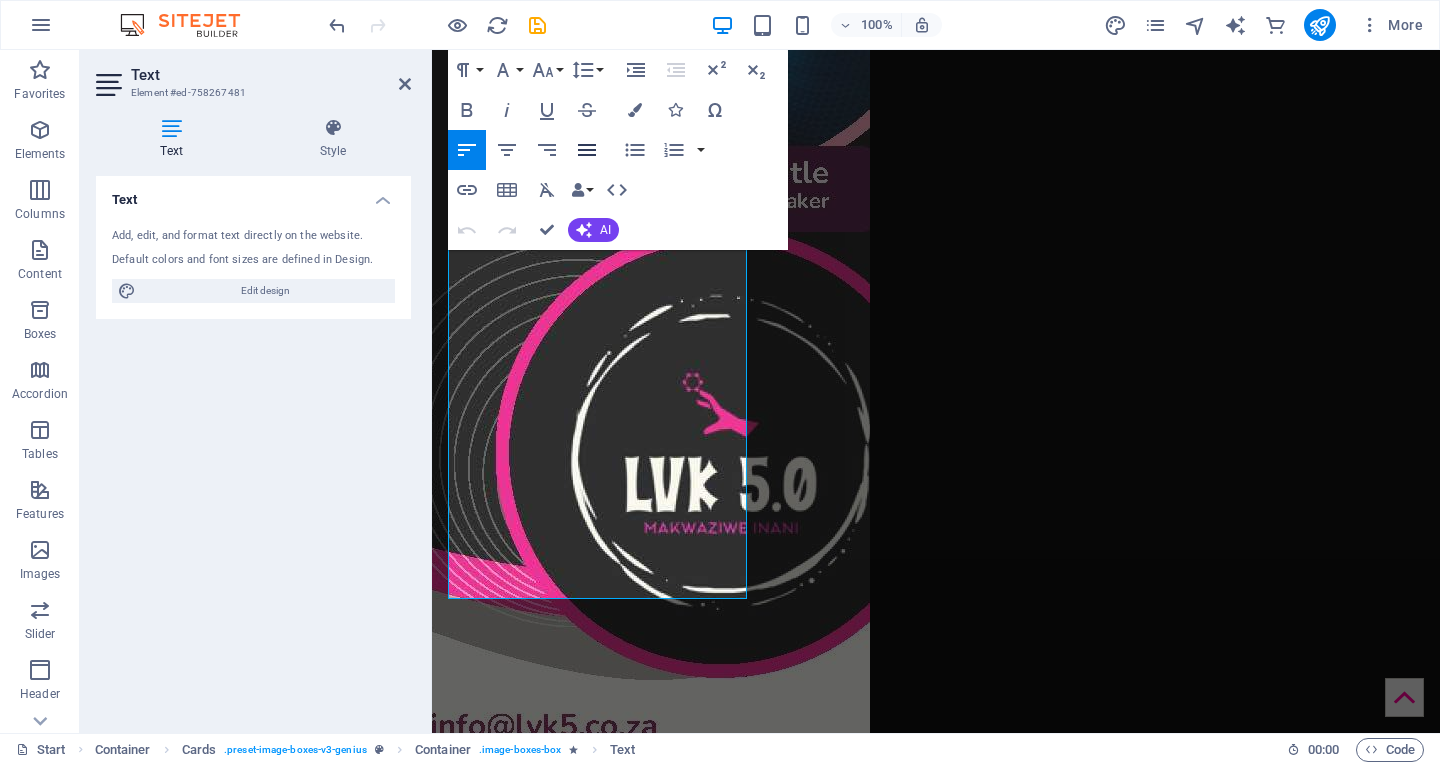 click 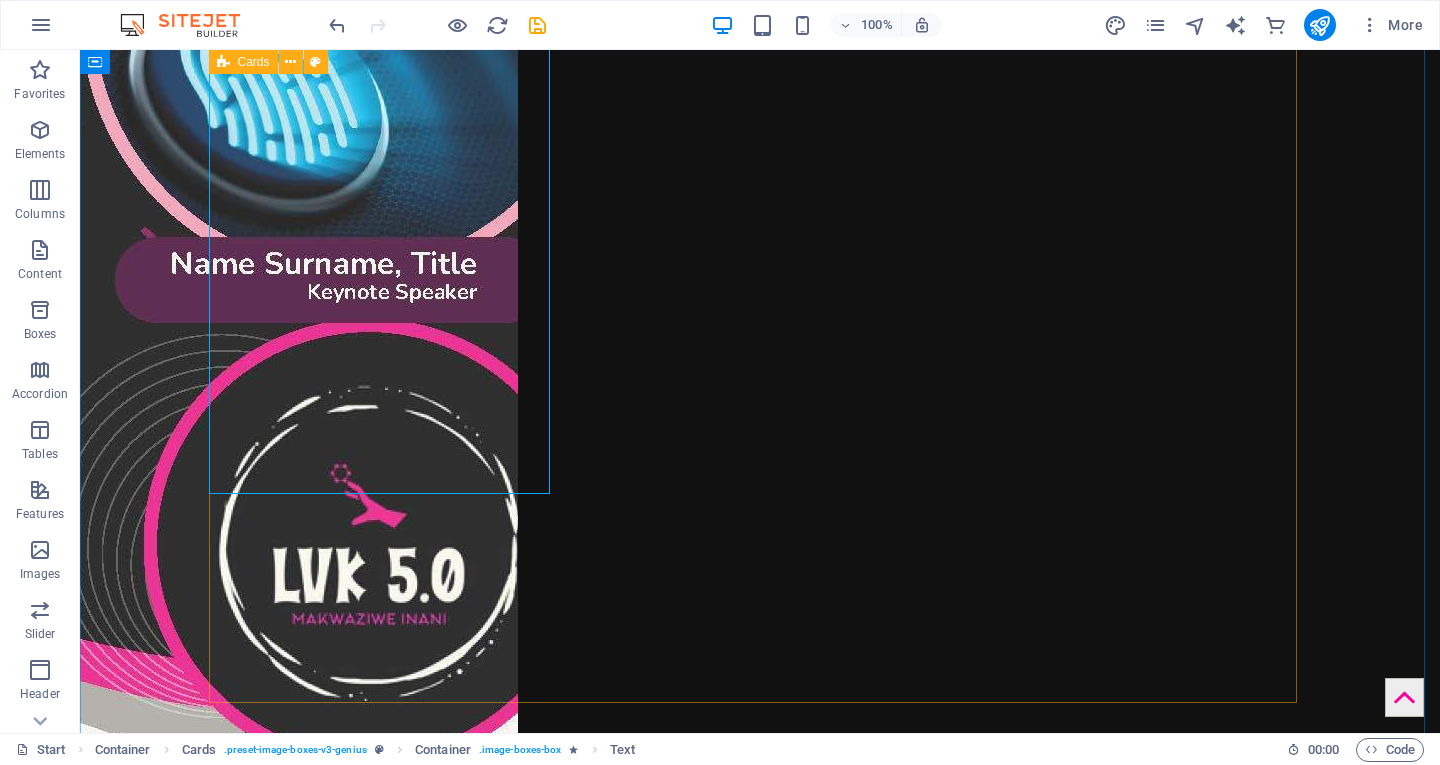 scroll, scrollTop: 3839, scrollLeft: 0, axis: vertical 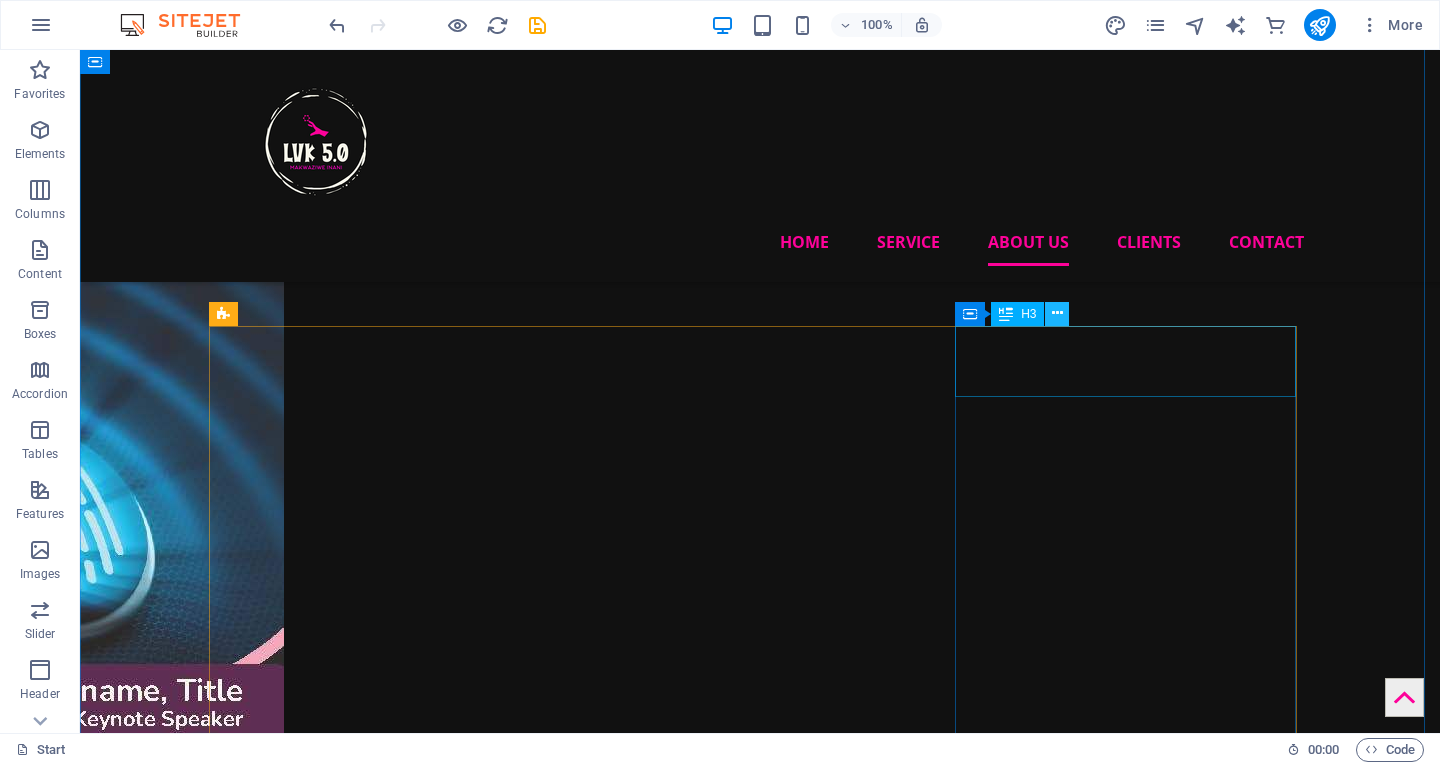 click at bounding box center (1057, 313) 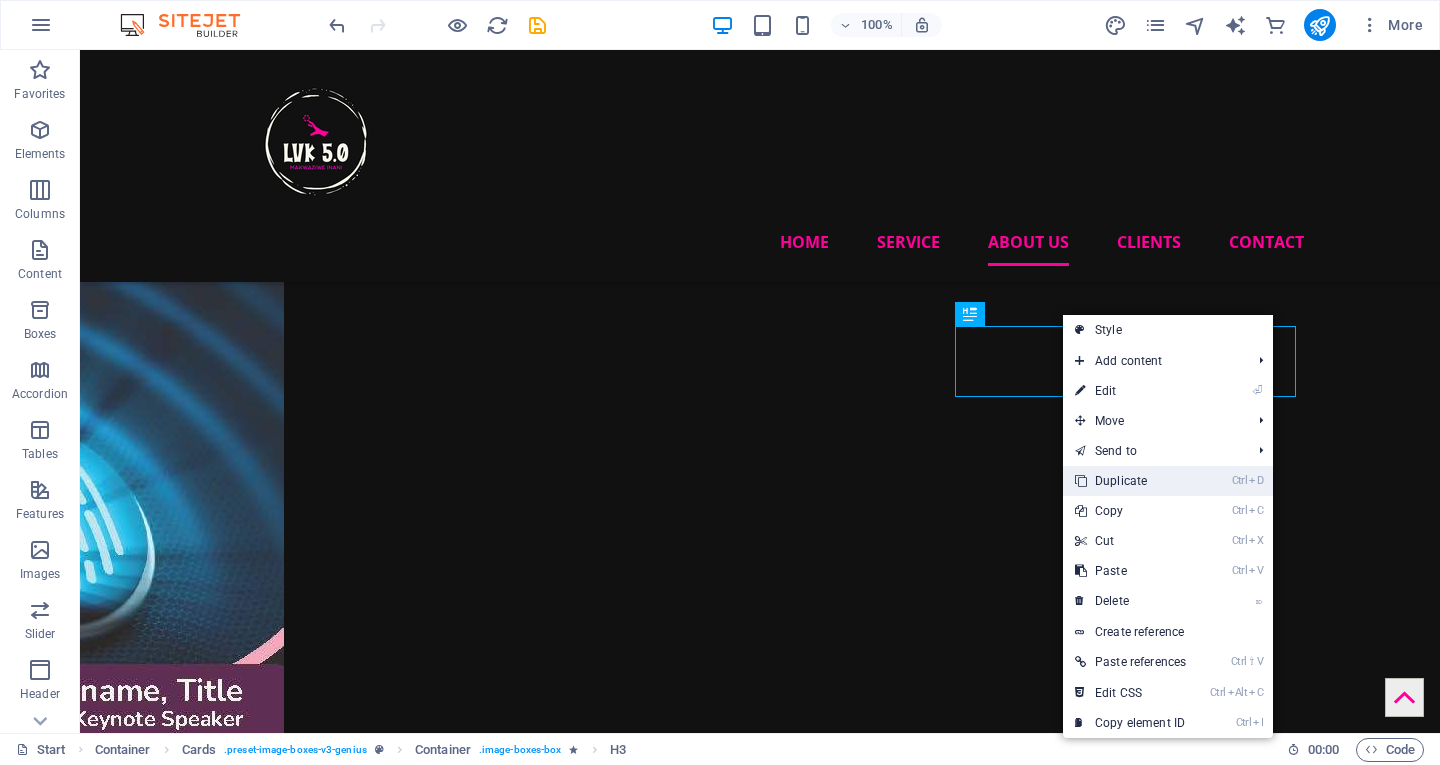 click on "Ctrl D  Duplicate" at bounding box center [1130, 481] 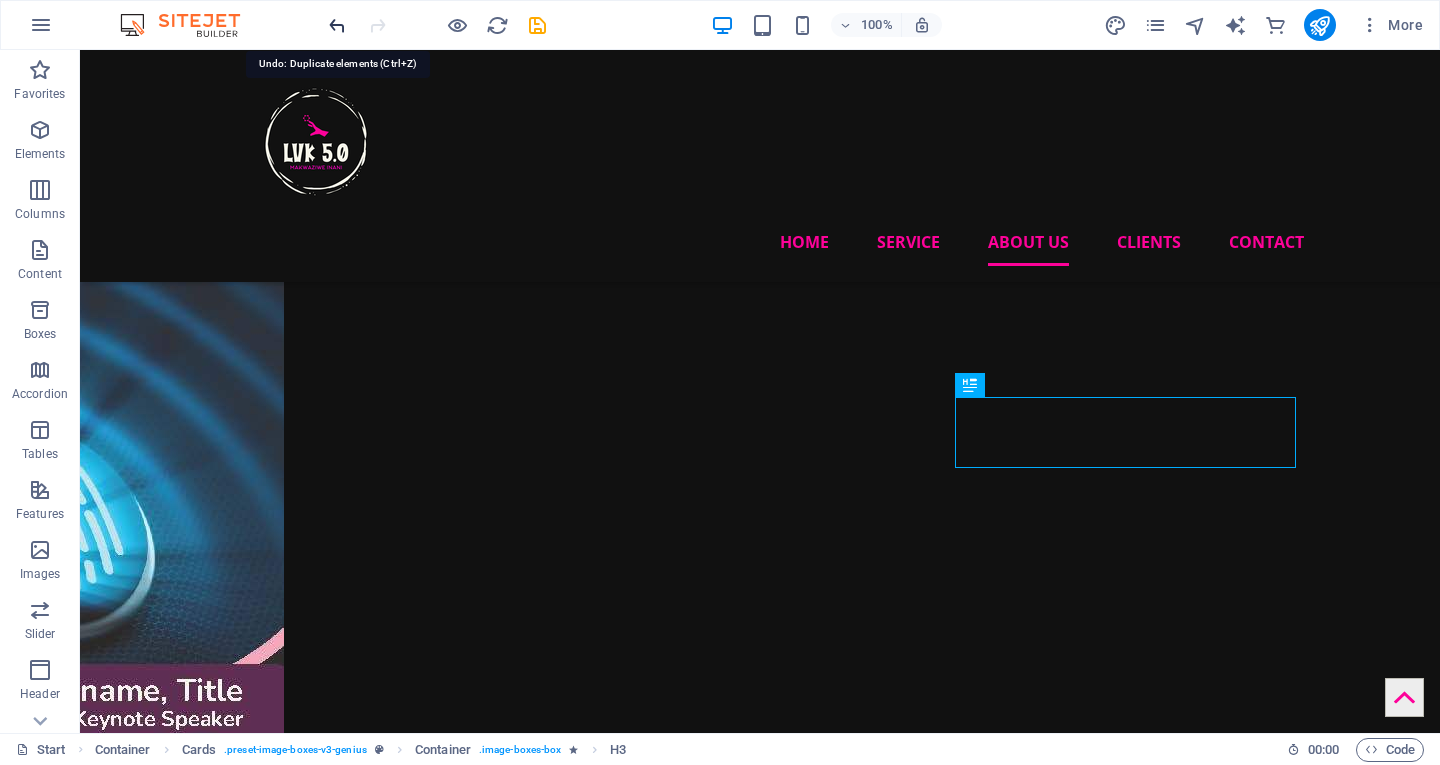 click at bounding box center (337, 25) 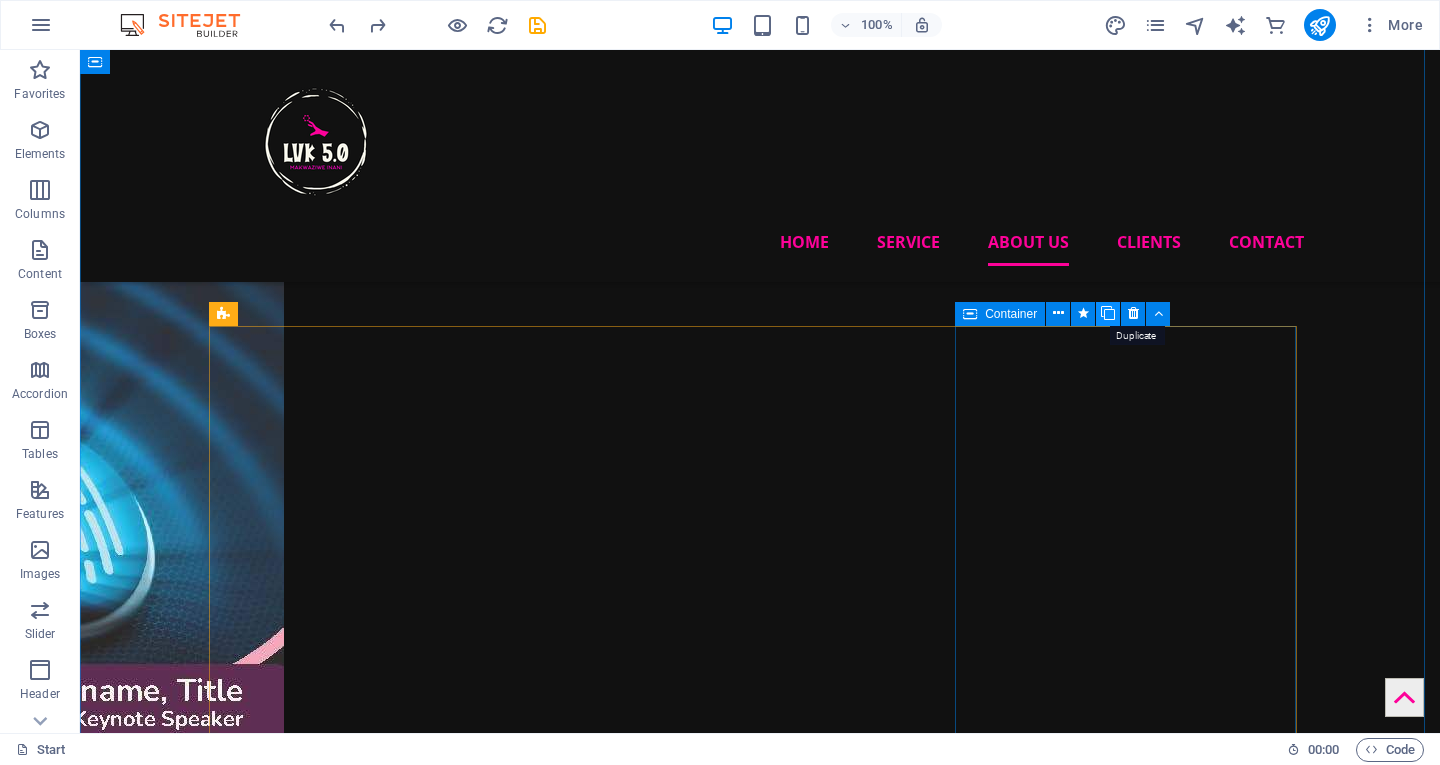 click at bounding box center [1108, 313] 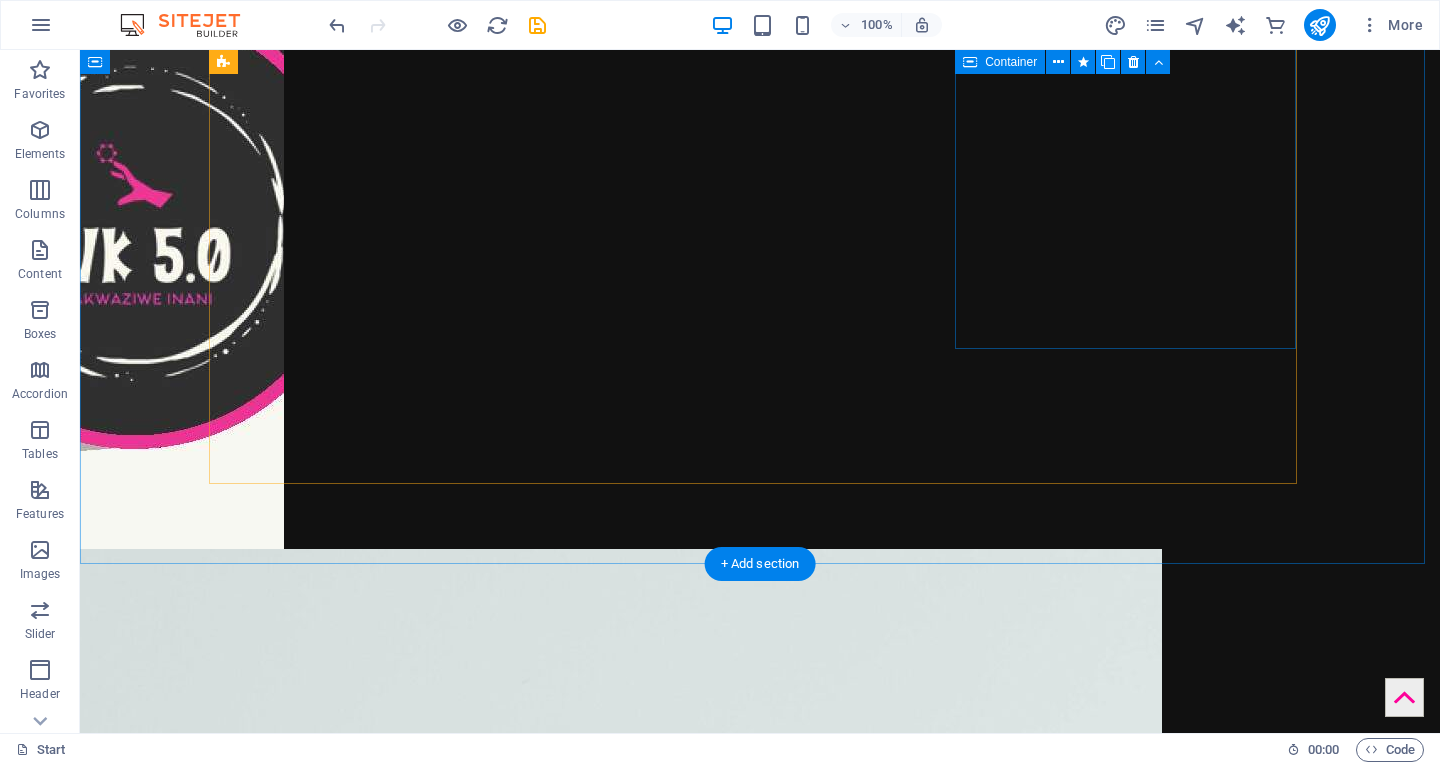scroll, scrollTop: 4234, scrollLeft: 0, axis: vertical 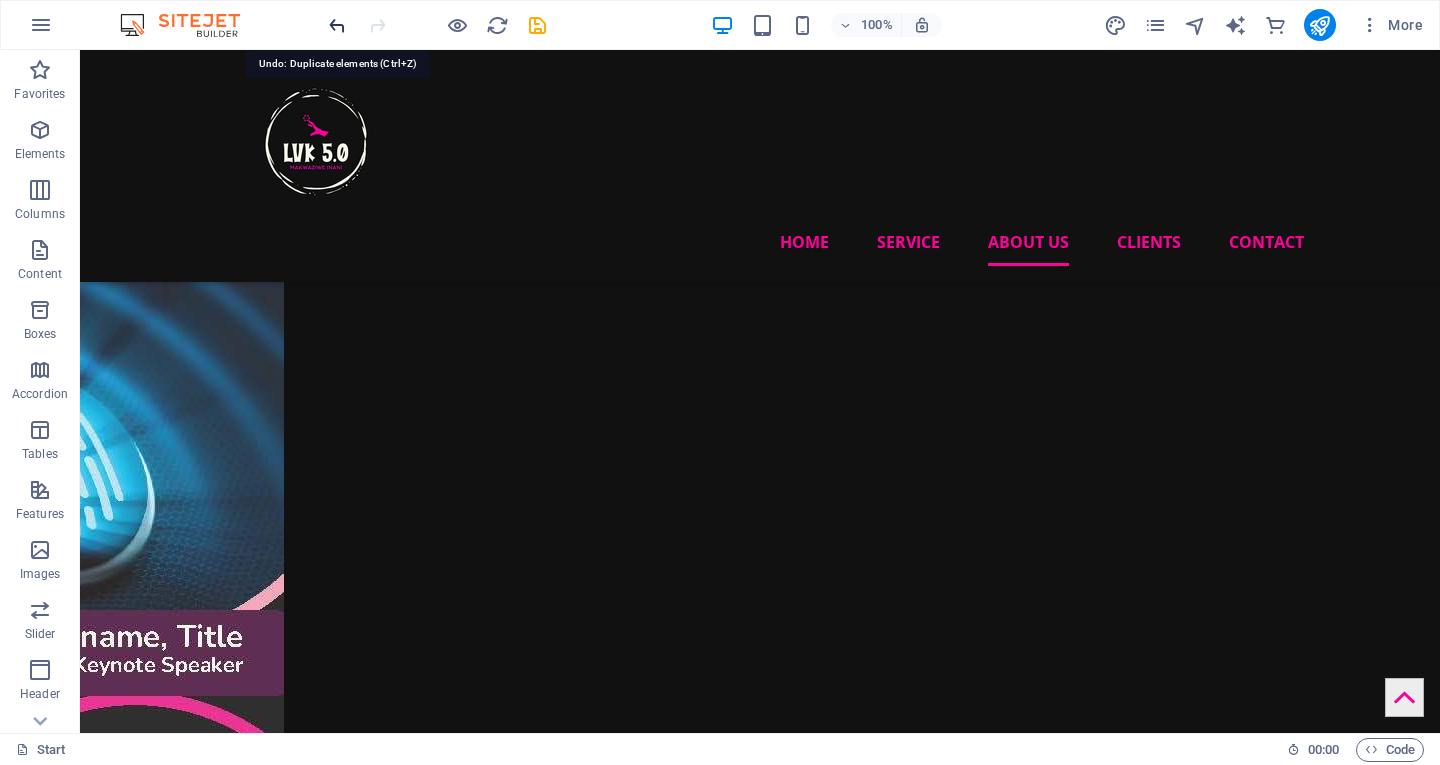 click at bounding box center [337, 25] 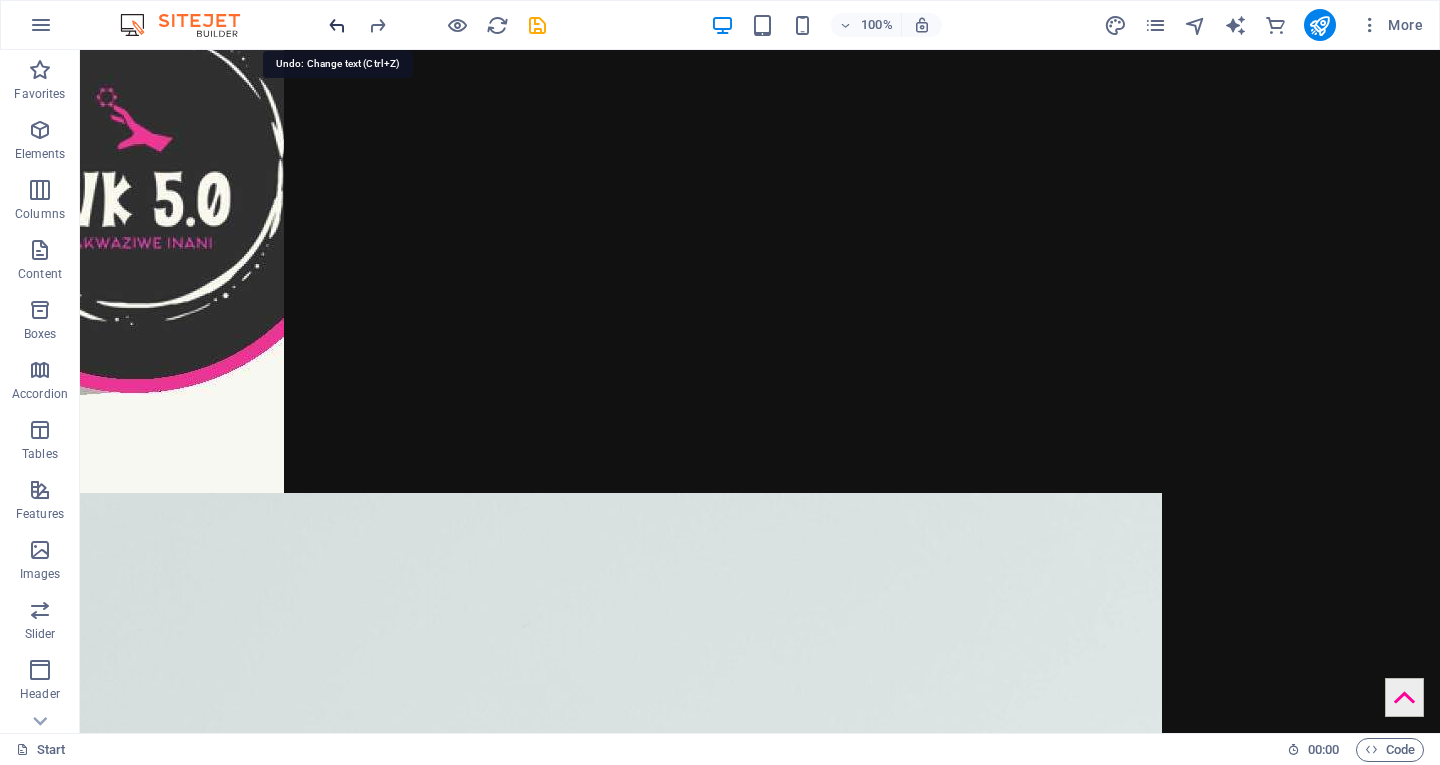 scroll, scrollTop: 4234, scrollLeft: 0, axis: vertical 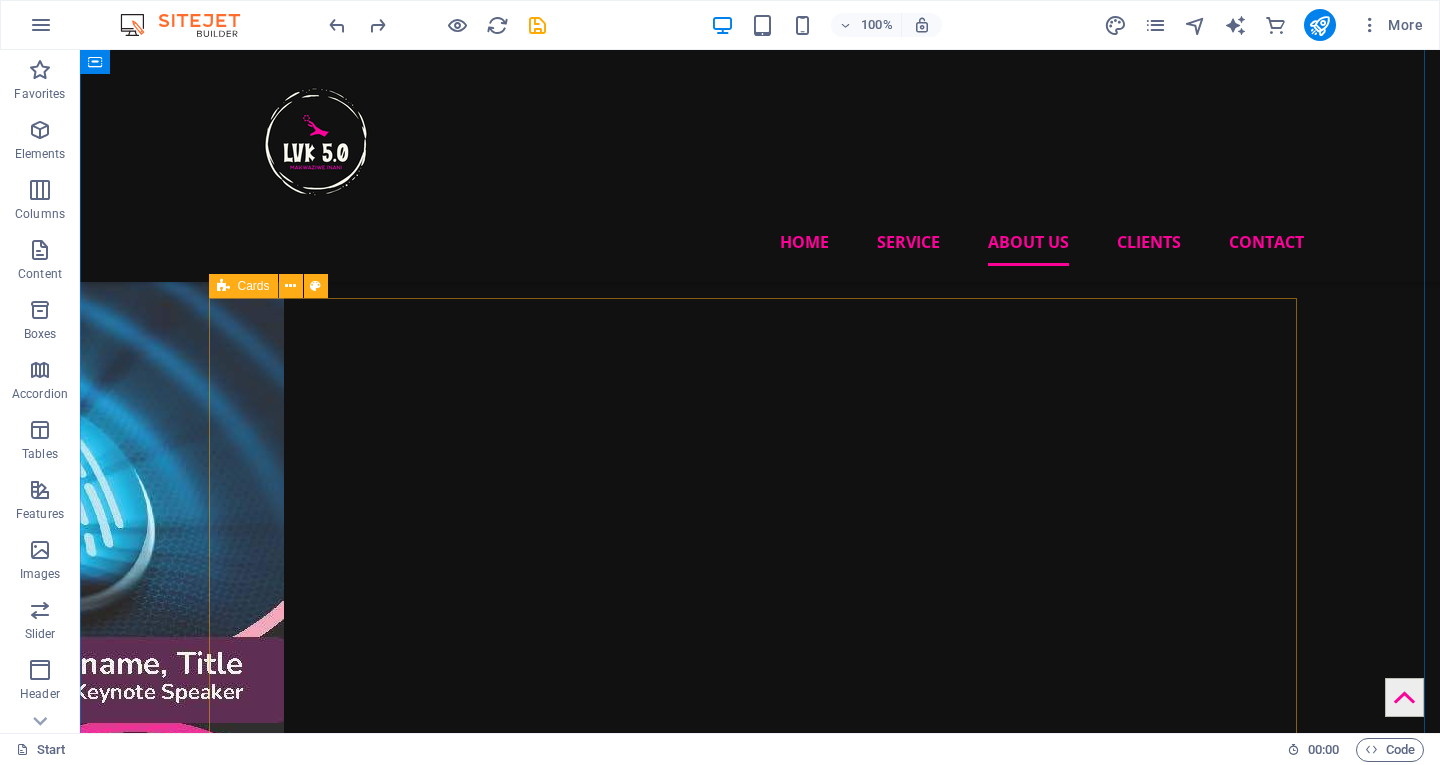 click on "Cards" at bounding box center [243, 286] 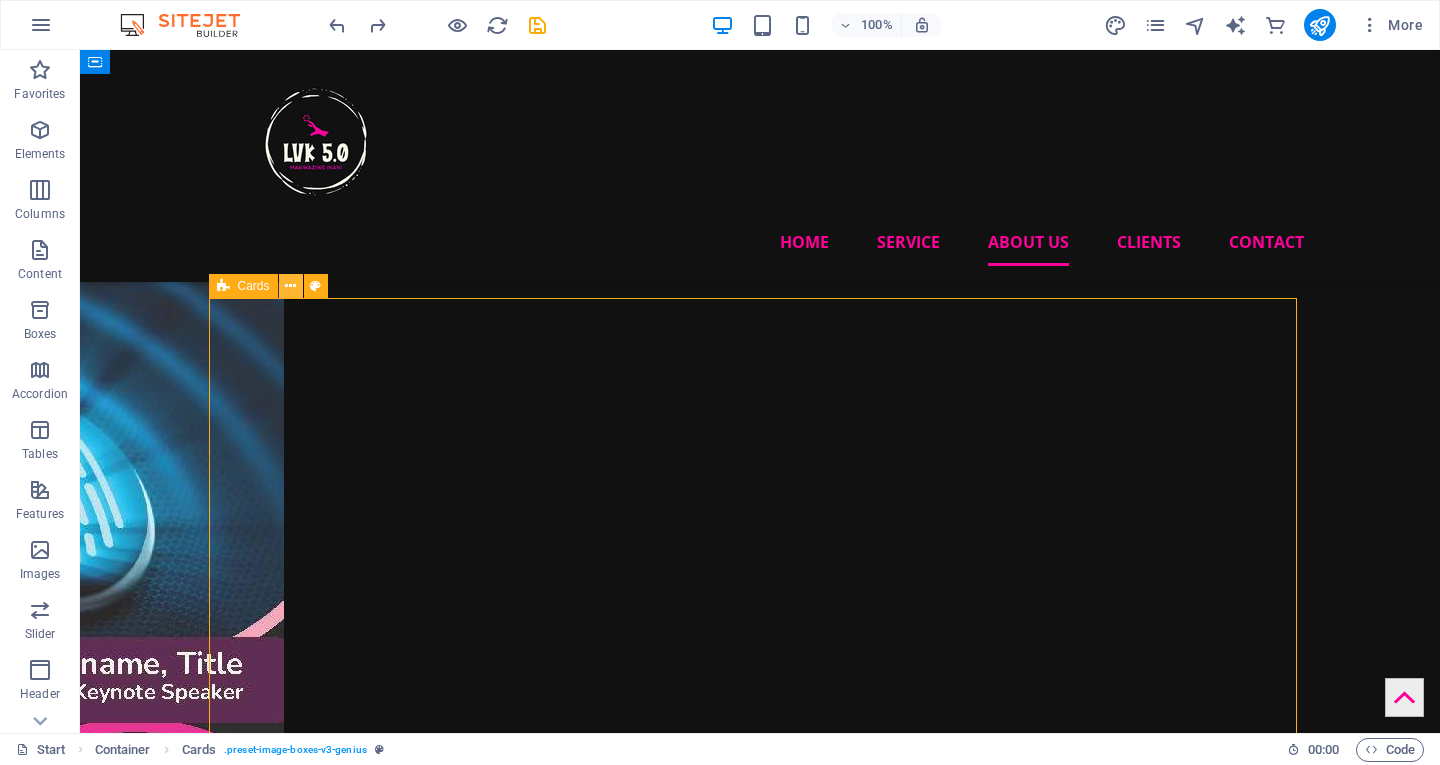click at bounding box center (290, 286) 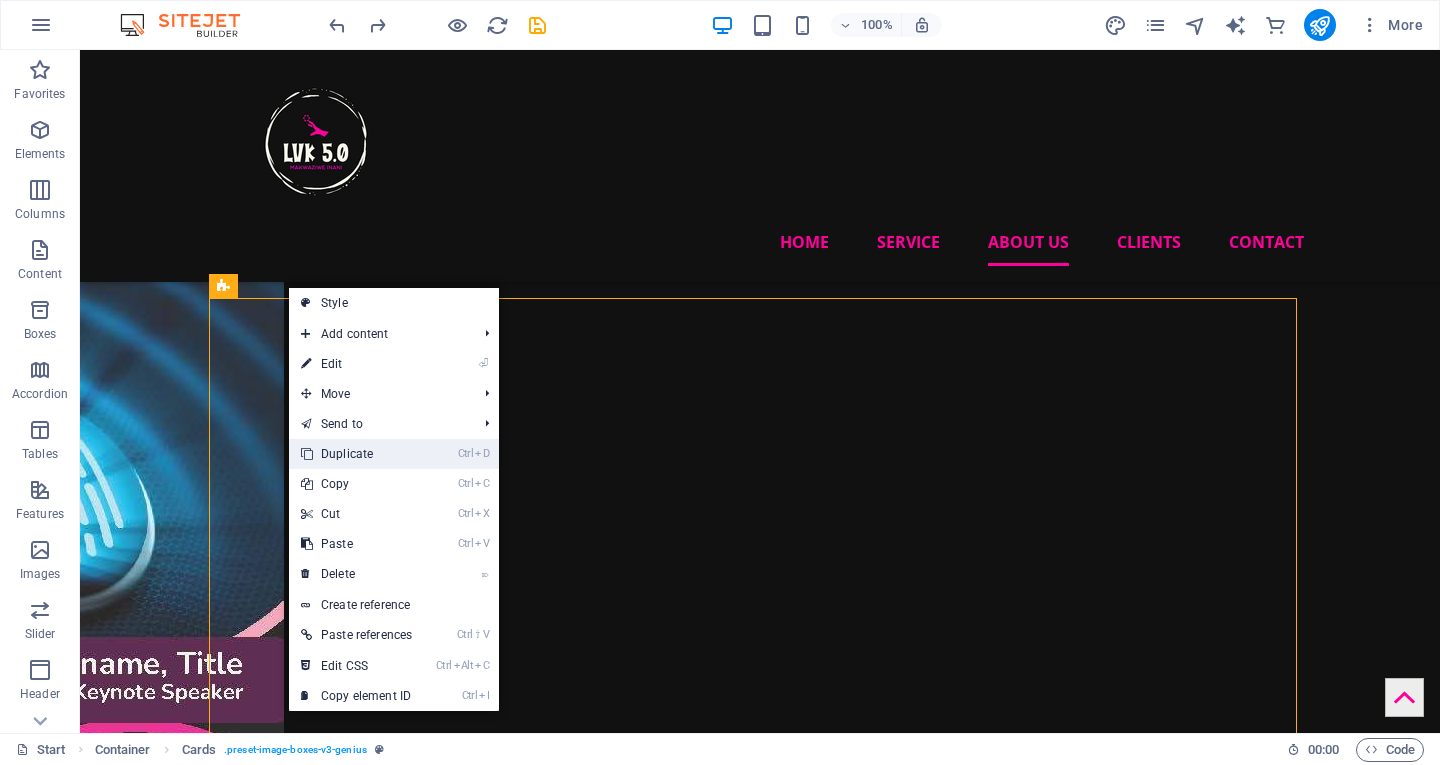 click on "Ctrl D  Duplicate" at bounding box center (356, 454) 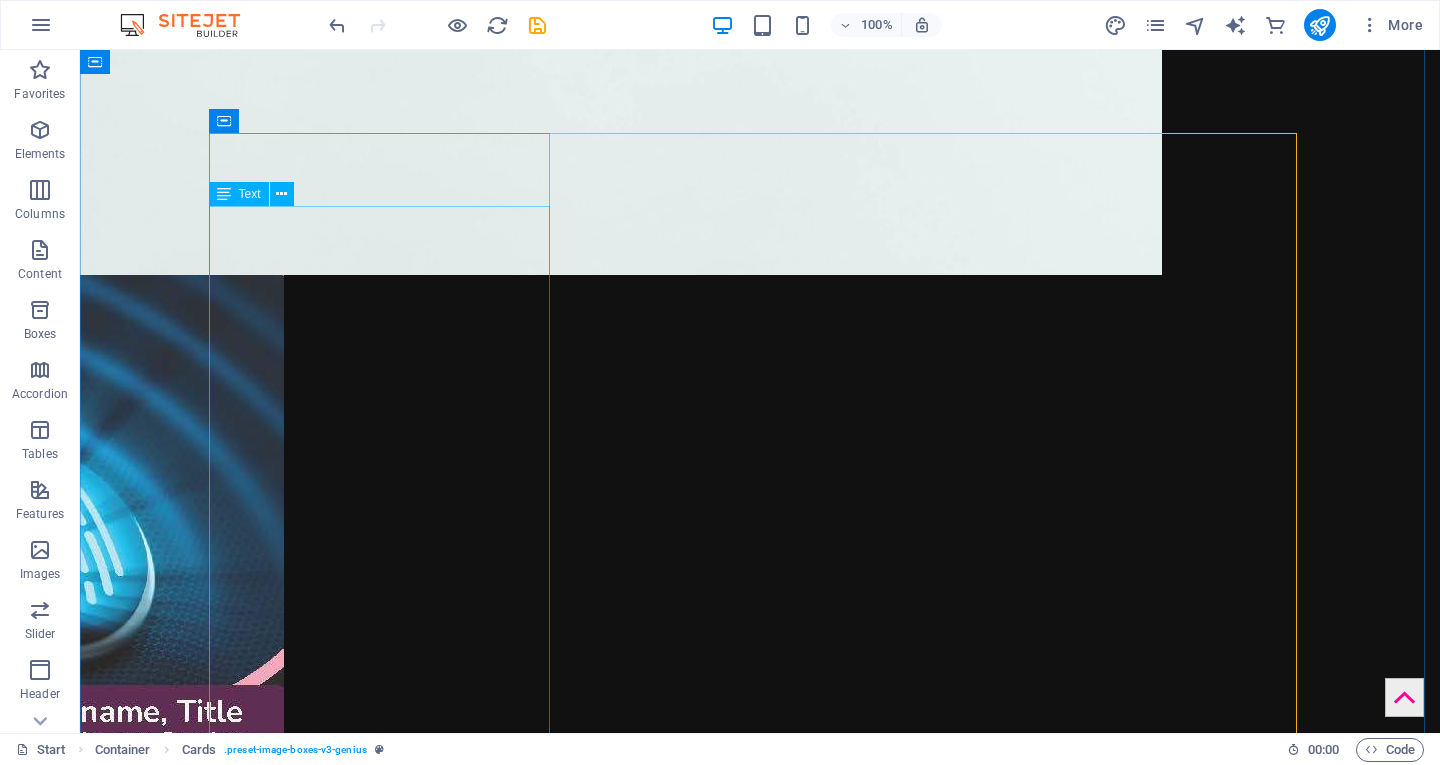 scroll, scrollTop: 4571, scrollLeft: 0, axis: vertical 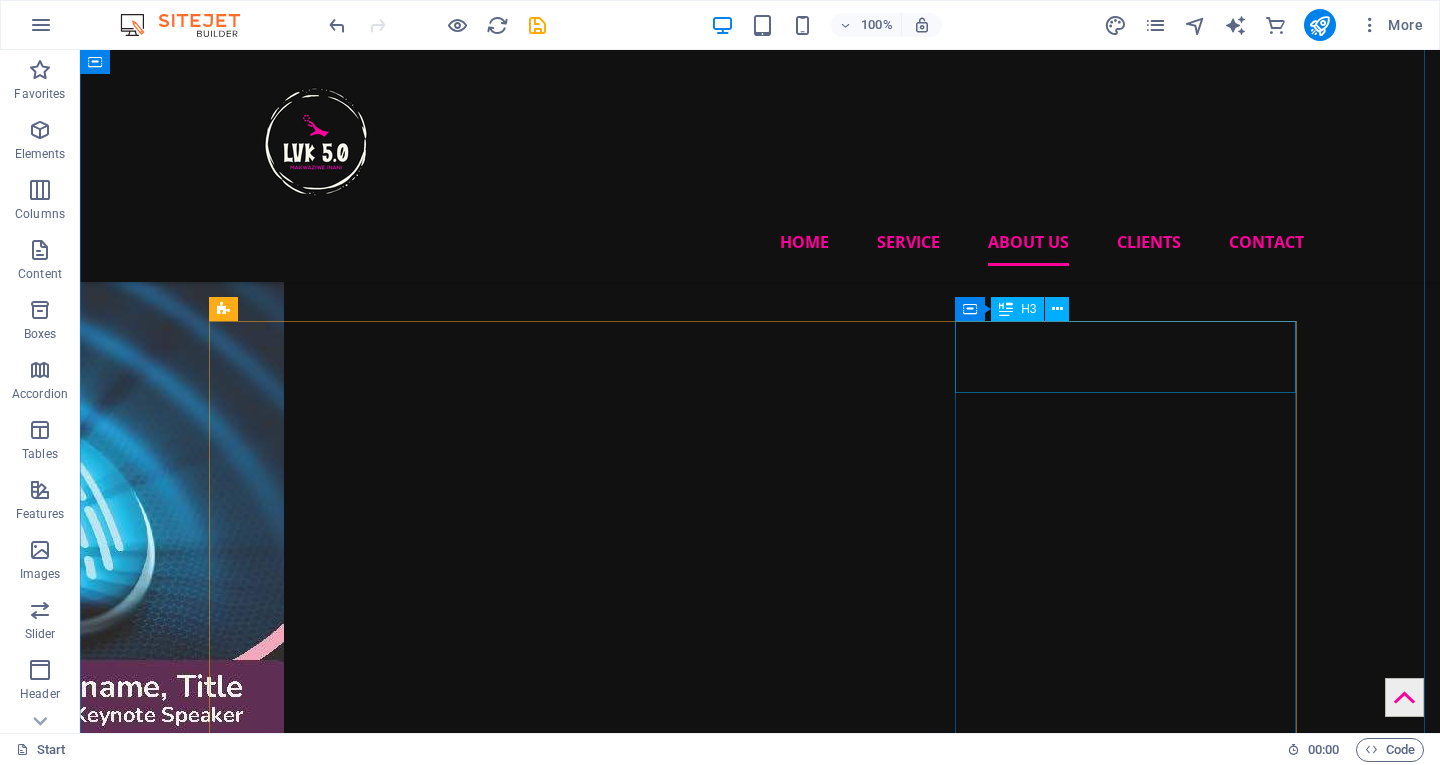 click on "To Be Advised" at bounding box center (386, 13870) 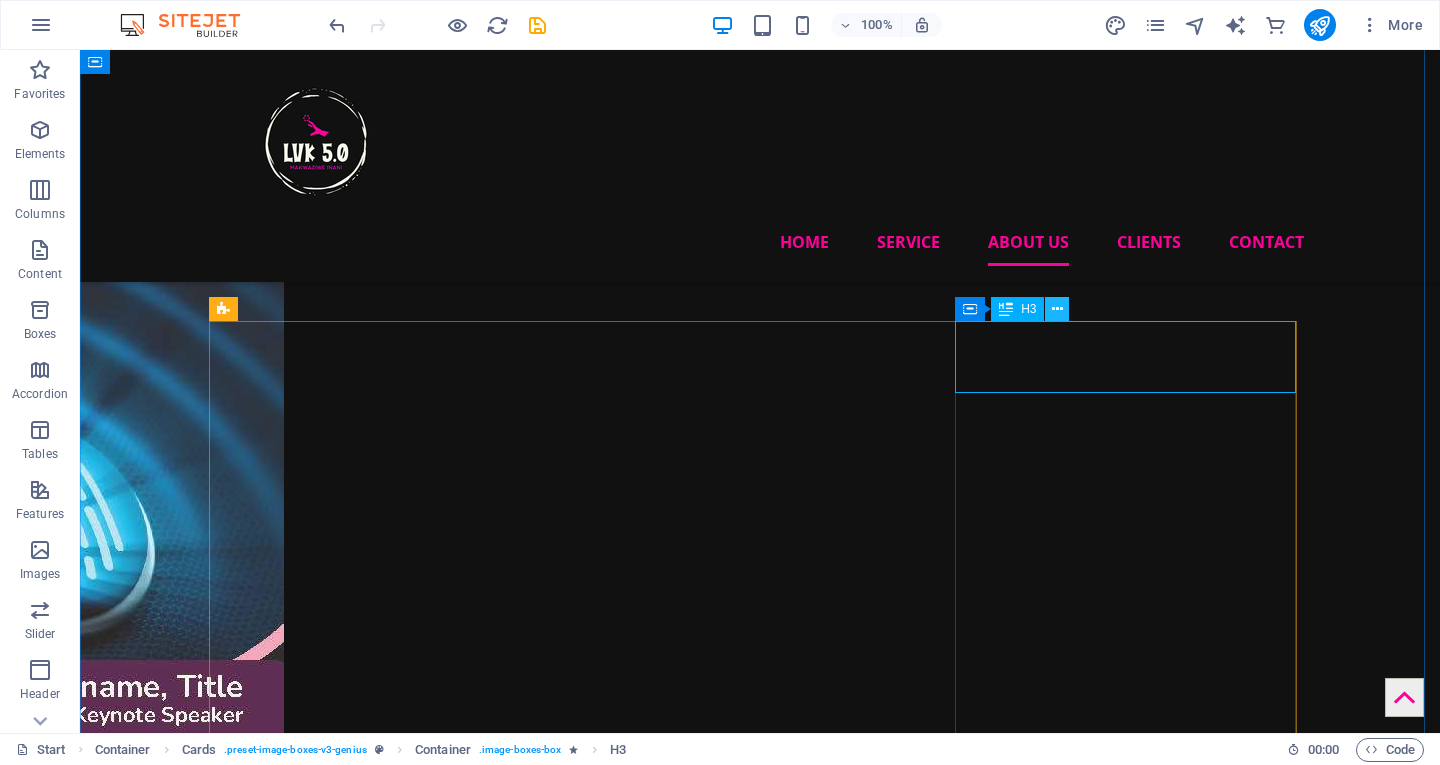 click at bounding box center (1057, 309) 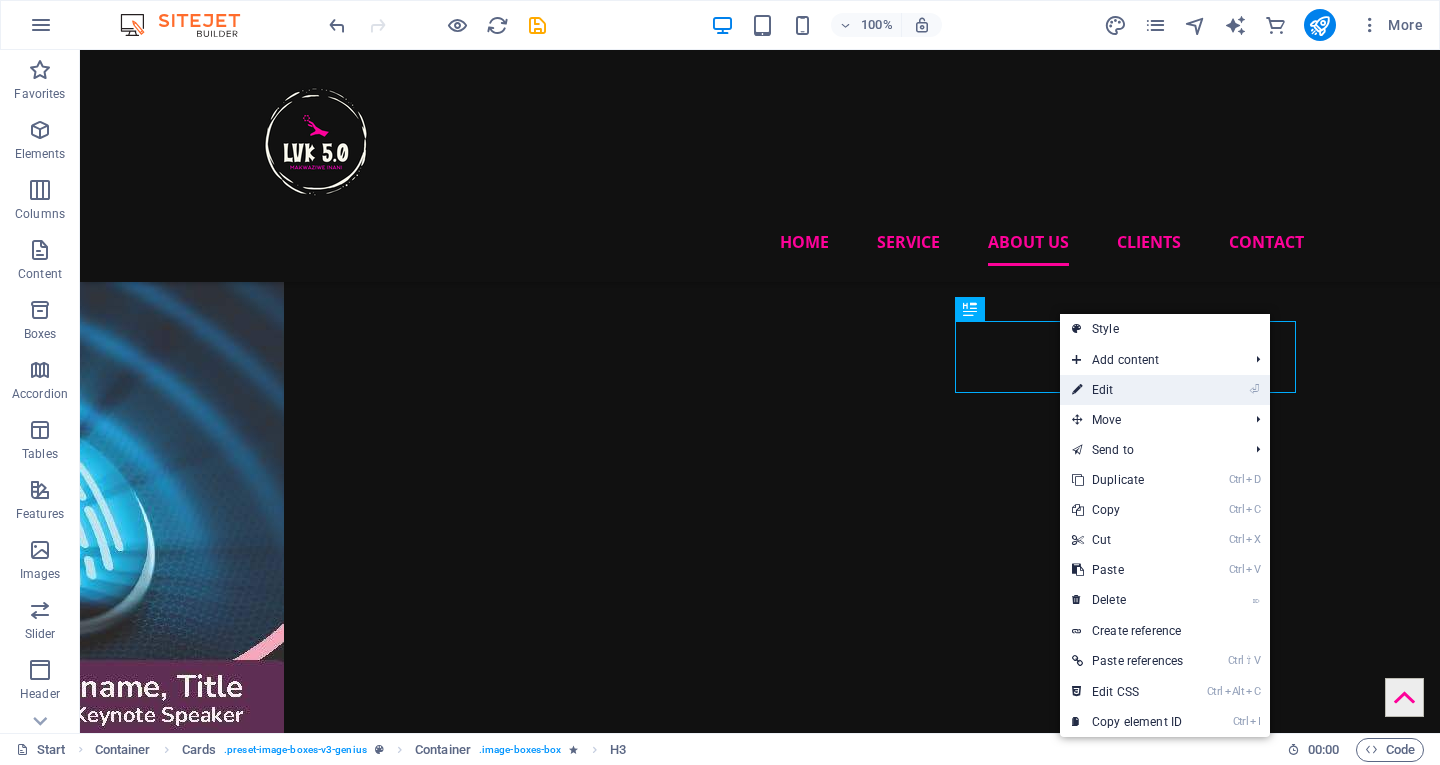 click on "⏎  Edit" at bounding box center (1127, 390) 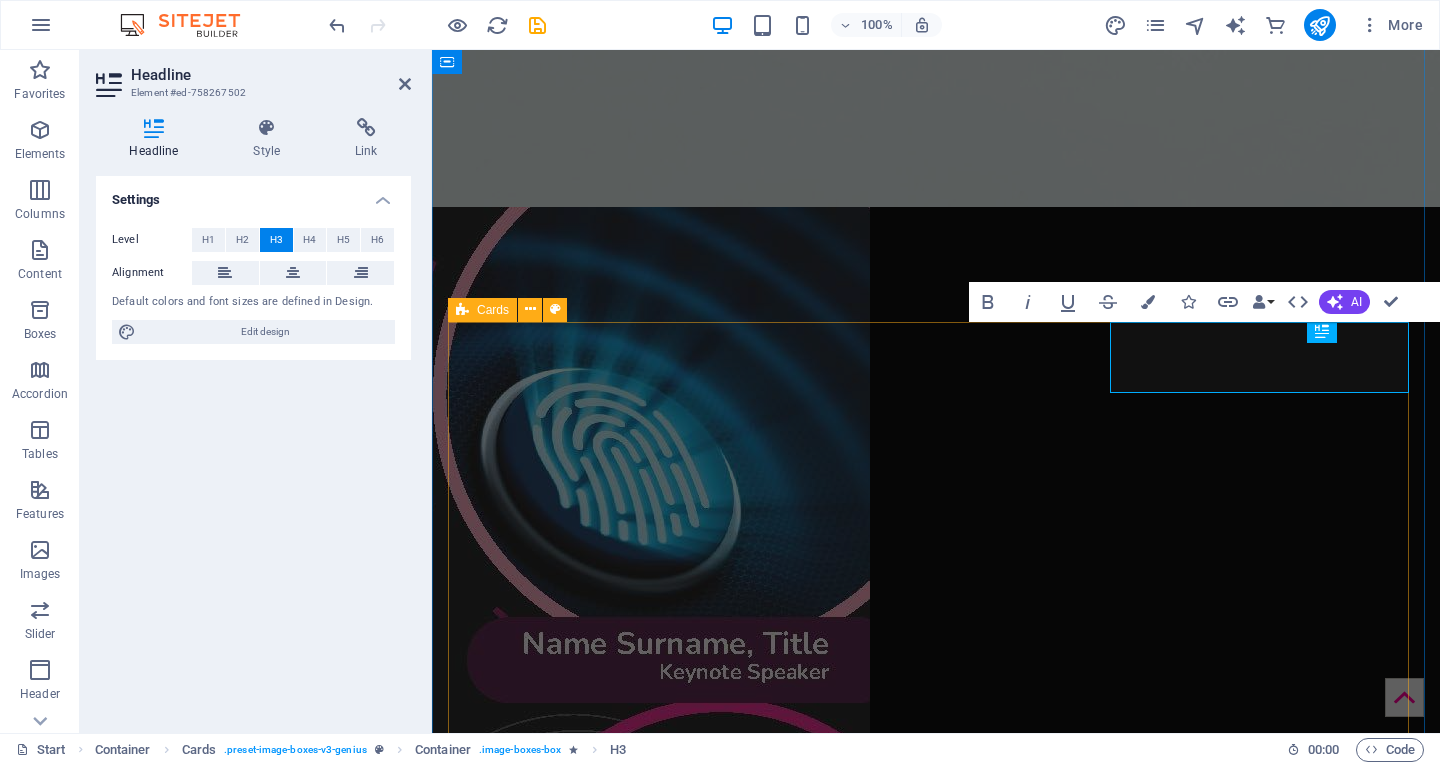 scroll, scrollTop: 3357, scrollLeft: 0, axis: vertical 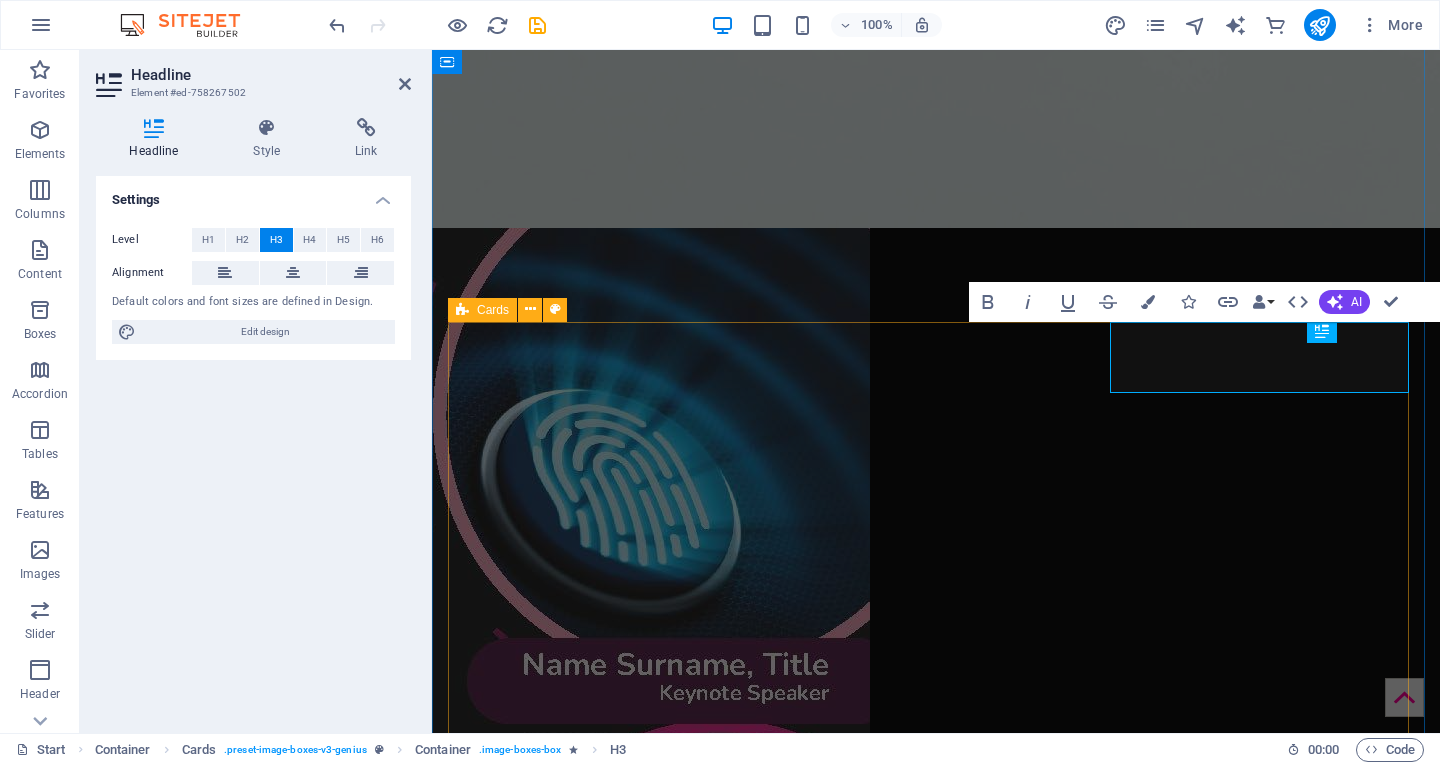 type 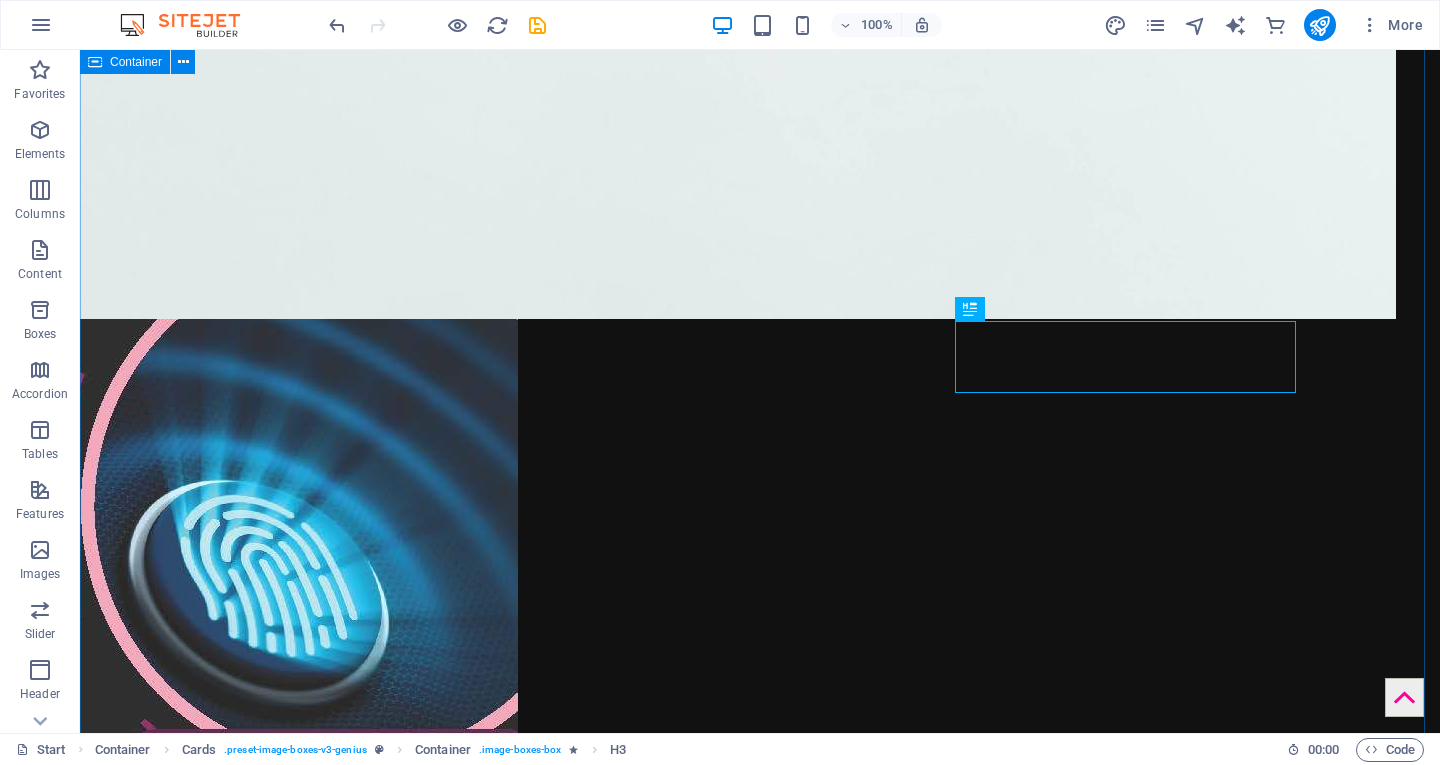 scroll, scrollTop: 3378, scrollLeft: 0, axis: vertical 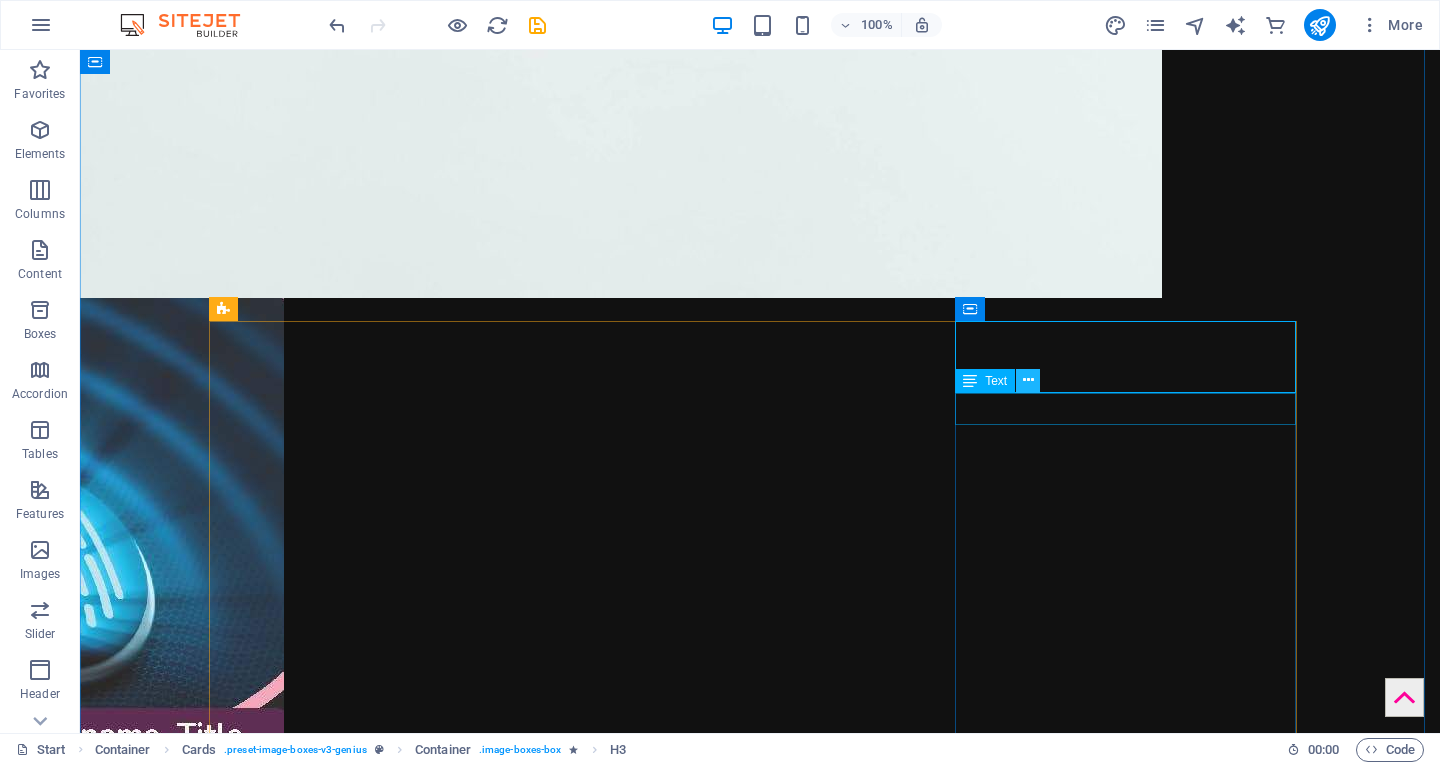 click at bounding box center [1028, 380] 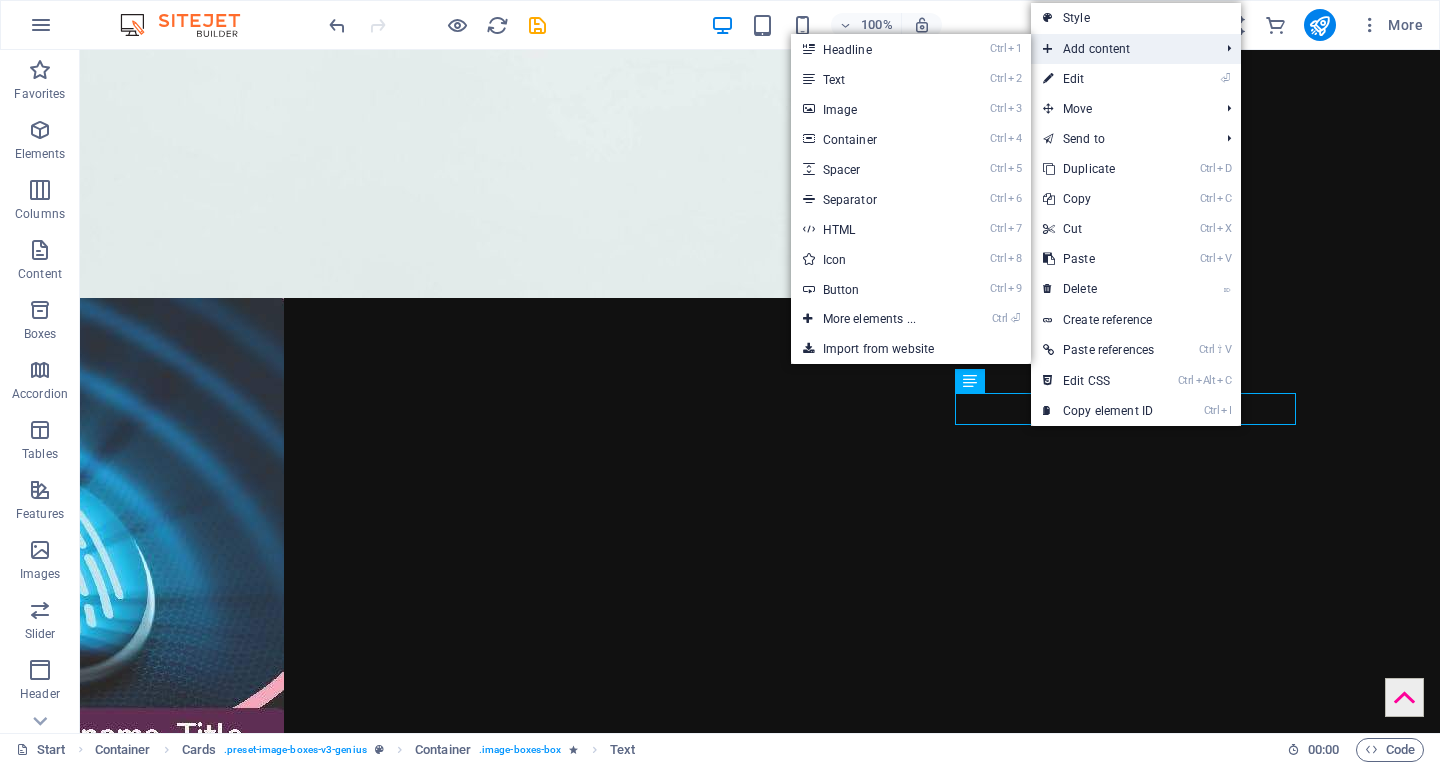 click on "Add content" at bounding box center [1121, 49] 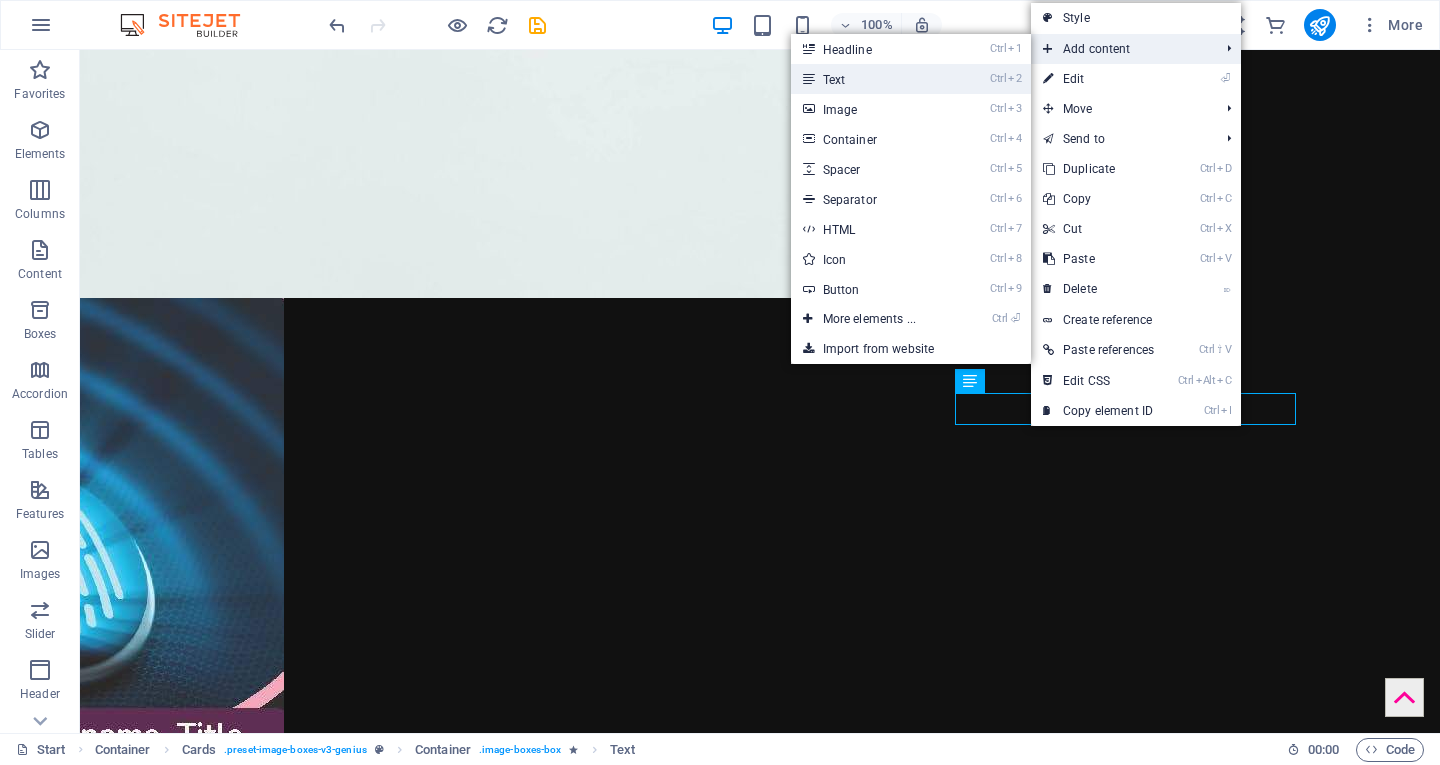 click on "Ctrl 2  Text" at bounding box center (873, 79) 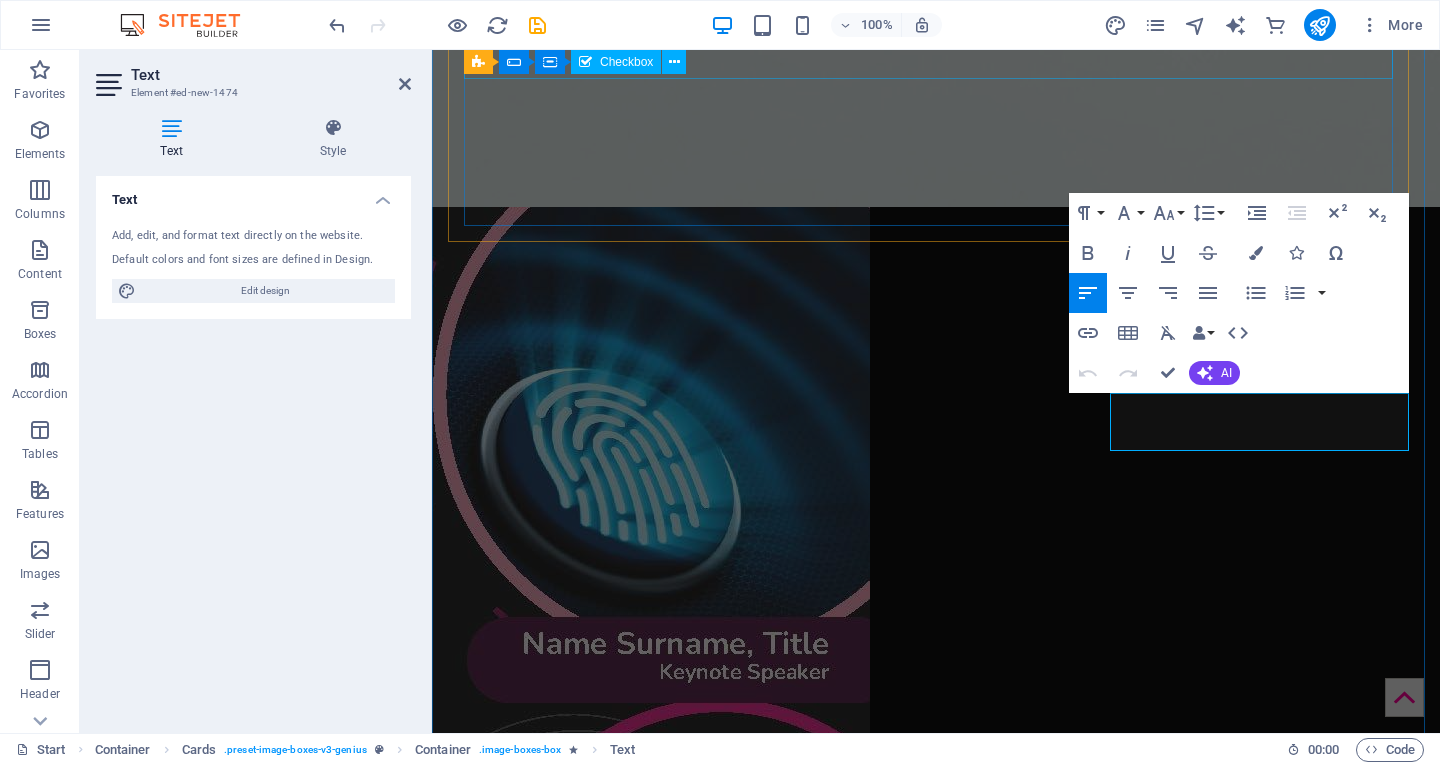 scroll, scrollTop: 3357, scrollLeft: 0, axis: vertical 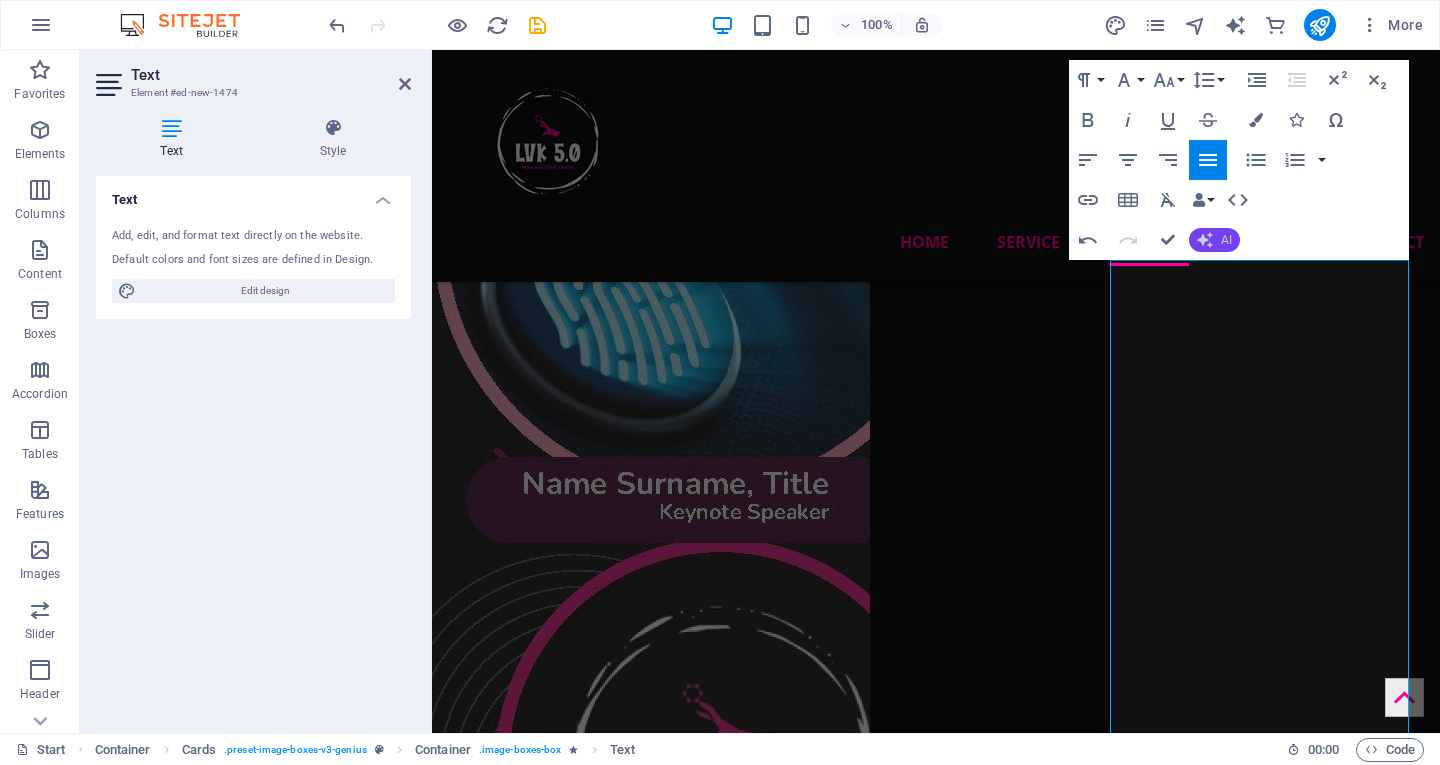 click on "AI" at bounding box center (1226, 240) 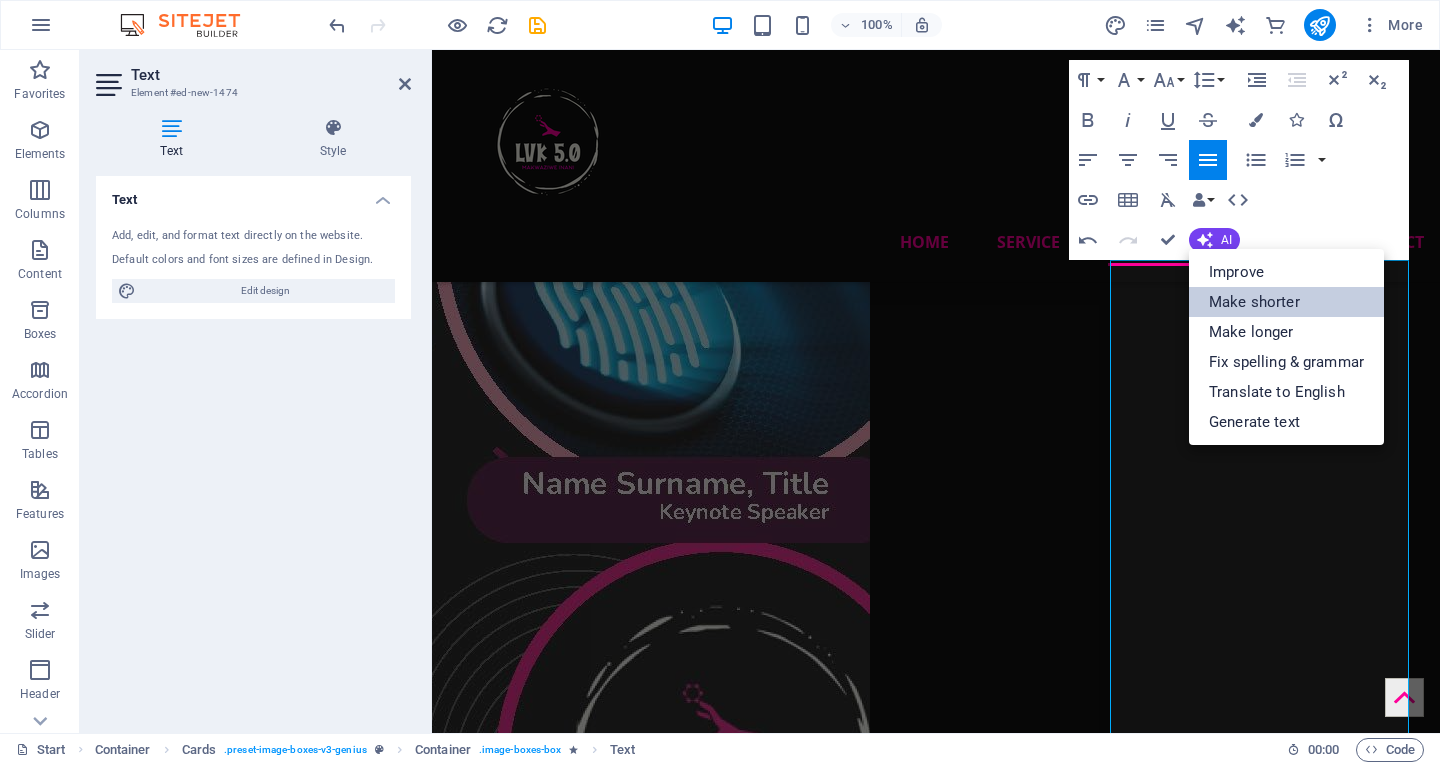 click on "Make shorter" at bounding box center [1286, 302] 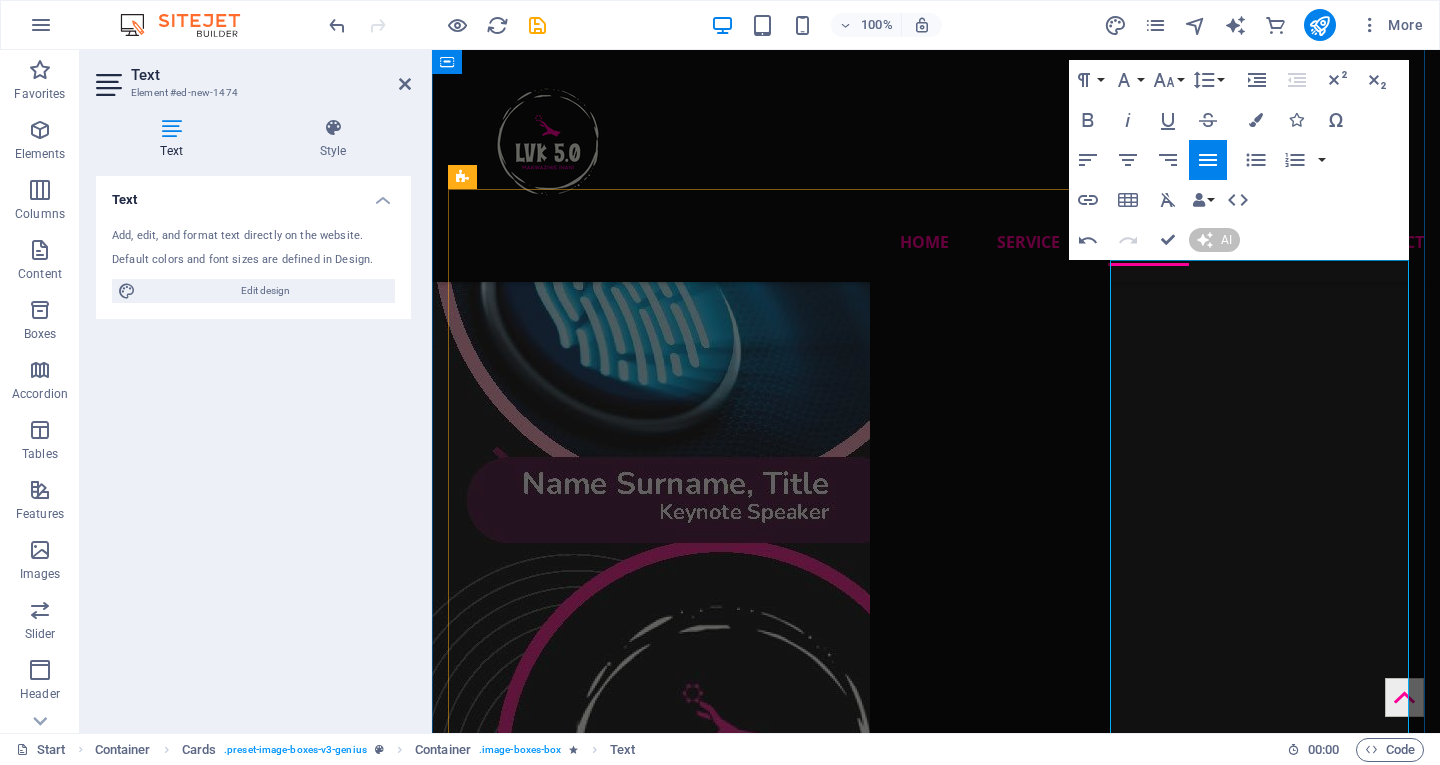 type 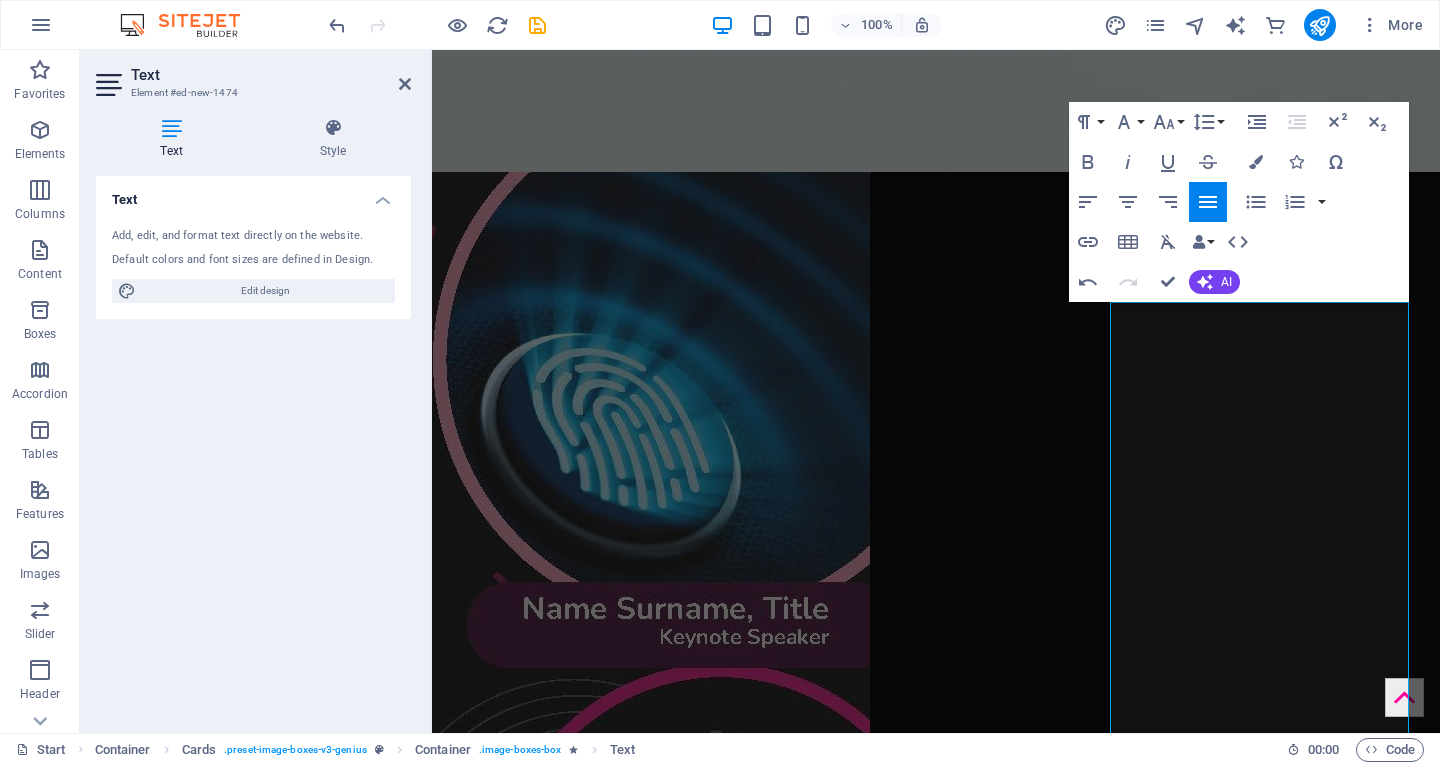 scroll, scrollTop: 3407, scrollLeft: 0, axis: vertical 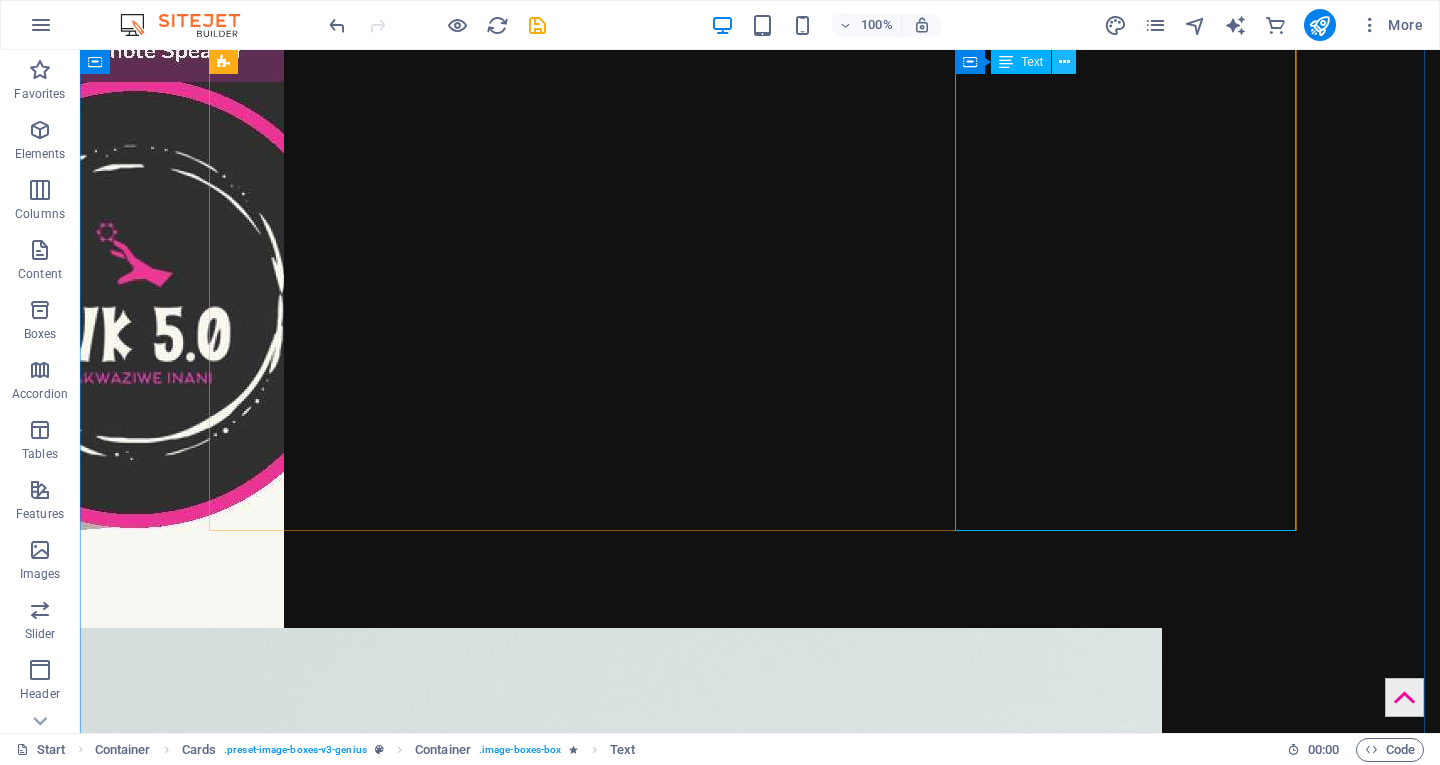click at bounding box center [1064, 62] 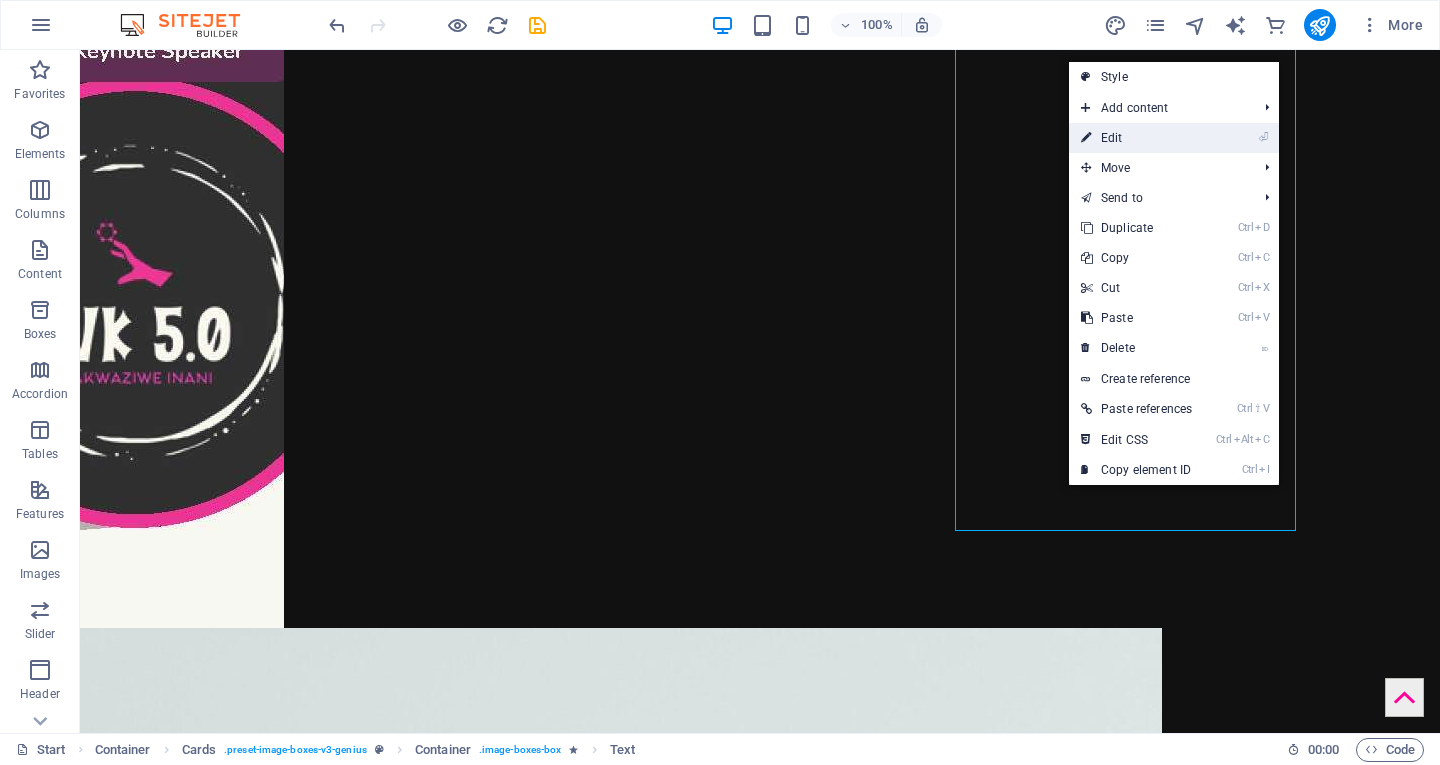 click on "⏎  Edit" at bounding box center [1136, 138] 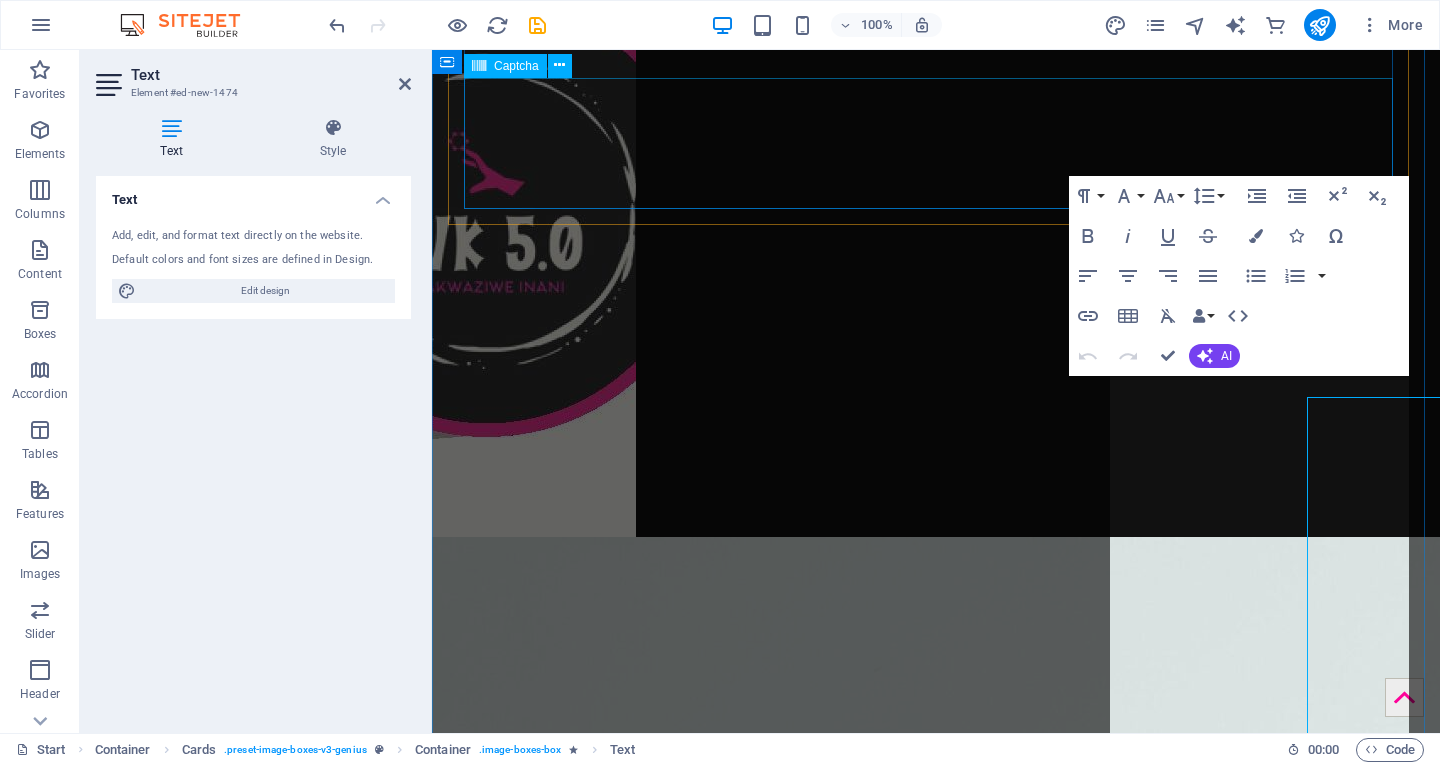 scroll, scrollTop: 3374, scrollLeft: 0, axis: vertical 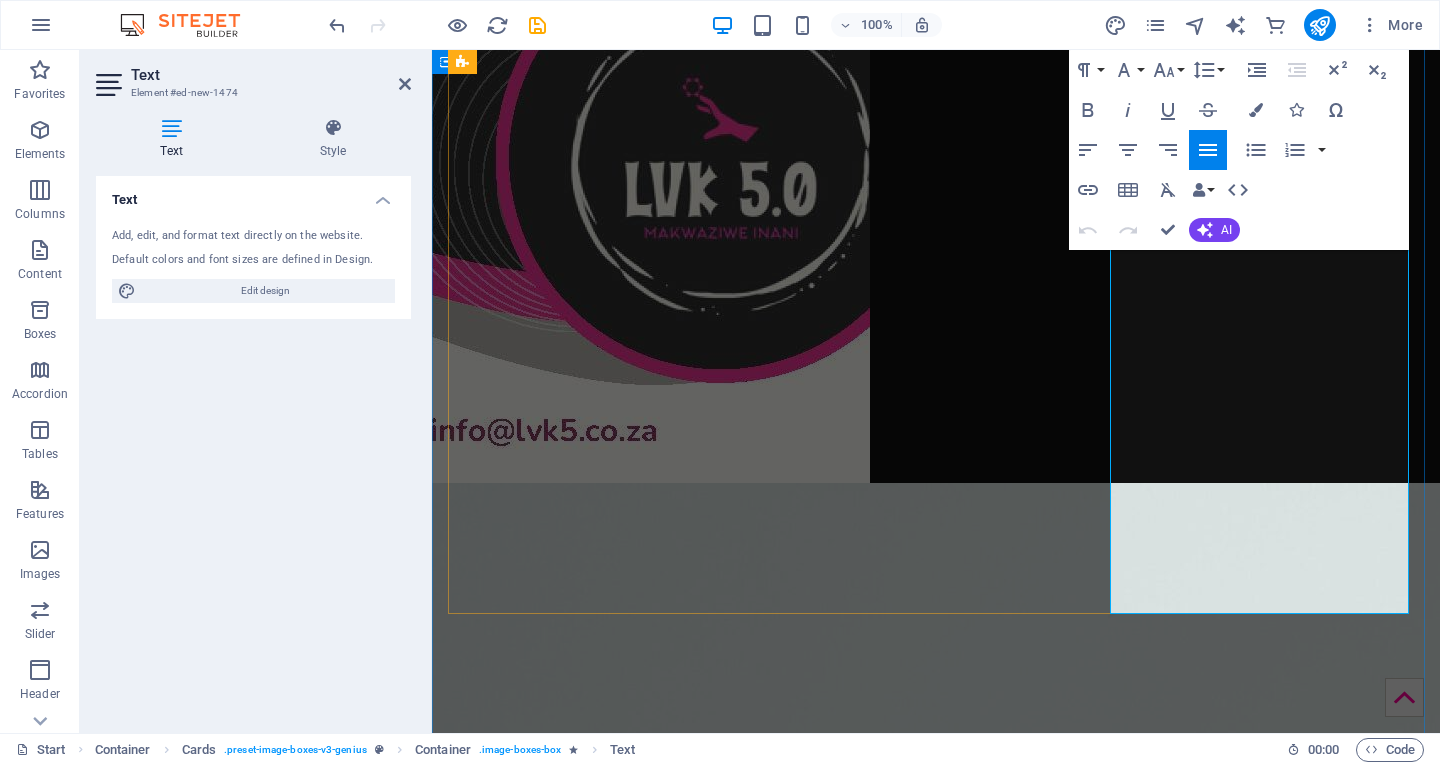 click on "[PERSON_NAME] has over 20 years of experience in business development, project management, and executing high-impact campaigns, including the 2010 FIFA World Cup and Vodacom's 4U Youth Loyalty Program. Known for his strategic marketing activations for global brands, he specializes in rural and urban strategy, relationship management, and using music and sports for engagement. A member and business director of Denim in [GEOGRAPHIC_DATA], [PERSON_NAME] has collaborated with leaders from various industries, including Dr. [PERSON_NAME], [PERSON_NAME], and [PERSON_NAME]. His dedication to corporate social investment is evident through his ambassadorship for Save the Children and Global Goals. [PERSON_NAME]'s recent achievements include developing a successful strategy for Vumatel that led to sustained business growth over three quarters, highlighting his ability to drive impactful projects and innovative marketing experiences." at bounding box center [600, 13741] 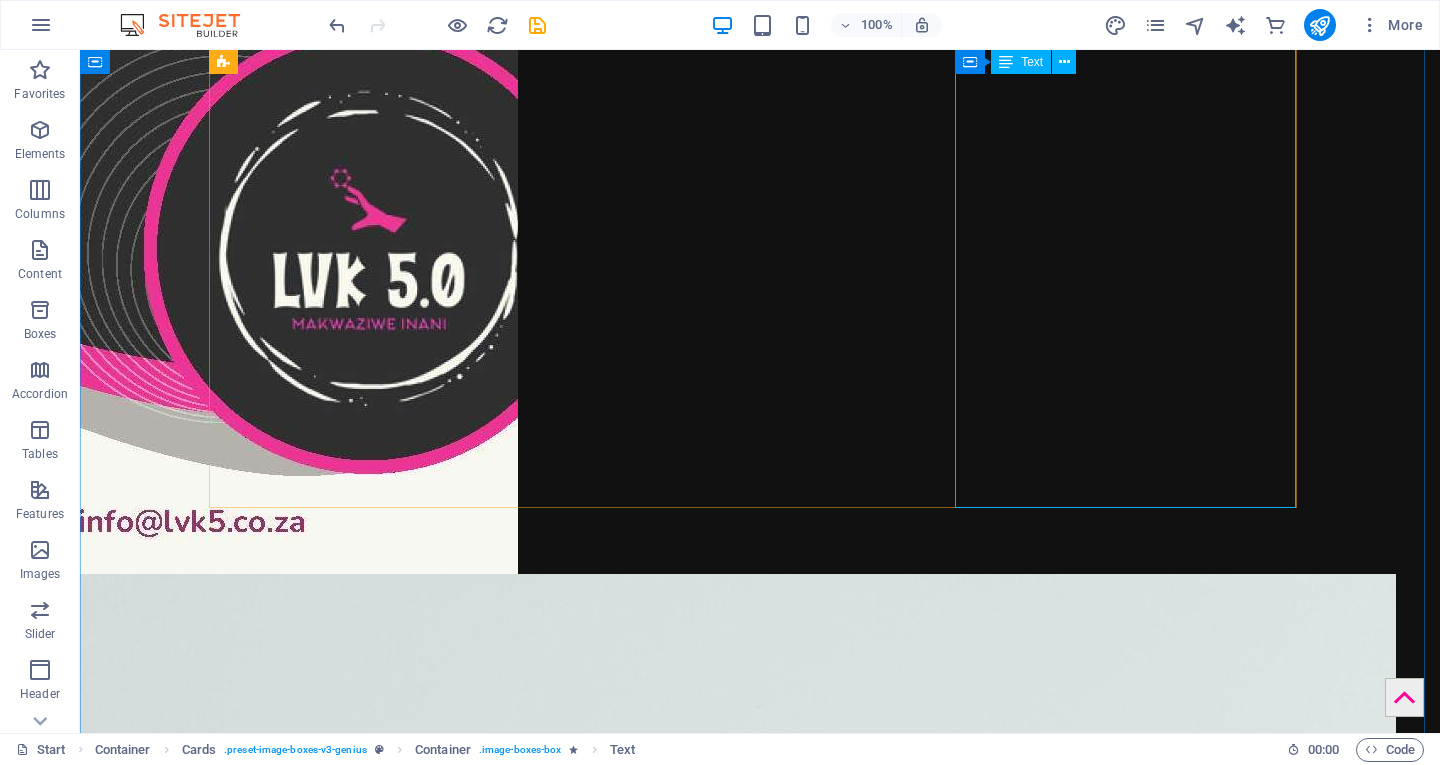 scroll, scrollTop: 4166, scrollLeft: 0, axis: vertical 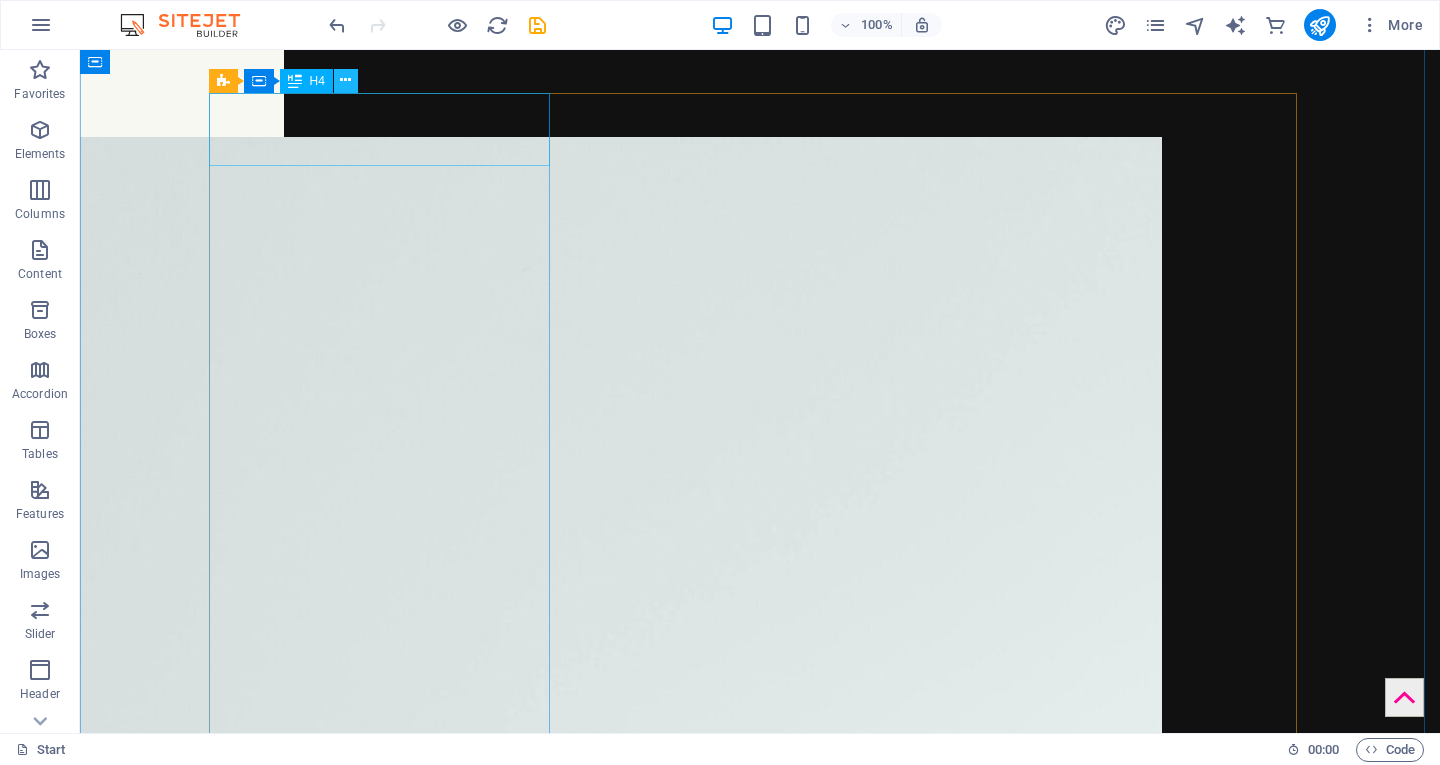 click at bounding box center (345, 80) 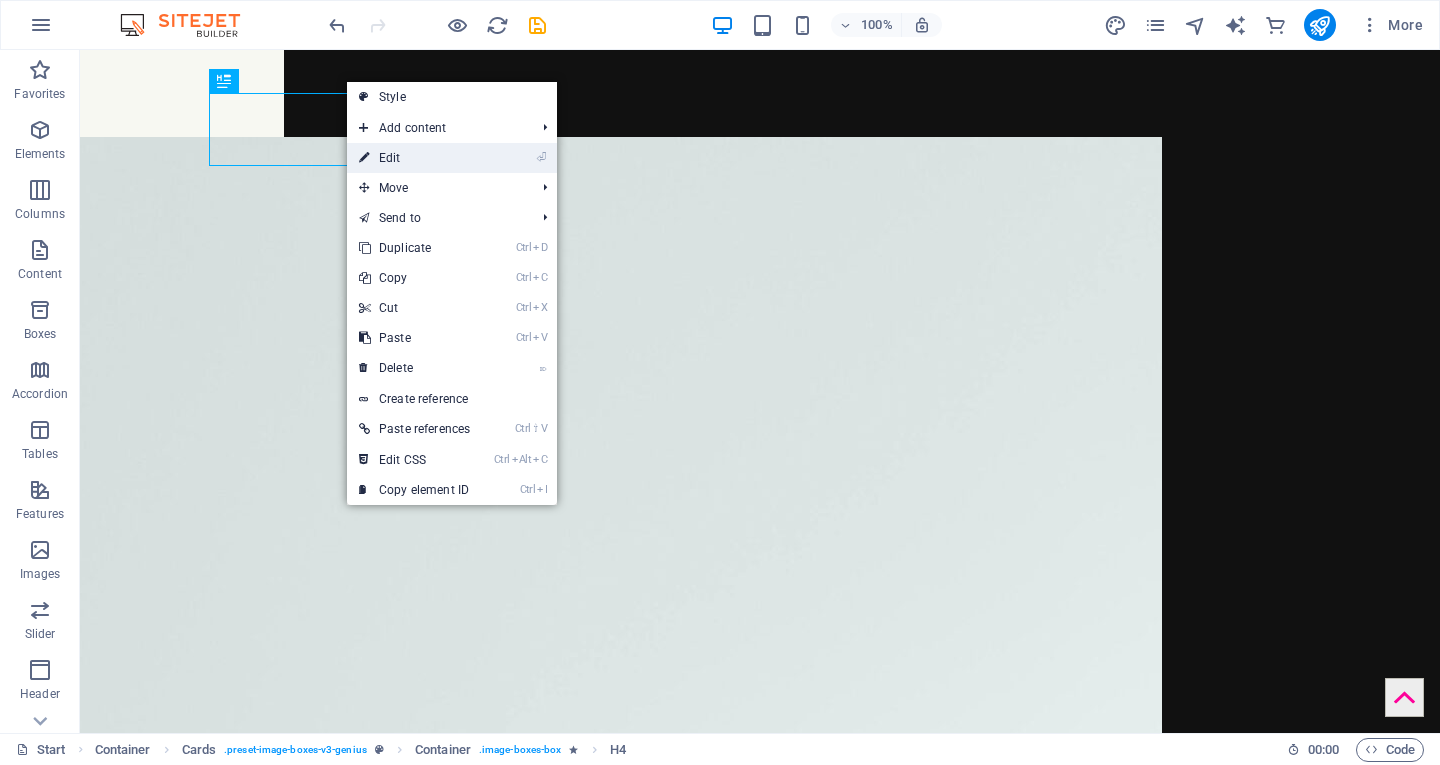 click on "⏎  Edit" at bounding box center [414, 158] 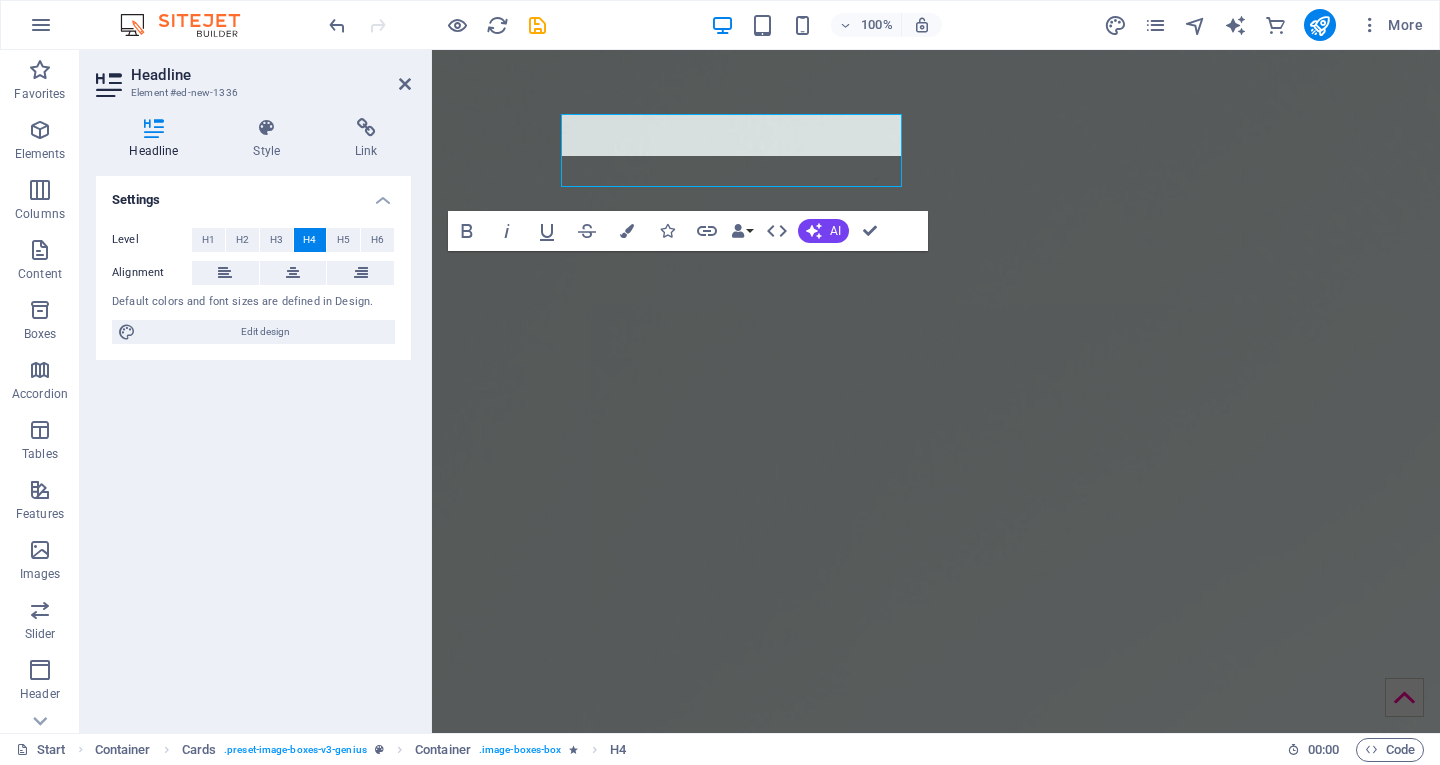 scroll, scrollTop: 4560, scrollLeft: 0, axis: vertical 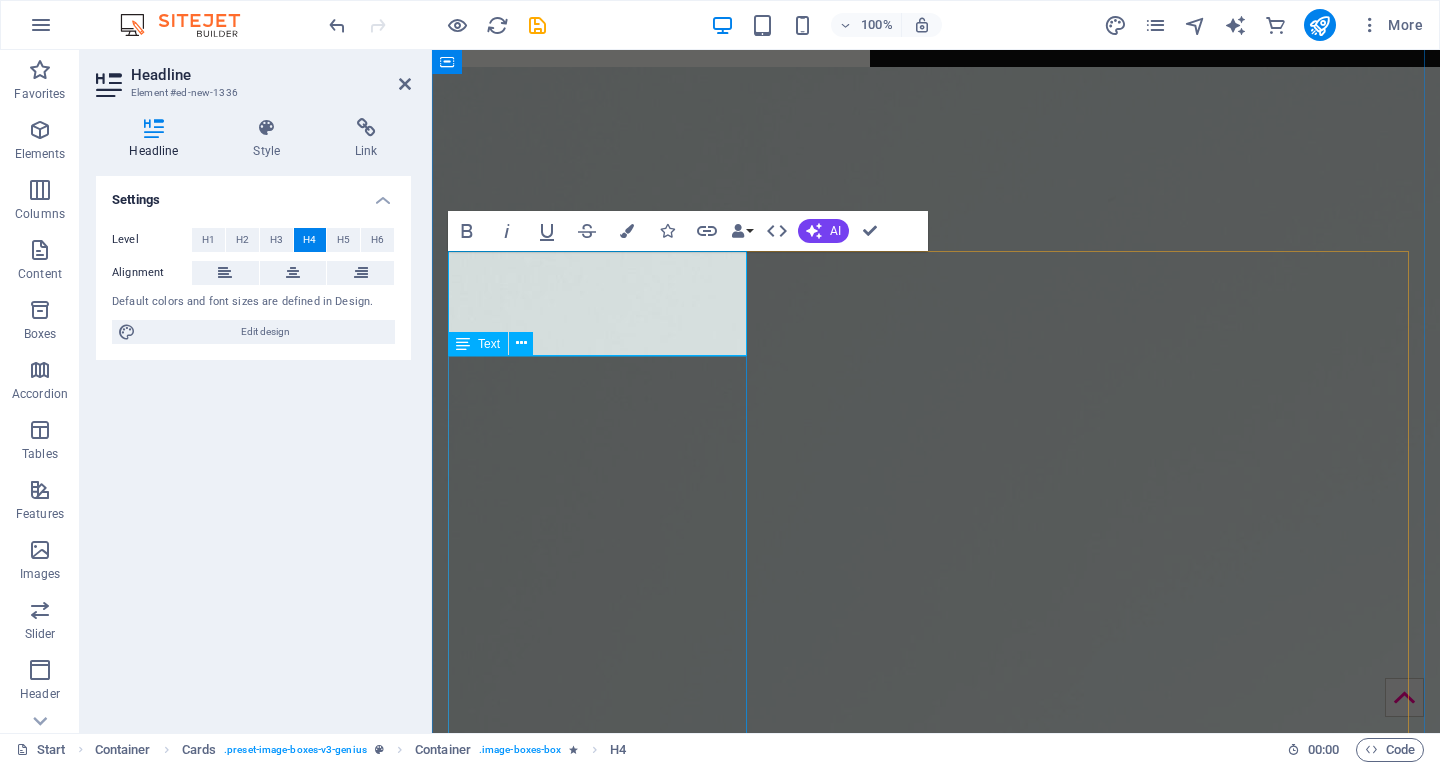 type 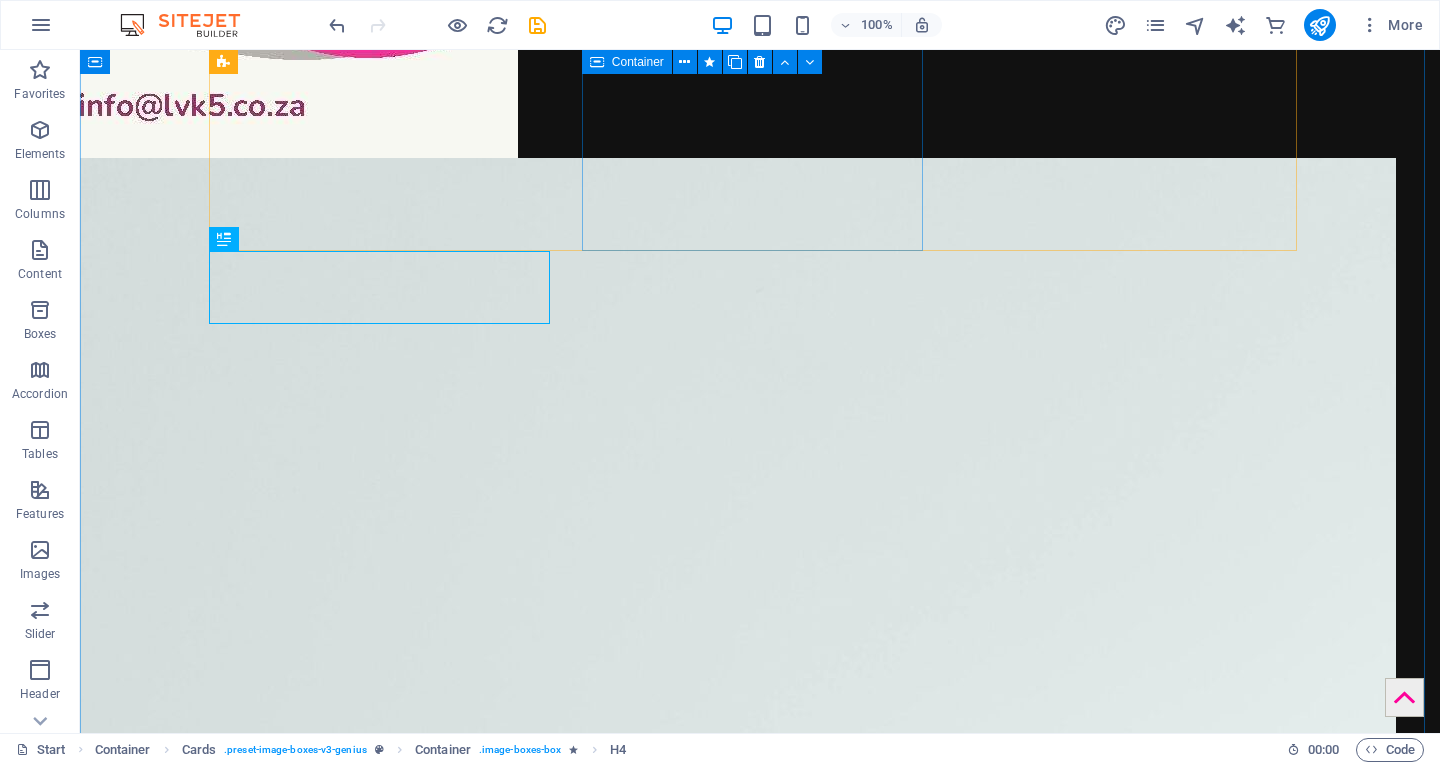 scroll, scrollTop: 4423, scrollLeft: 0, axis: vertical 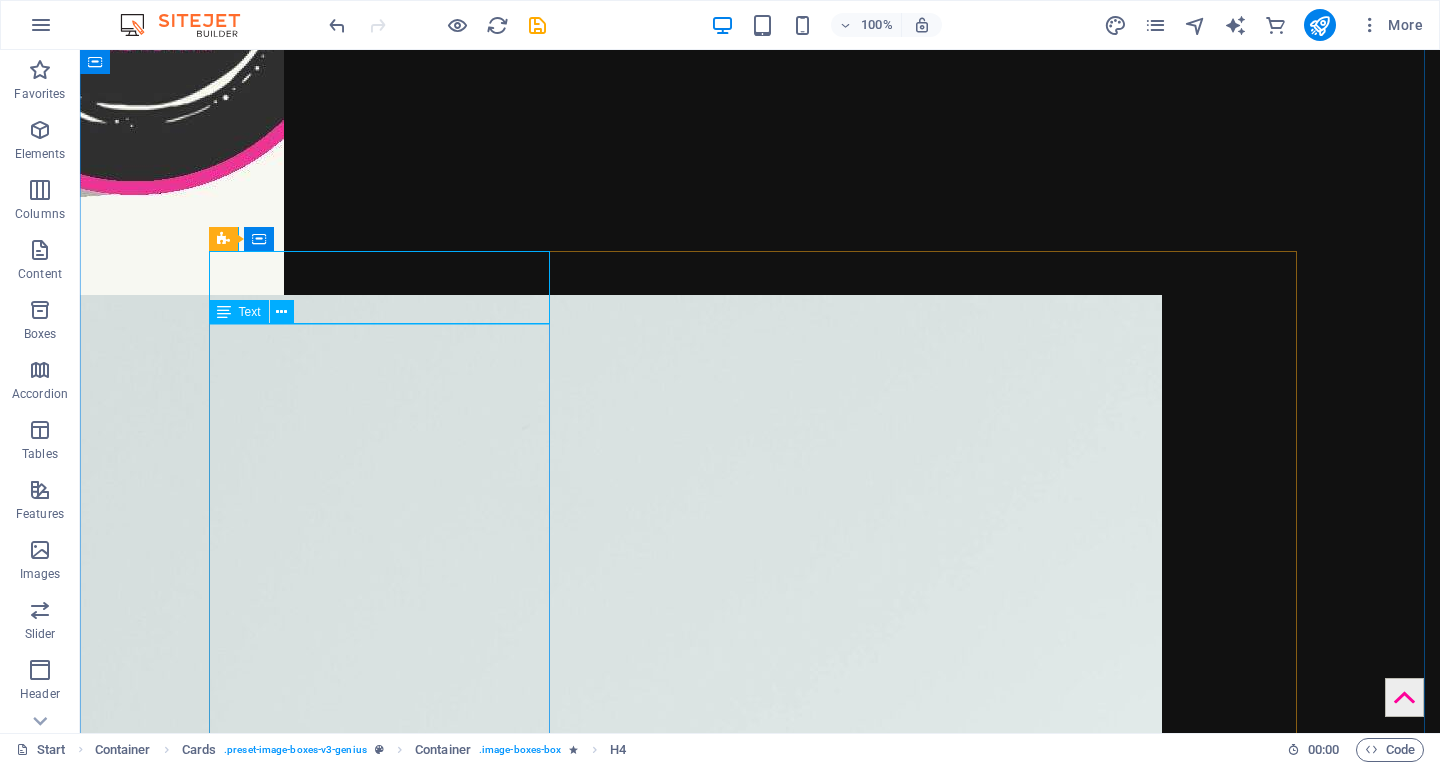 click on "[PERSON_NAME] is a visionary leader dedicated to social change through skills development and community empowerment in [GEOGRAPHIC_DATA]. As Deputy Chairperson of the National Skills Authority from [DATE] to [DATE], she shaped workforce policies promoting equity and opportunity. Founder of LVK 5.0 in [GEOGRAPHIC_DATA], [PERSON_NAME] champions initiatives for entrepreneurs and marginalized communities, focusing on social capital and local leadership. Committed to matriarchal leadership and cultural restoration, she develops frameworks like MOTHER and Her Eldorado Power to inspire grassroots systemic change." at bounding box center (386, 14244) 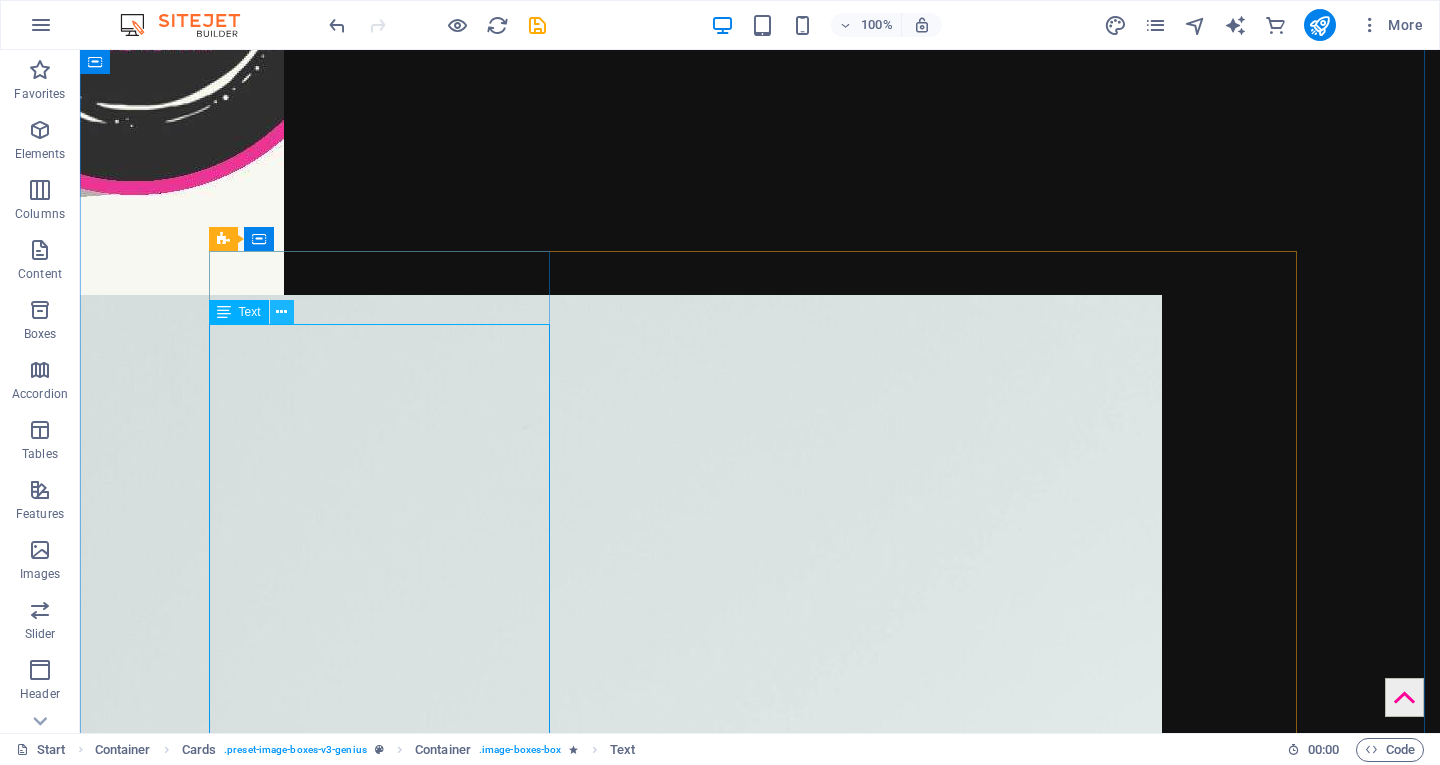 click at bounding box center [281, 312] 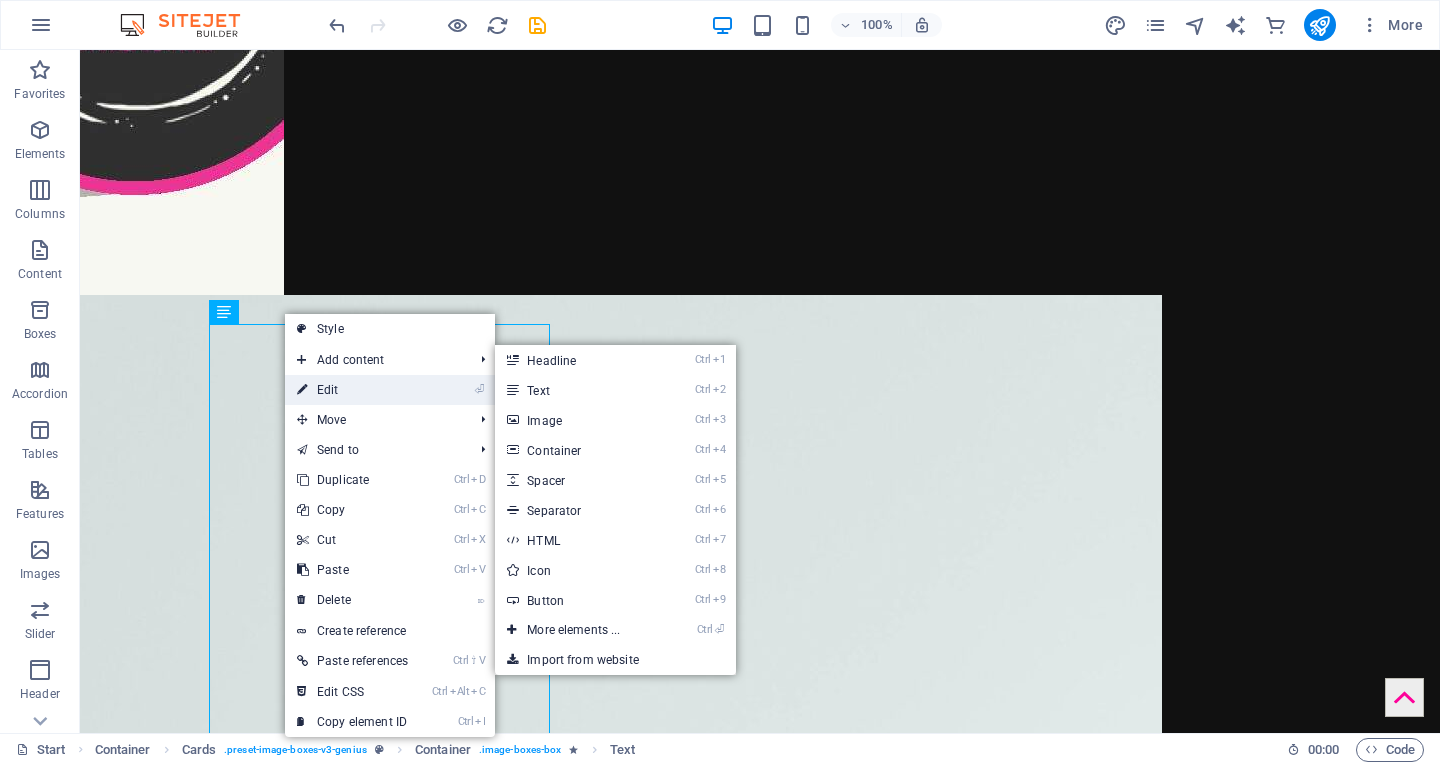 click on "⏎  Edit" at bounding box center (352, 390) 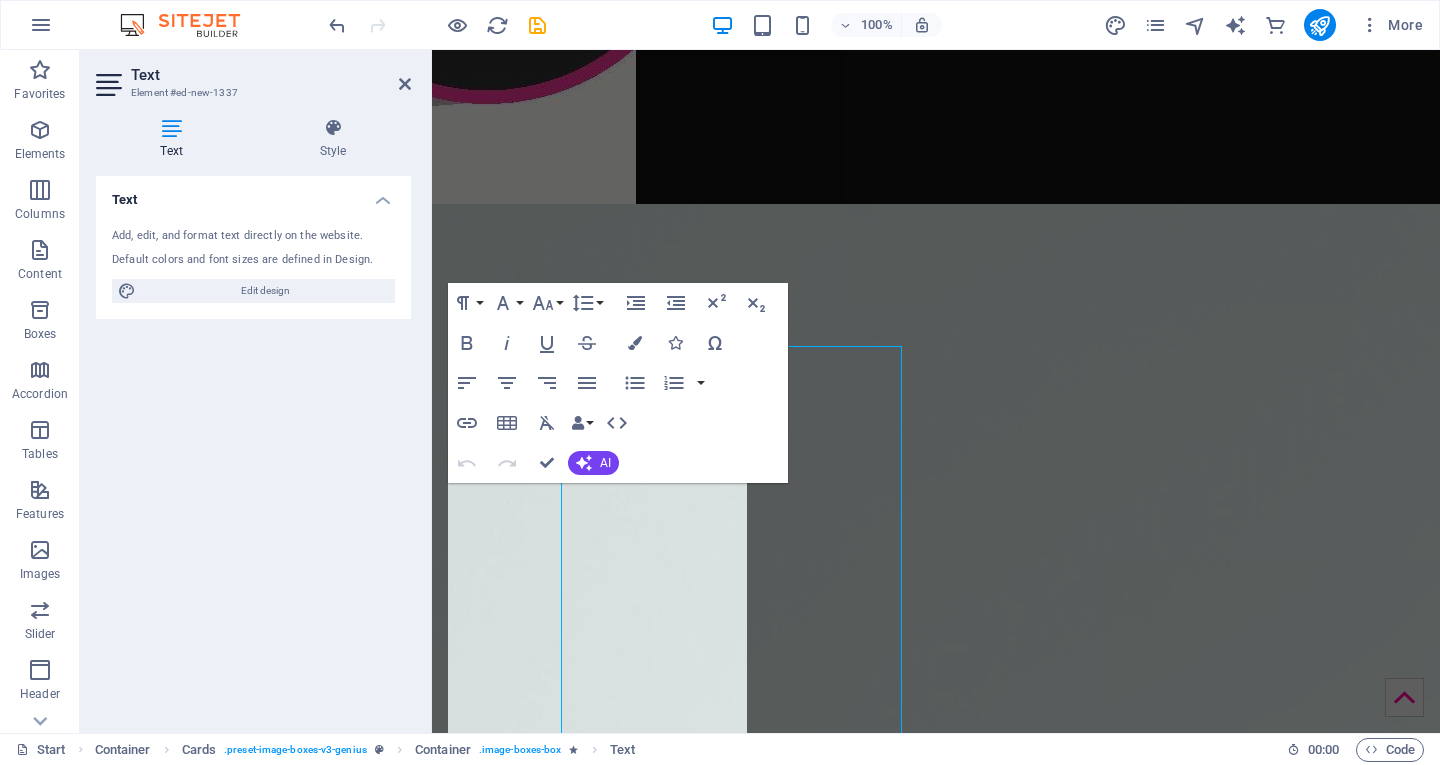 scroll, scrollTop: 4401, scrollLeft: 0, axis: vertical 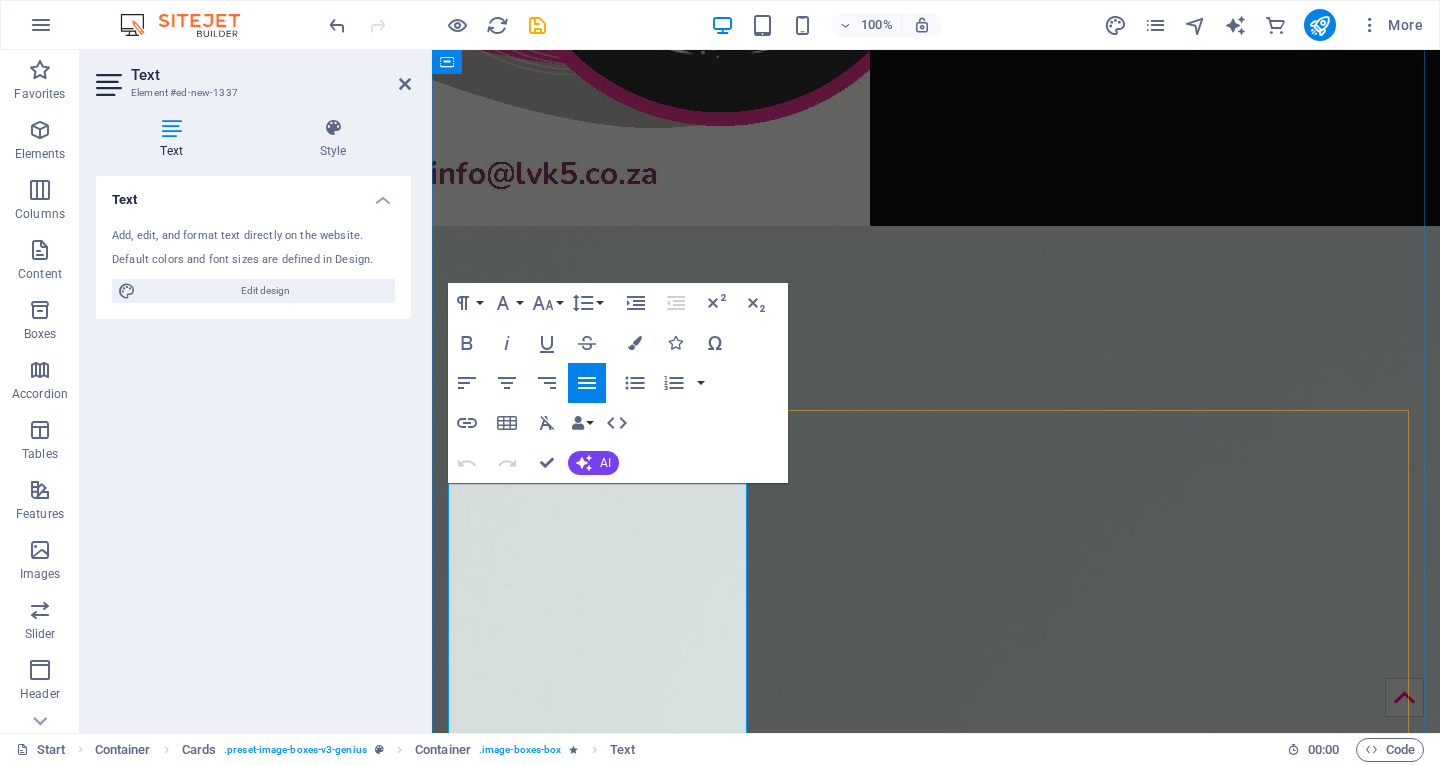click on "[PERSON_NAME] is a visionary leader dedicated to social change through skills development and community empowerment in [GEOGRAPHIC_DATA]. As Deputy Chairperson of the National Skills Authority from [DATE] to [DATE], she shaped workforce policies promoting equity and opportunity. Founder of LVK 5.0 in [GEOGRAPHIC_DATA], [PERSON_NAME] champions initiatives for entrepreneurs and marginalized communities, focusing on social capital and local leadership. Committed to matriarchal leadership and cultural restoration, she develops frameworks like MOTHER and Her Eldorado Power to inspire grassroots systemic change." at bounding box center [600, 14529] 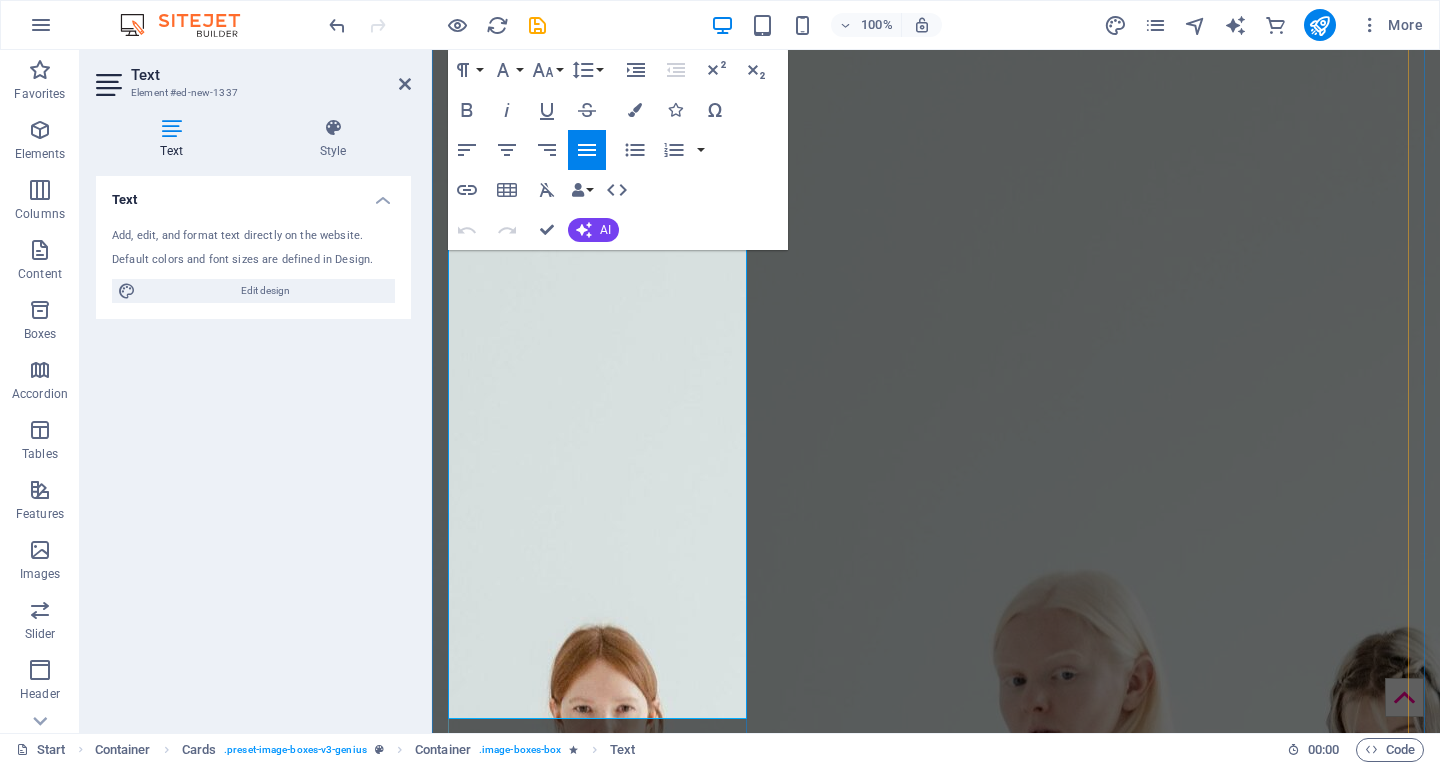 scroll, scrollTop: 4873, scrollLeft: 0, axis: vertical 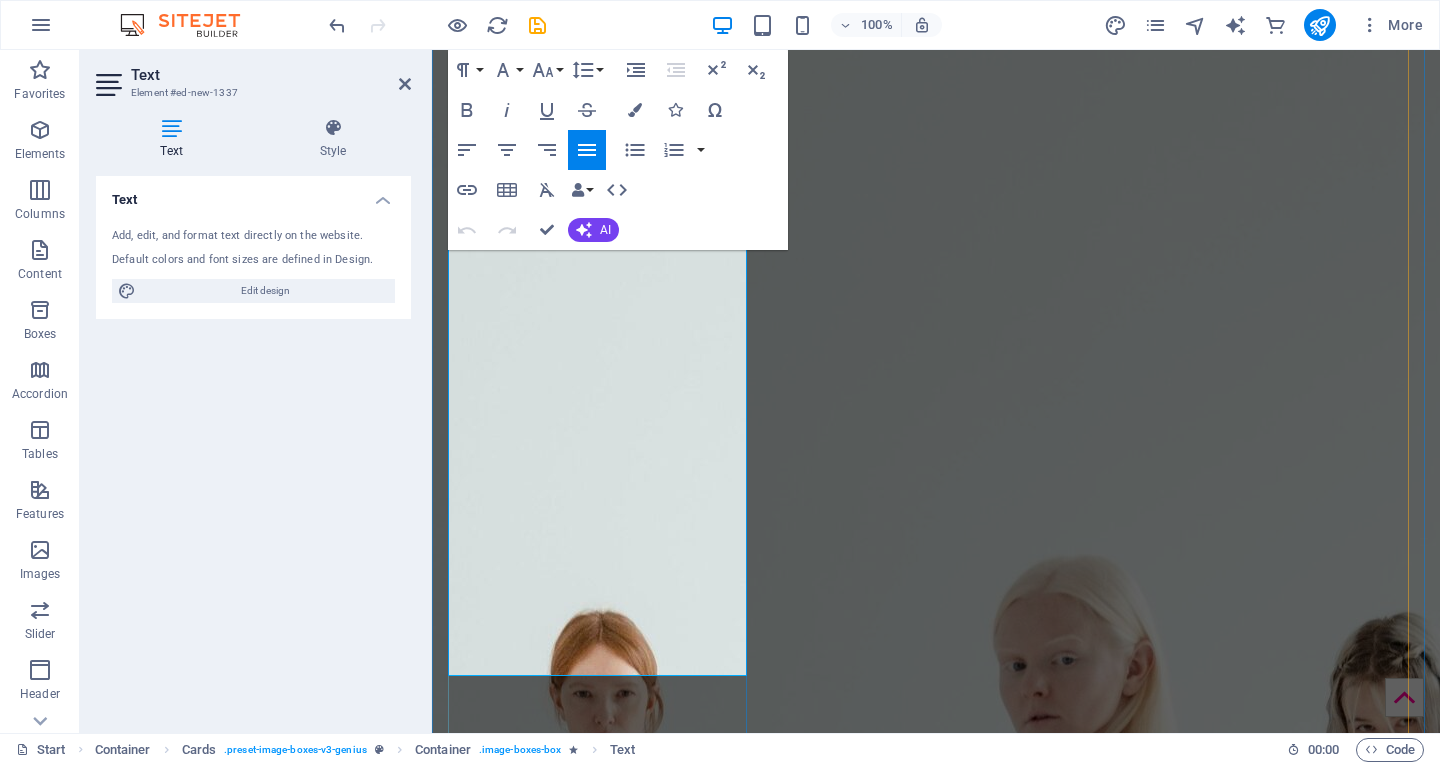 drag, startPoint x: 481, startPoint y: 492, endPoint x: 610, endPoint y: 641, distance: 197.08374 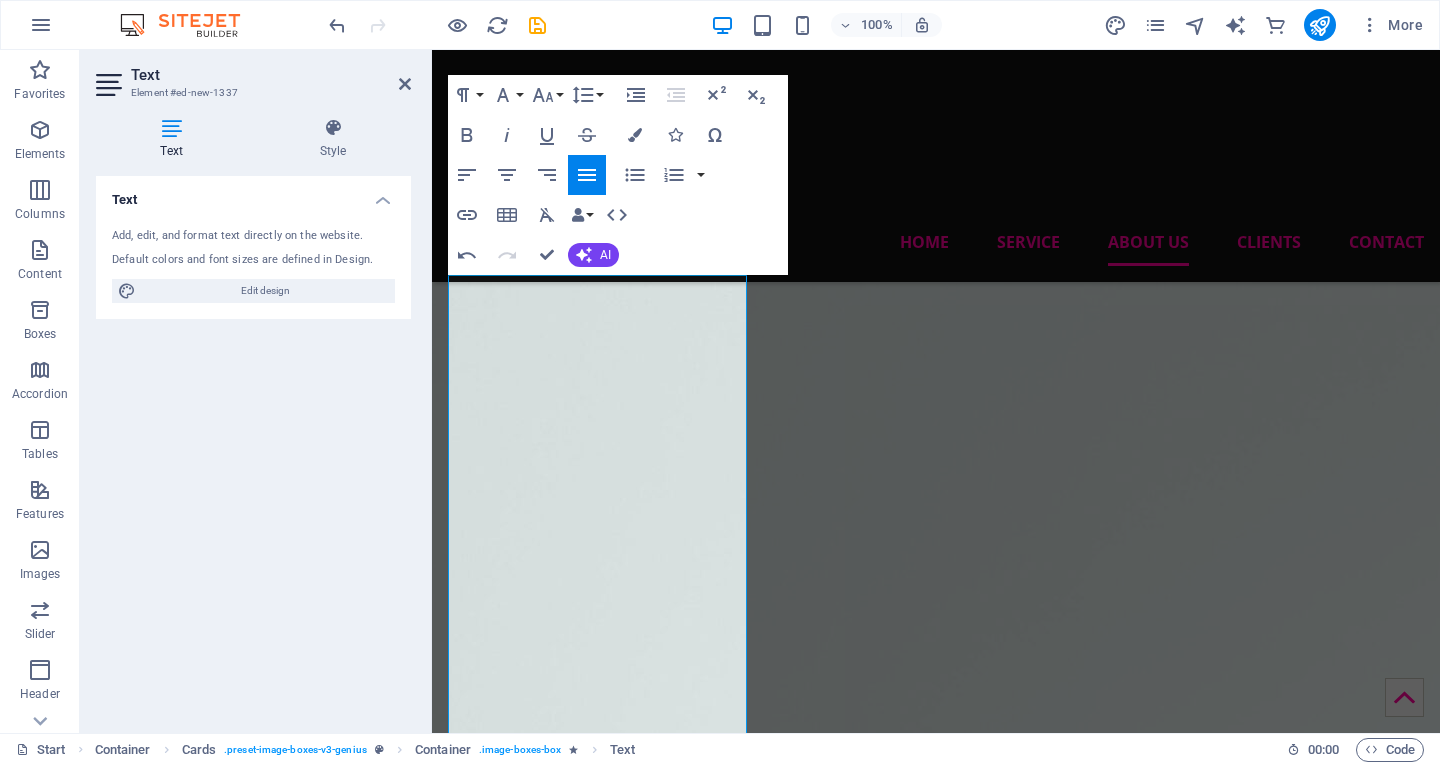 scroll, scrollTop: 4591, scrollLeft: 0, axis: vertical 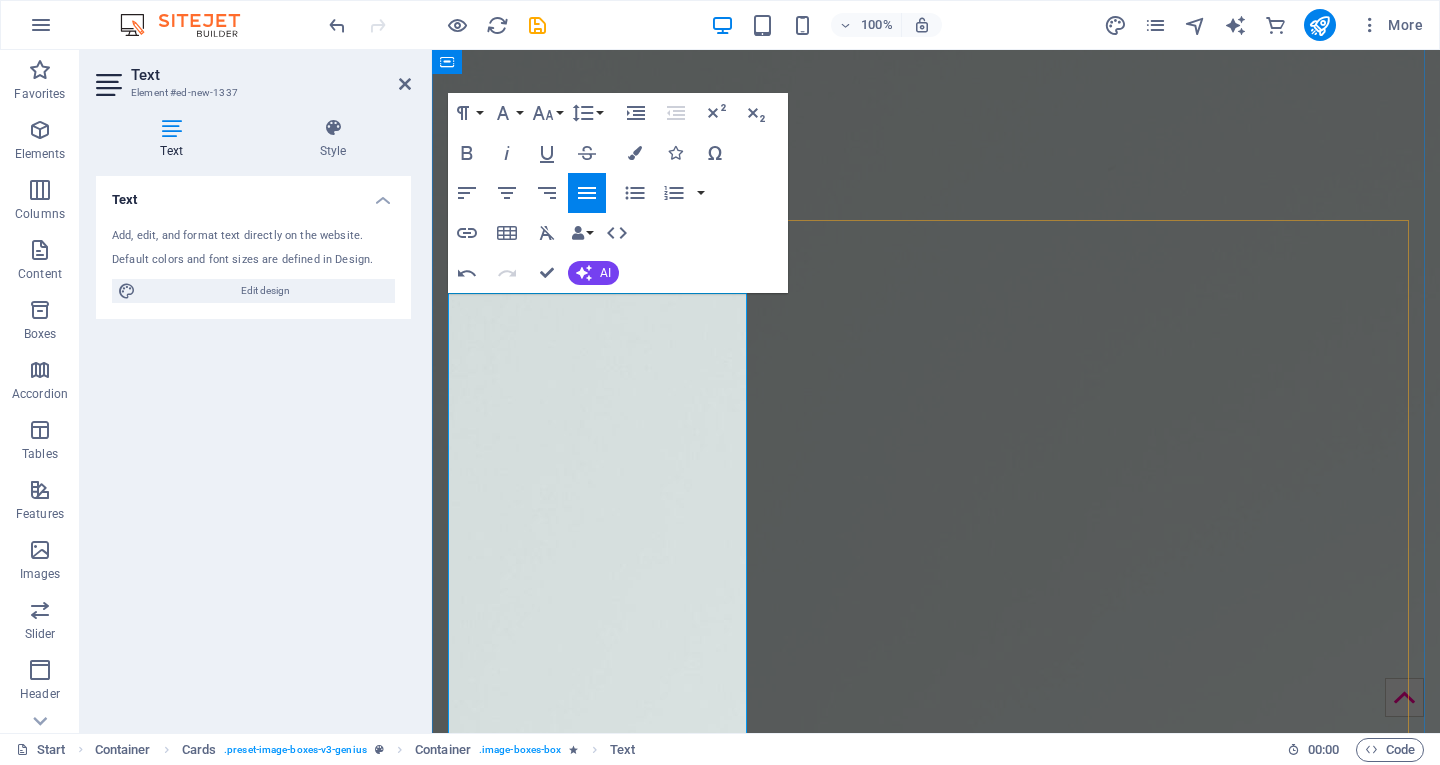 click on "an accomplished psychologist with over 23 years of expertise in psychometrics, talent management, and wellness counselling, holds a Master’s Degree in Psychology and is a registered Research Psychologist with the HPCSA since [DATE]. She has extensive experience in competency-based interviewing, analytical research, and professional development, complemented by specialized training in hostage negotiation, diversity management, and psychometric assessments. Passionate about fostering growth through mentoring and self-discovery workshops, [PERSON_NAME] is adept at conflict resolution, time management, and facilitating therapy sessions. Her current assignment includes serving as a Group Facilitator at Vista Psychiatric Clinic leveraging deep industry knowledge to guide individuals toward mental wellness and personal transformation. ‘[PERSON_NAME]’ as we fondly refer to her, serves as our  go-to advisor and external facilitator  on Research, Wellness and the Psychology of HRD design." at bounding box center (600, 14481) 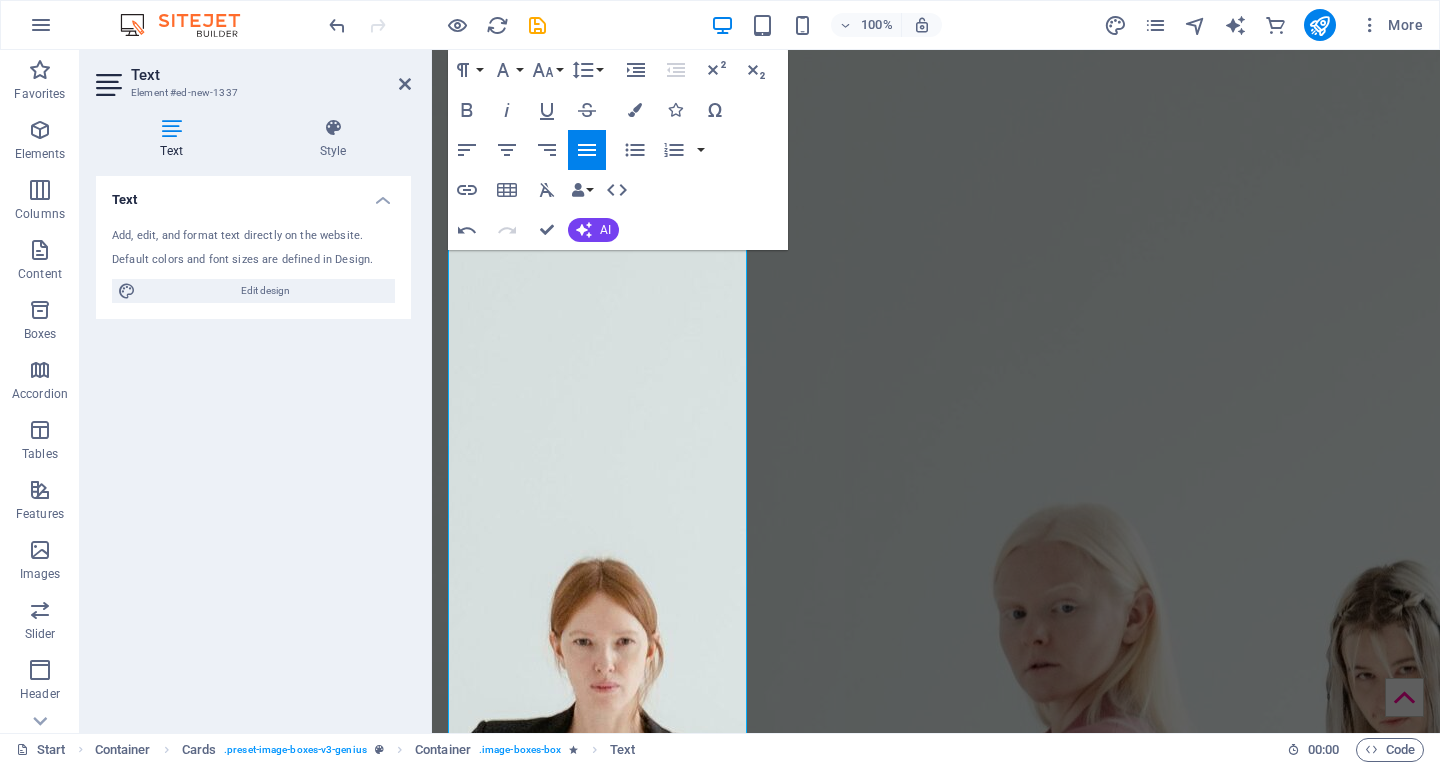 scroll, scrollTop: 4937, scrollLeft: 0, axis: vertical 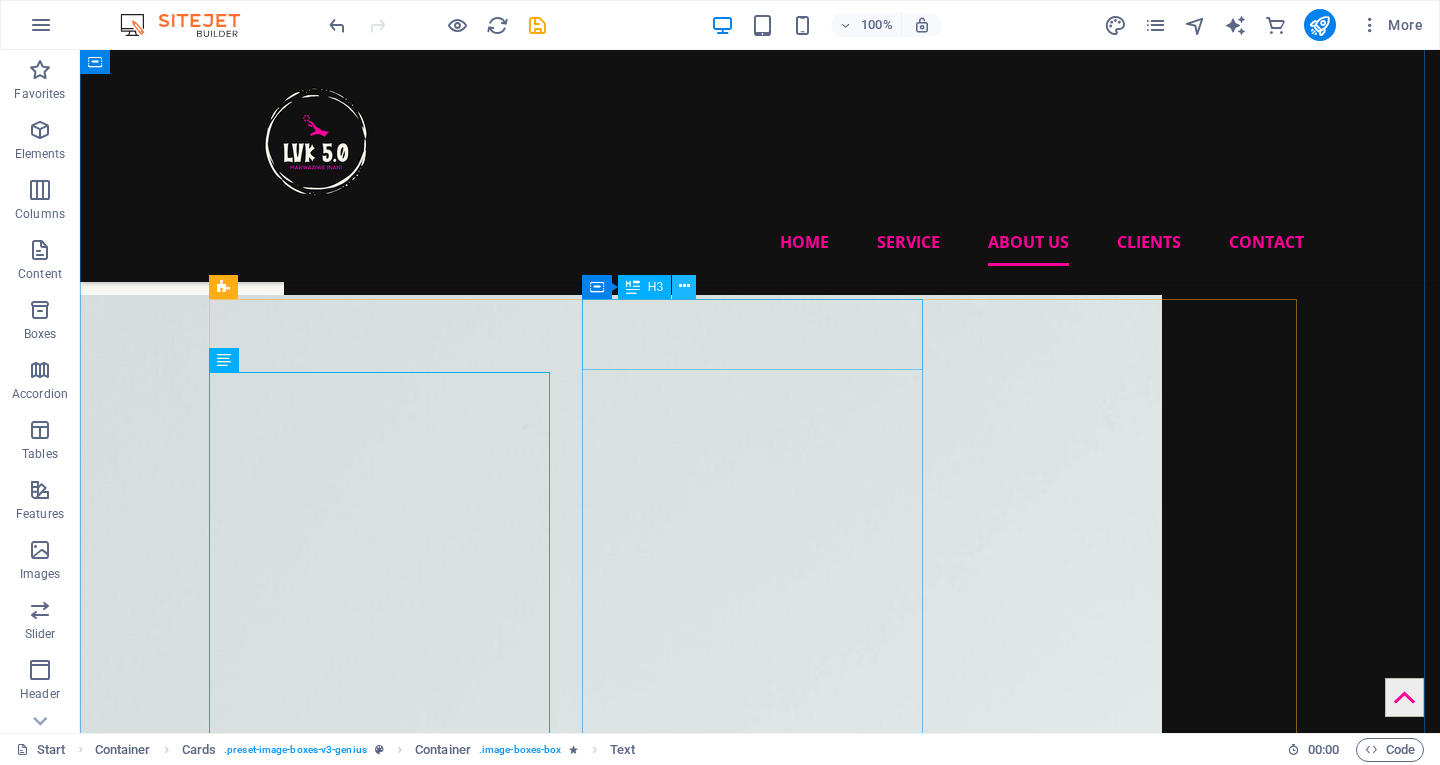 click at bounding box center (684, 286) 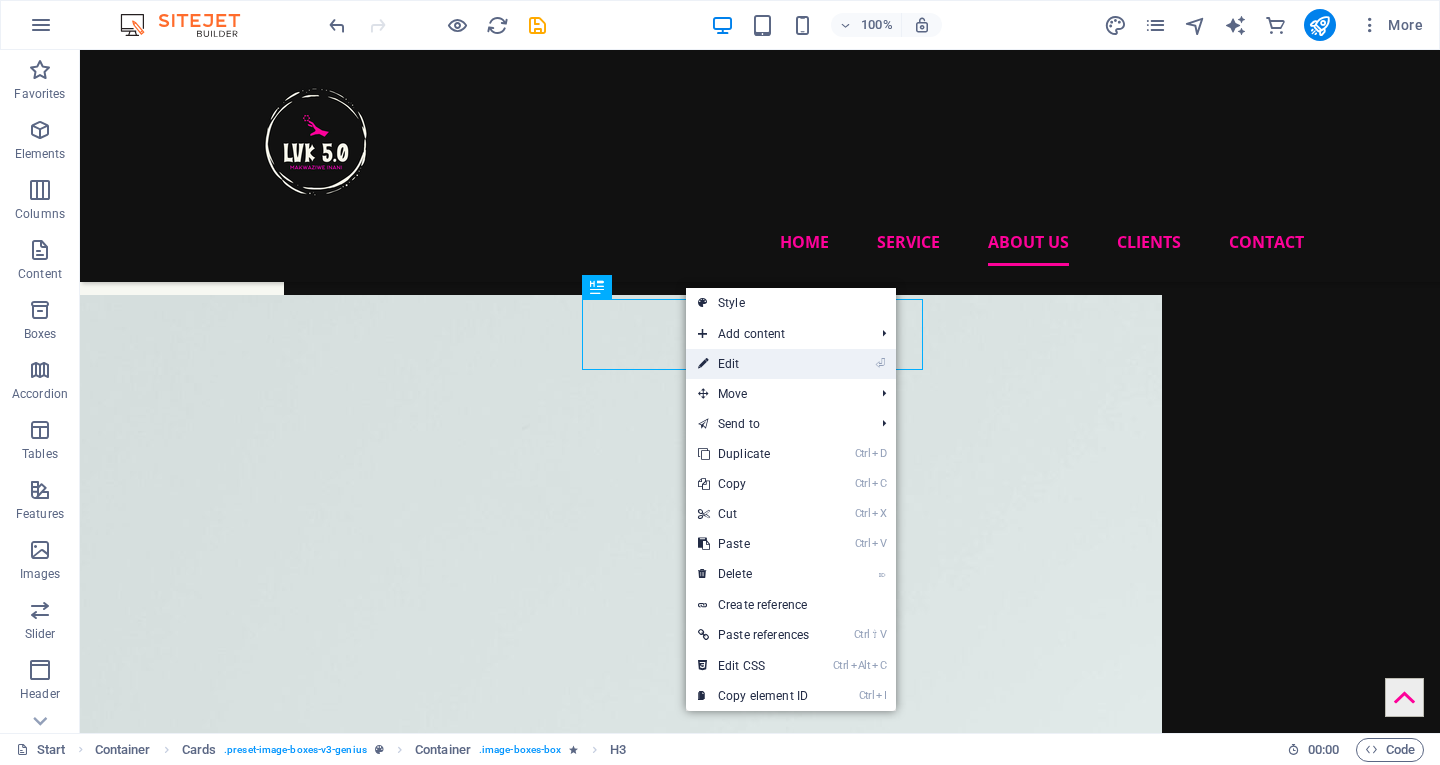 click on "⏎  Edit" at bounding box center (753, 364) 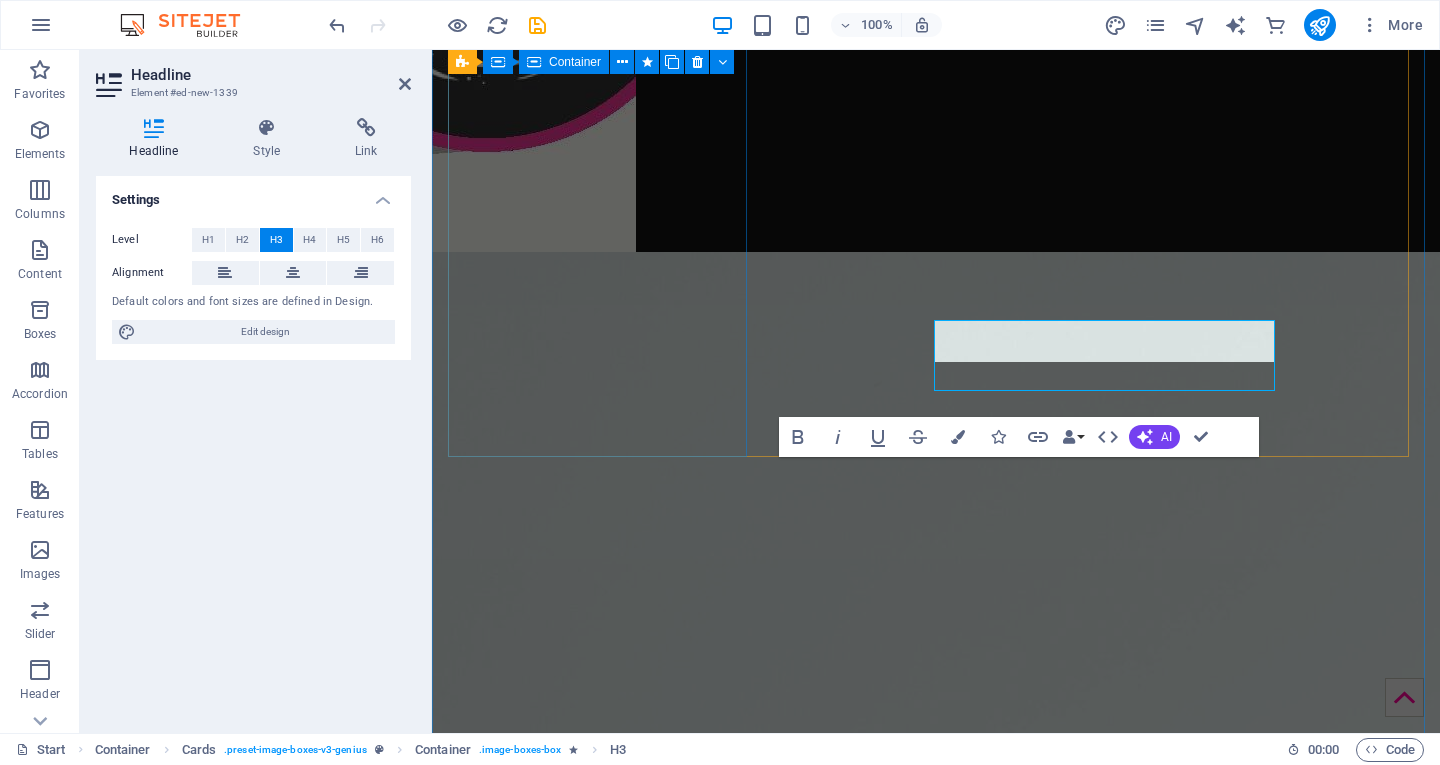 scroll, scrollTop: 4354, scrollLeft: 0, axis: vertical 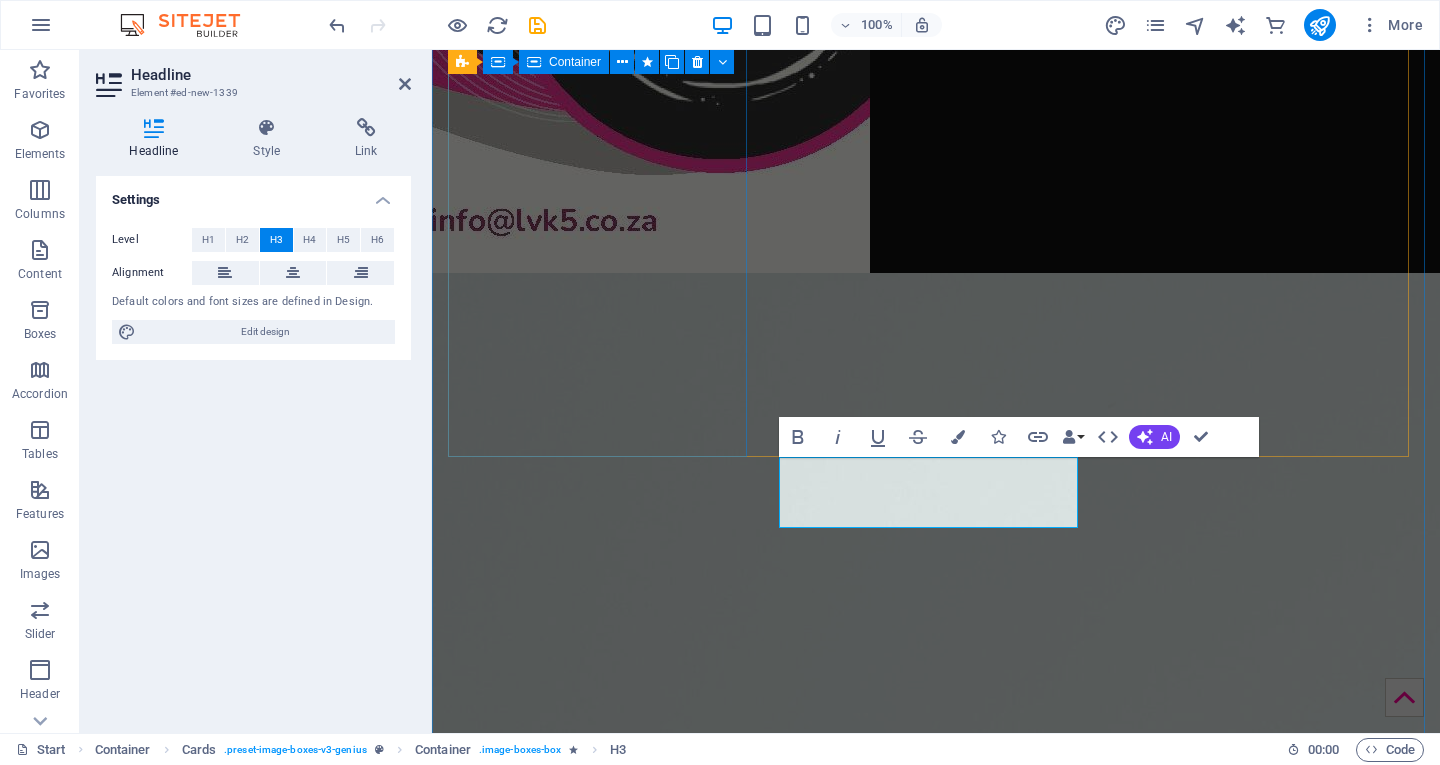 type 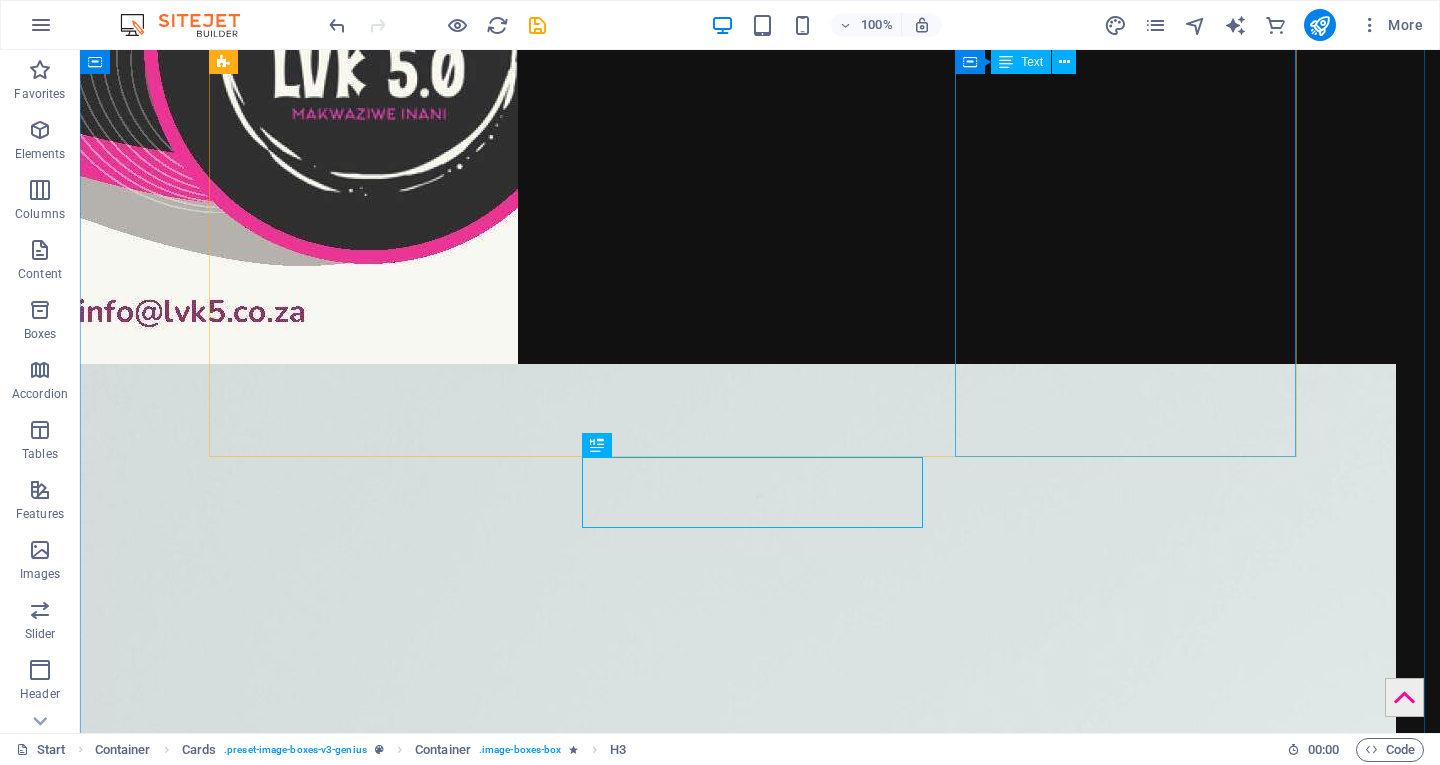 scroll, scrollTop: 4217, scrollLeft: 0, axis: vertical 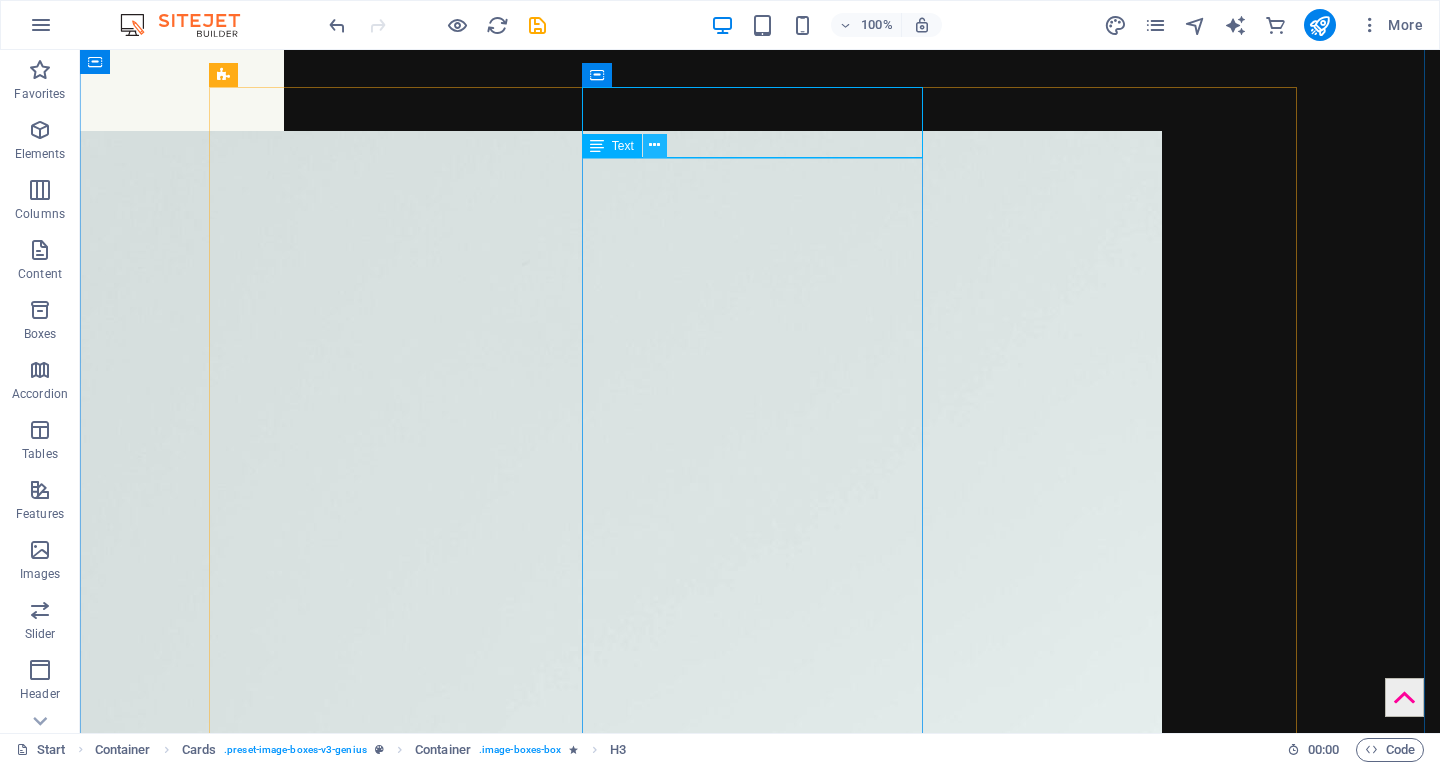 click at bounding box center [654, 145] 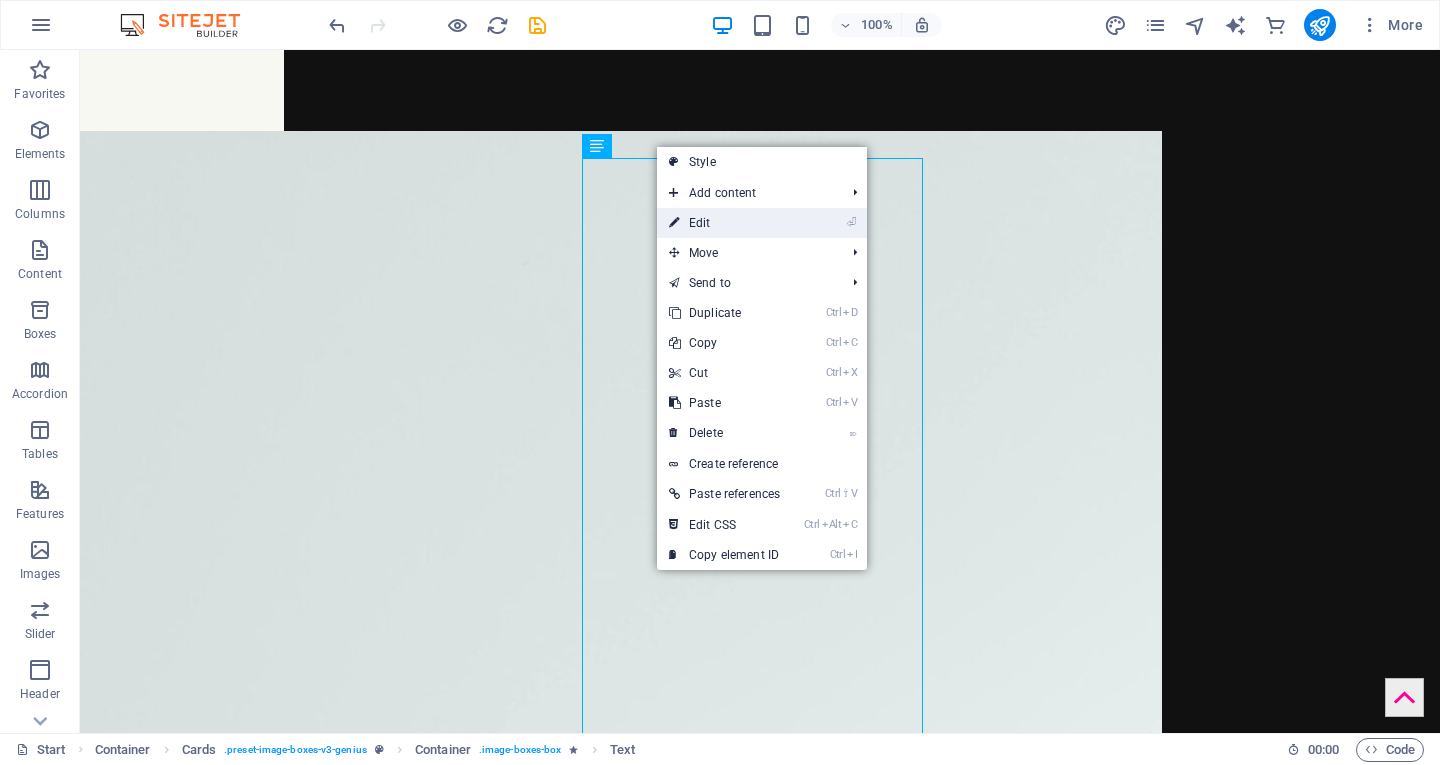 click on "⏎  Edit" at bounding box center (724, 223) 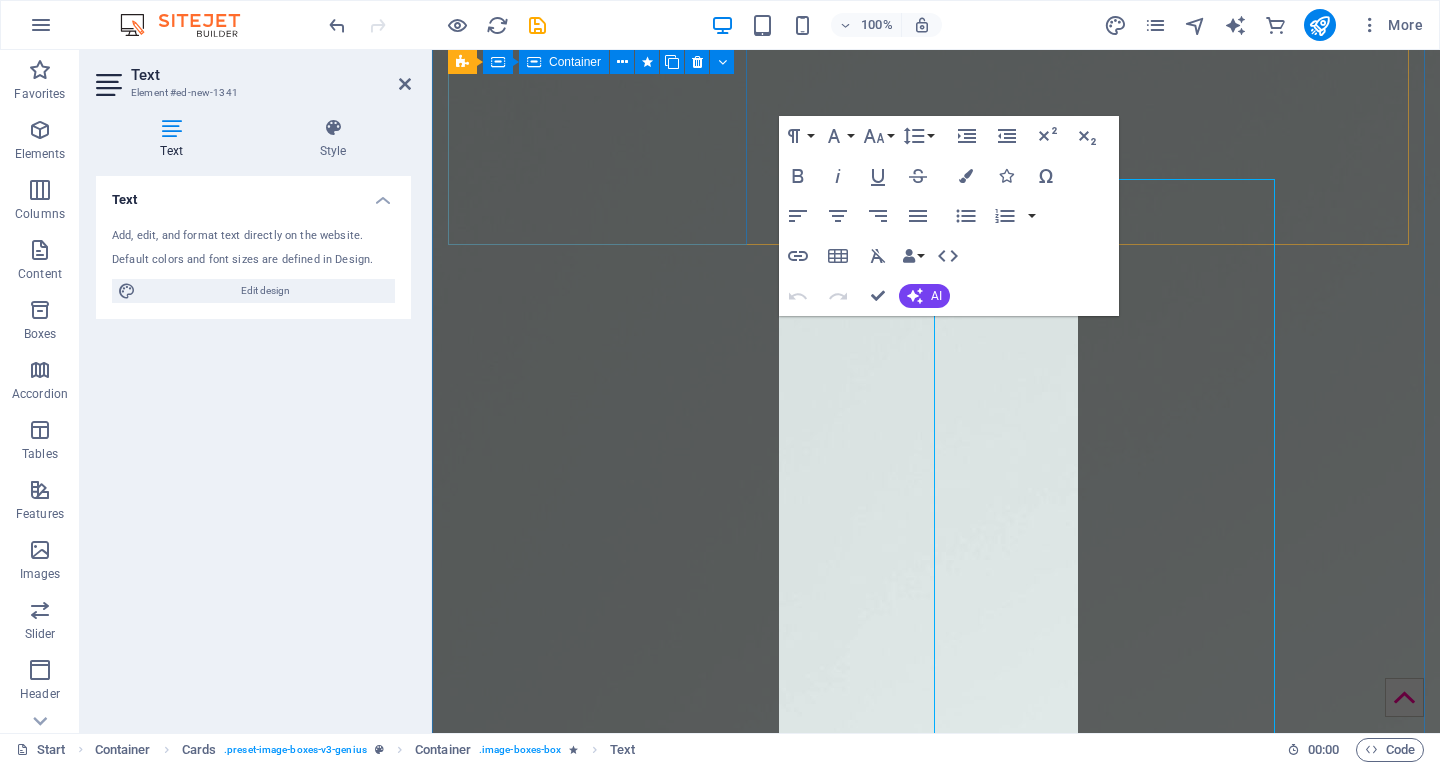 scroll, scrollTop: 4566, scrollLeft: 0, axis: vertical 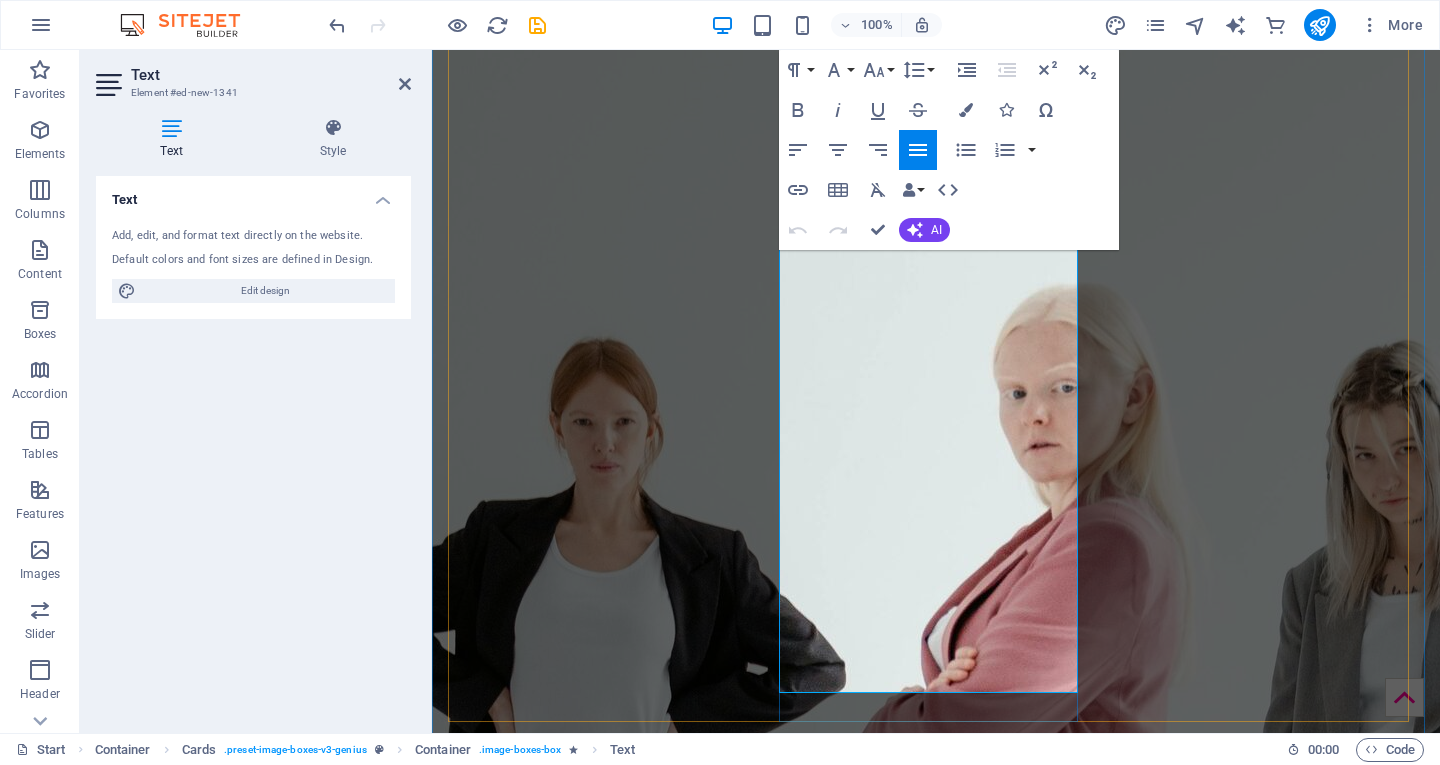 drag, startPoint x: 813, startPoint y: 331, endPoint x: 898, endPoint y: 659, distance: 338.83478 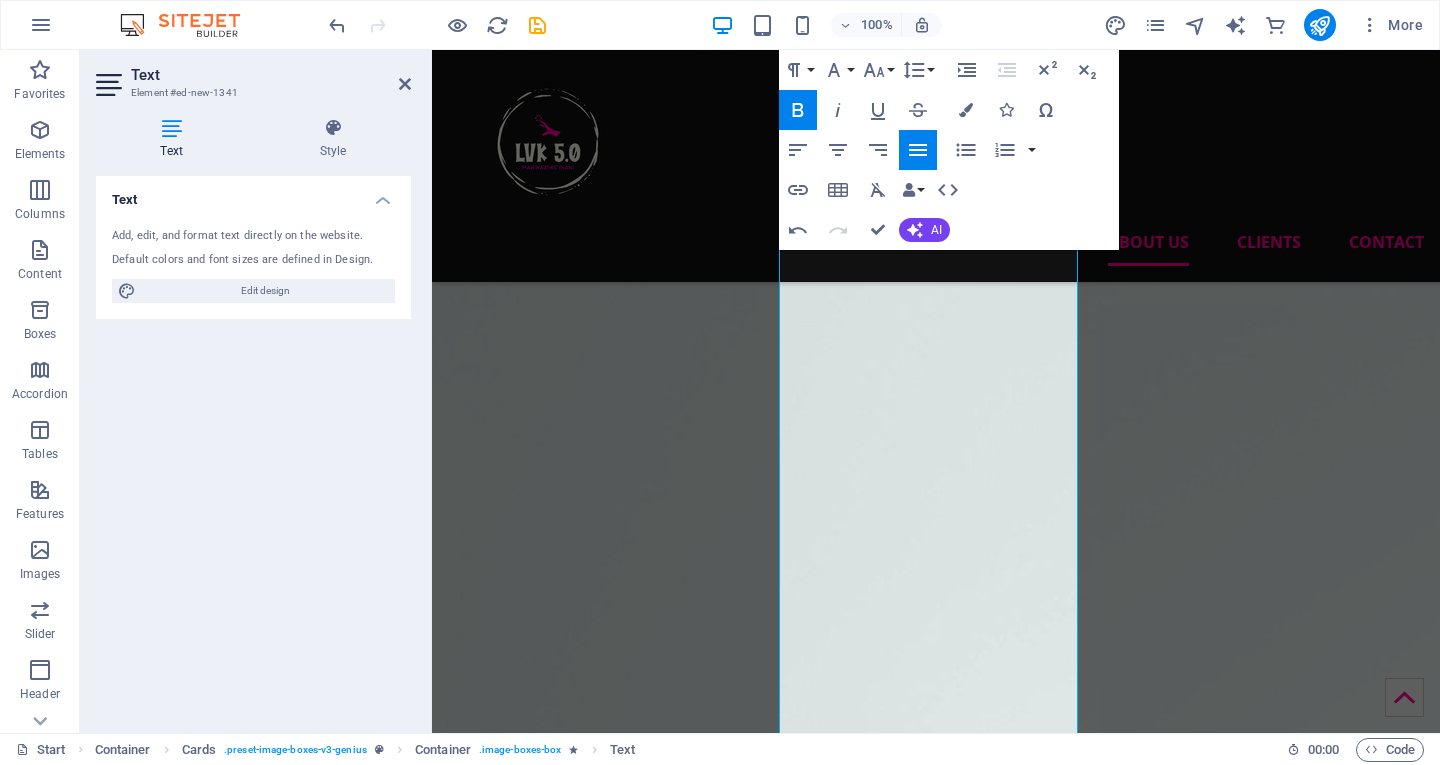 scroll, scrollTop: 4585, scrollLeft: 0, axis: vertical 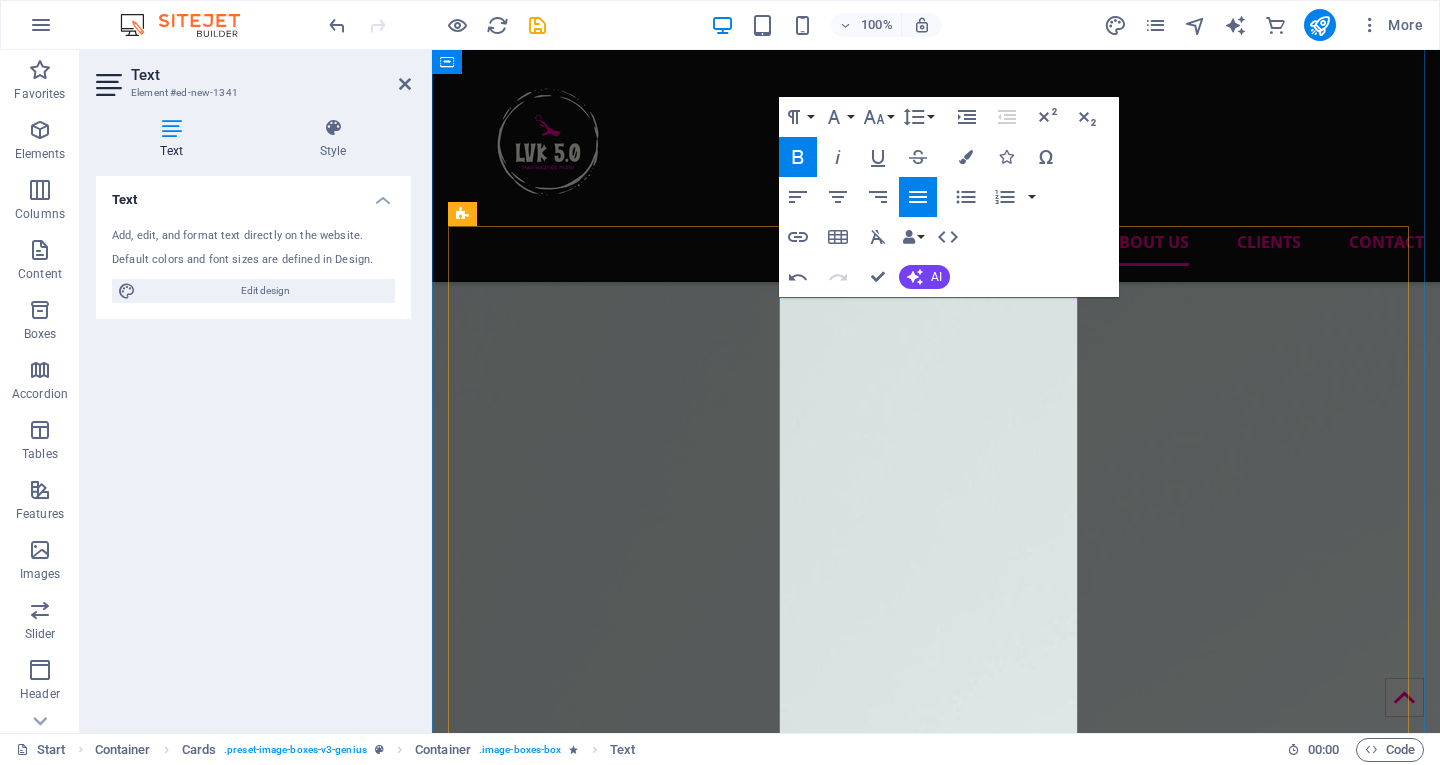 click on "a detail-oriented and analytical Policy Analyst with a strong foundation in economics and administration. Holds a BCom with Honours in Economics Research and over 6 years of experience across academia, document management, and business consultancy. Expertise in macro- and micro-economics, econometrics, and political economy, complemented by hands-on experience in policy evaluation and stakeholder engagement. Adept at conducting data-driven research, interpreting regulatory frameworks, and formulating strategic policy recommendations. [PERSON_NAME] has a demonstrated ability to work under pressure, managing complex administrative functions, and contribute to economic policy discussions. He has ascended to the Bachelor of Commerce degree with Honours and a Bachelors degree in Administration with majors in Economics, Business Management and Public Administration. [PERSON_NAME] has joined our team recently and serves the organization as  Researcher, Policy Analyst and Facilitator/SME." at bounding box center [600, 15574] 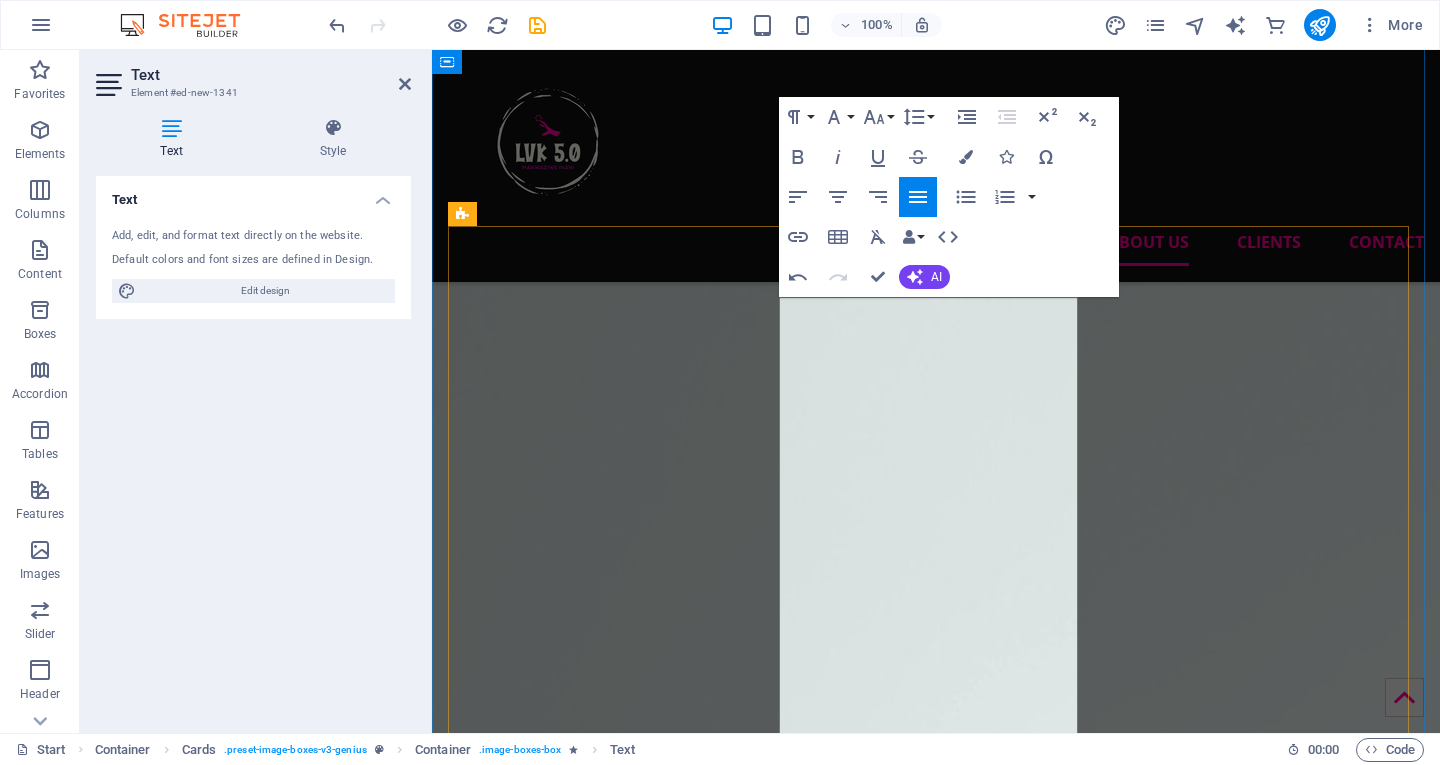 type 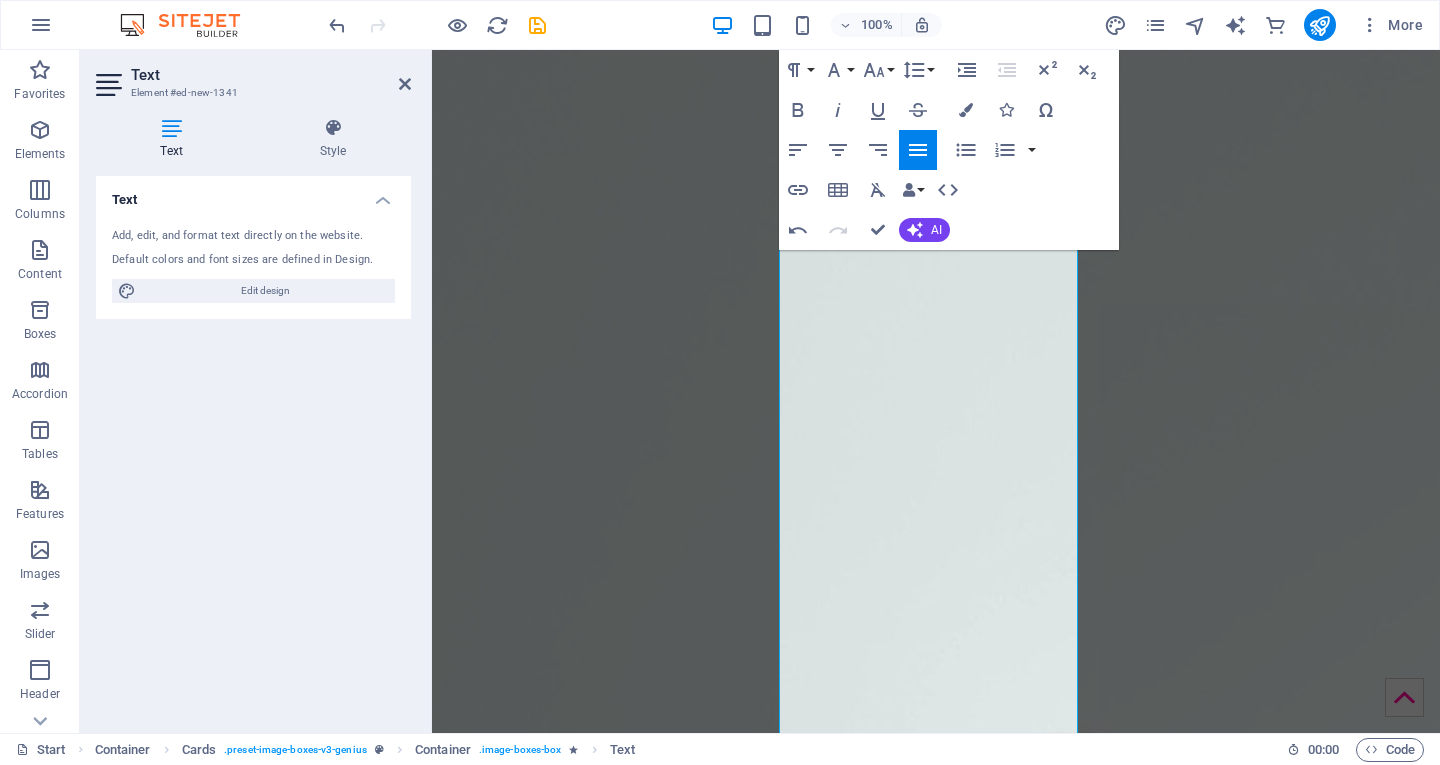 scroll, scrollTop: 4713, scrollLeft: 0, axis: vertical 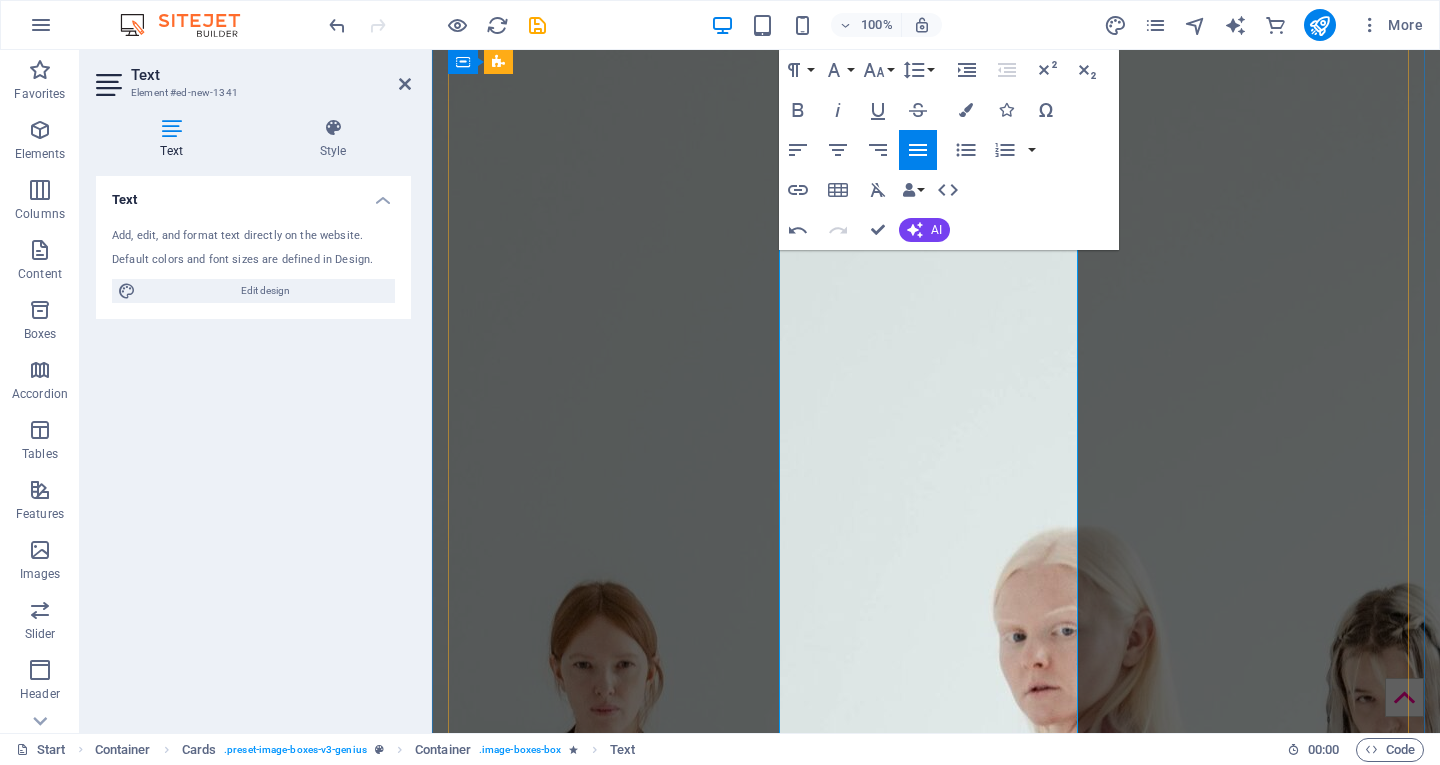 click on "Senzo is a detail-oriented and analytical Policy Analyst with a strong foundation in economics and administration. He holds a BCom with Honours in Economics Research and over 6 years of experience across academia, document management, and business consultancy. Expertise in macro- and micro-economics, econometrics, and political economy, complemented by hands-on experience in policy evaluation and stakeholder engagement. Adept at conducting data-driven research, interpreting regulatory frameworks, and formulating strategic policy recommendations. [PERSON_NAME] has a demonstrated ability to work under pressure, managing complex administrative functions, and contribute to economic policy discussions. He has ascended to the Bachelor of Commerce degree with Honours and a Bachelors degree in Administration with majors in Economics, Business Management and Public Administration. [PERSON_NAME] has joined our team recently and serves the organization as  Researcher, Policy Analyst and Facilitator/SME." at bounding box center (600, 15318) 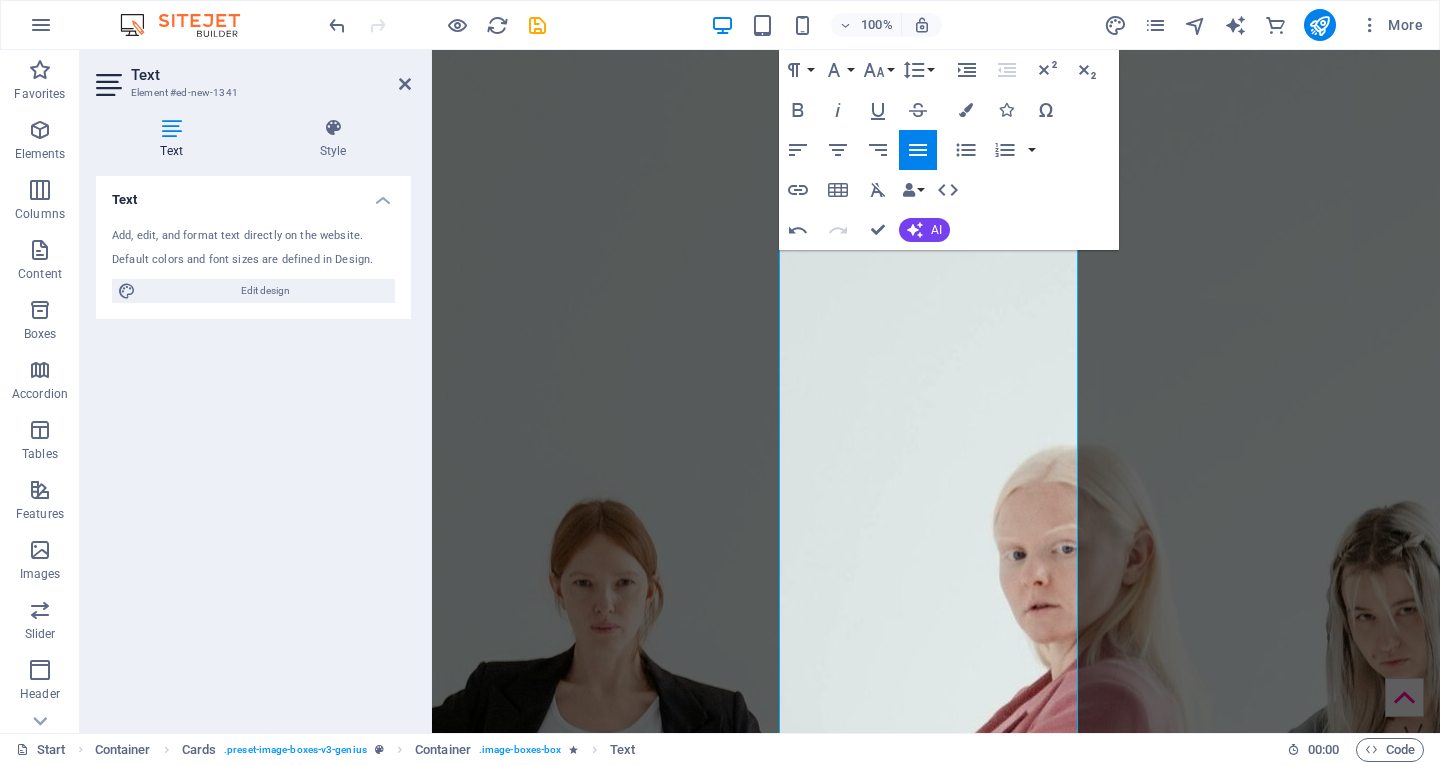 scroll, scrollTop: 5008, scrollLeft: 0, axis: vertical 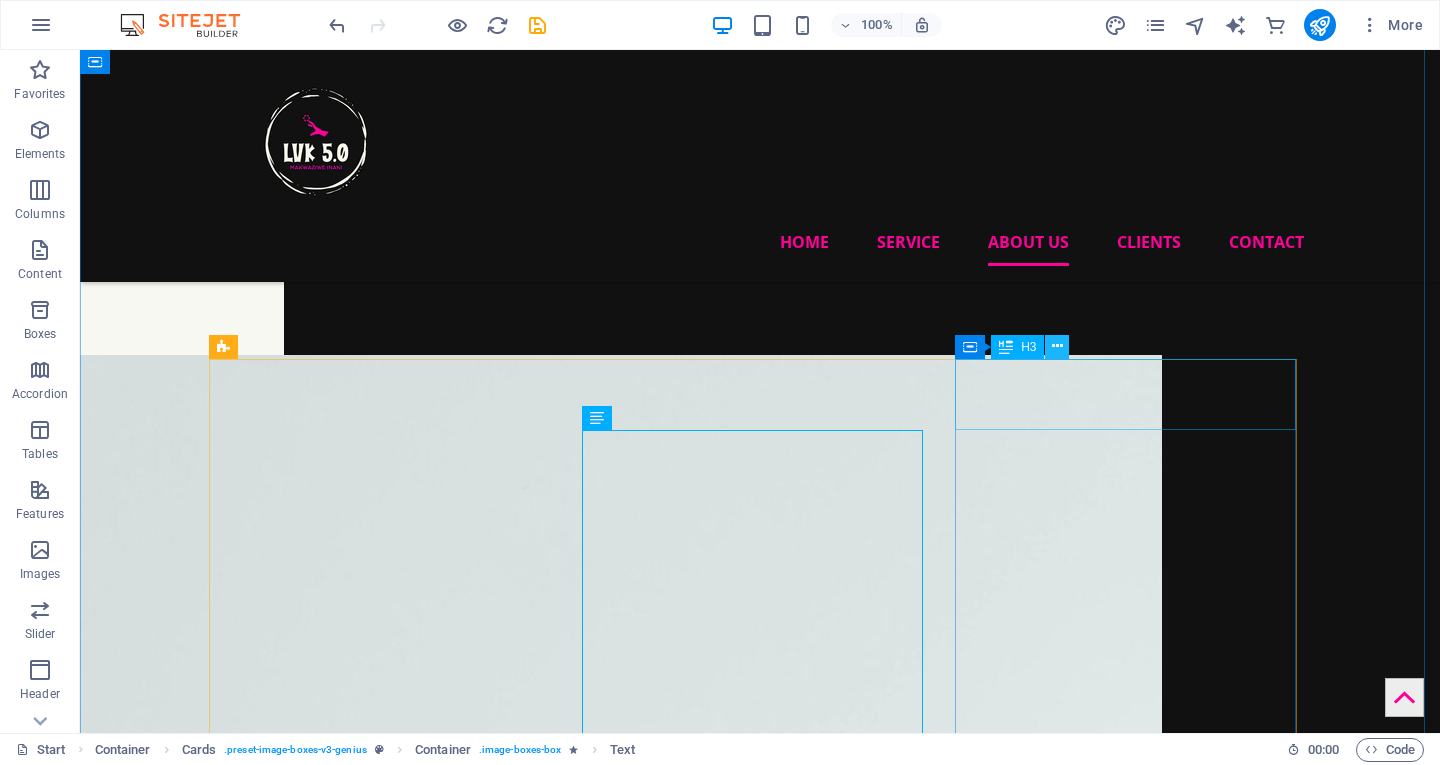 click at bounding box center (1057, 346) 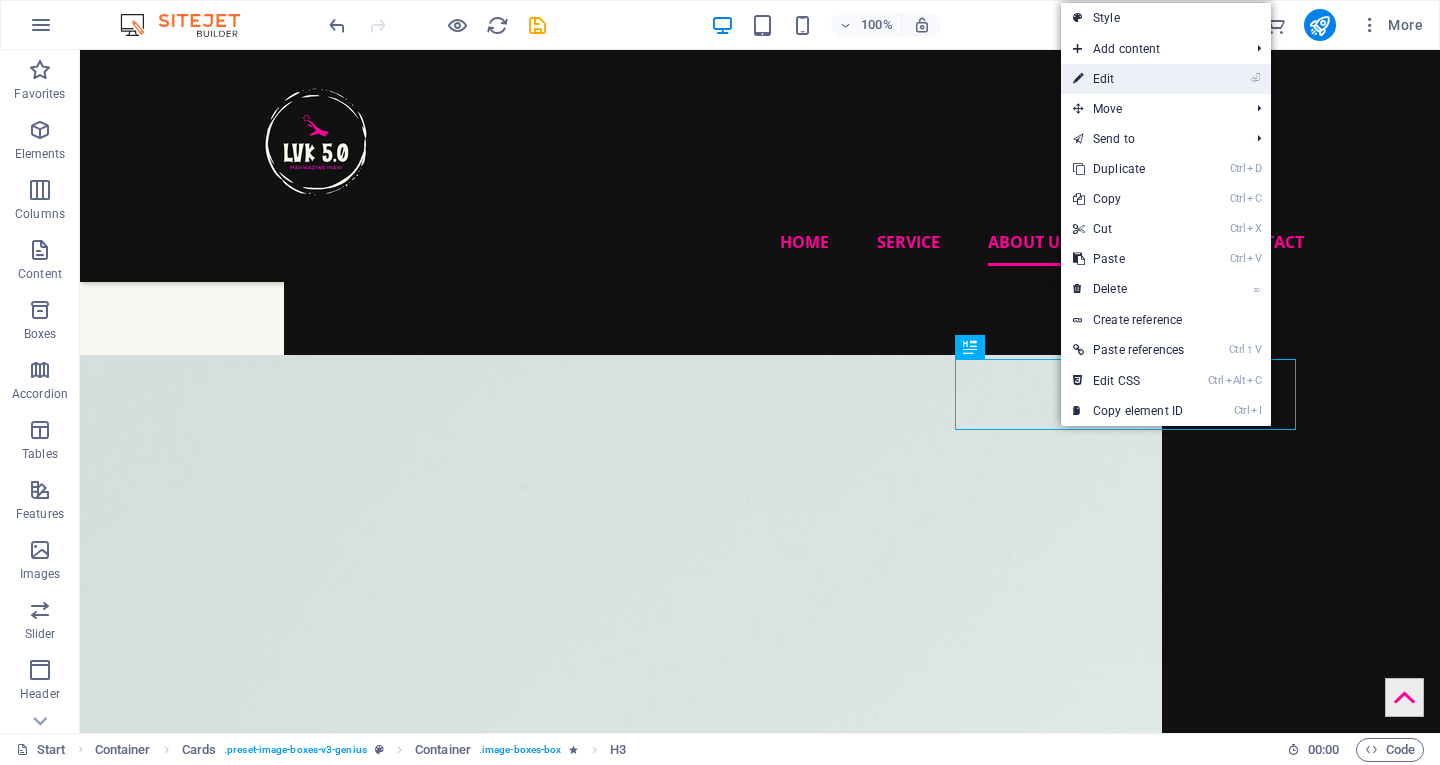 click on "⏎  Edit" at bounding box center [1128, 79] 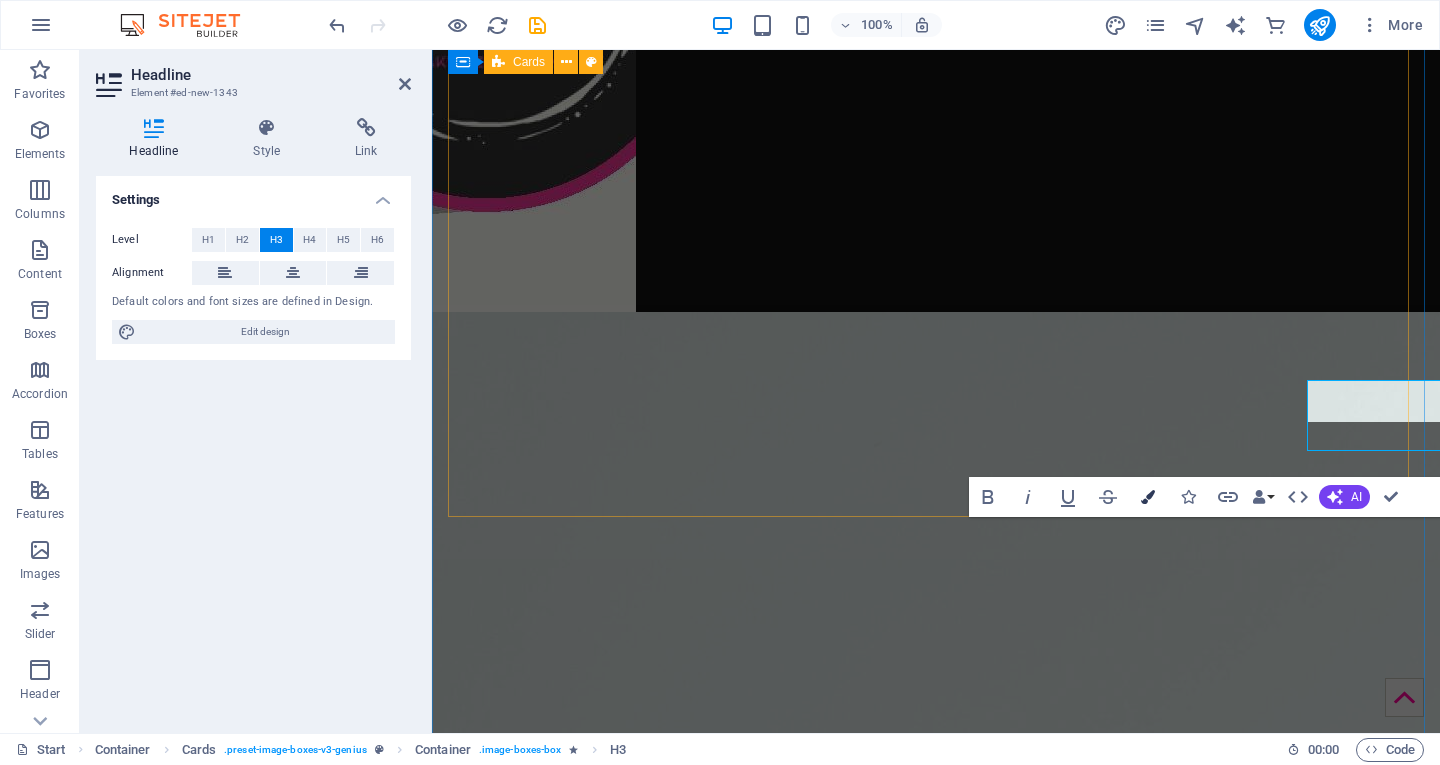 scroll, scrollTop: 4294, scrollLeft: 0, axis: vertical 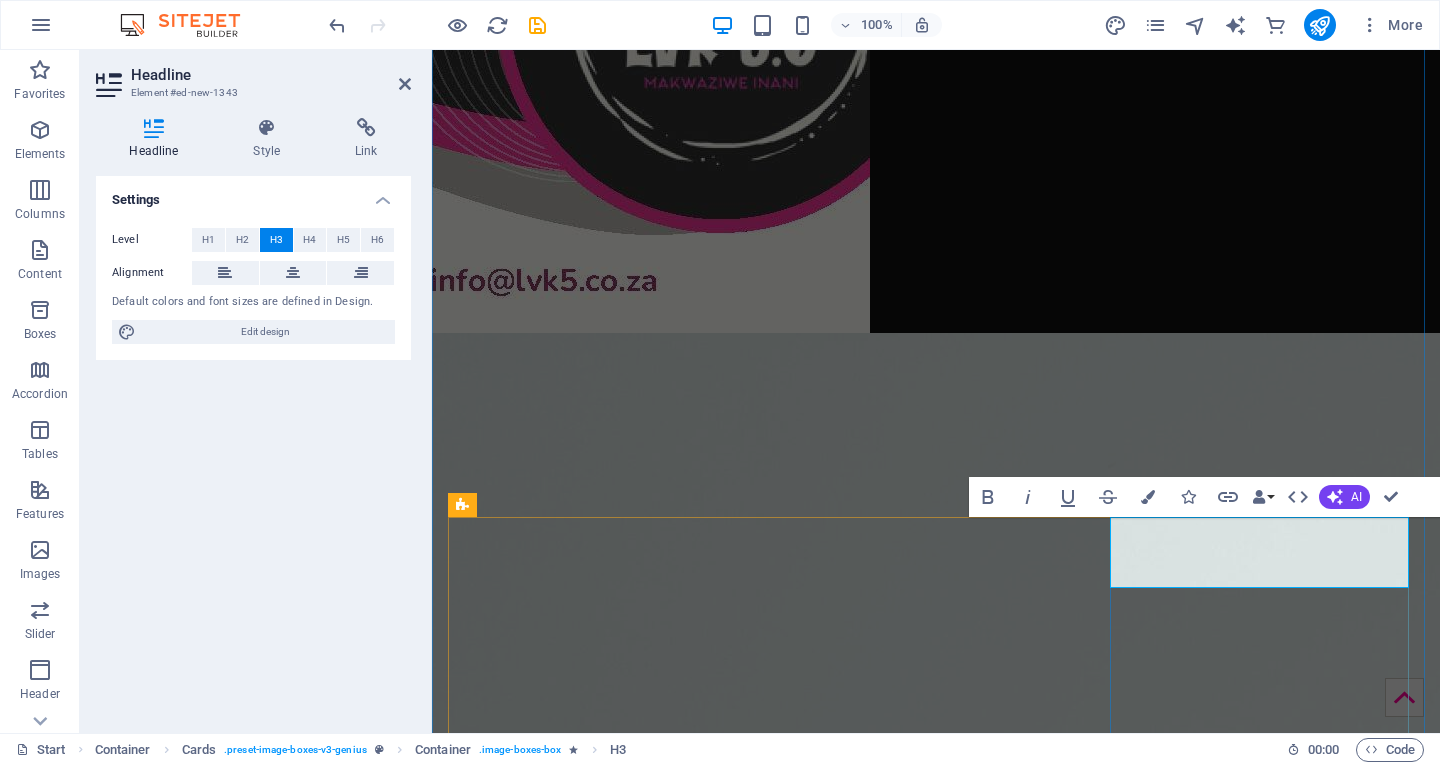 type 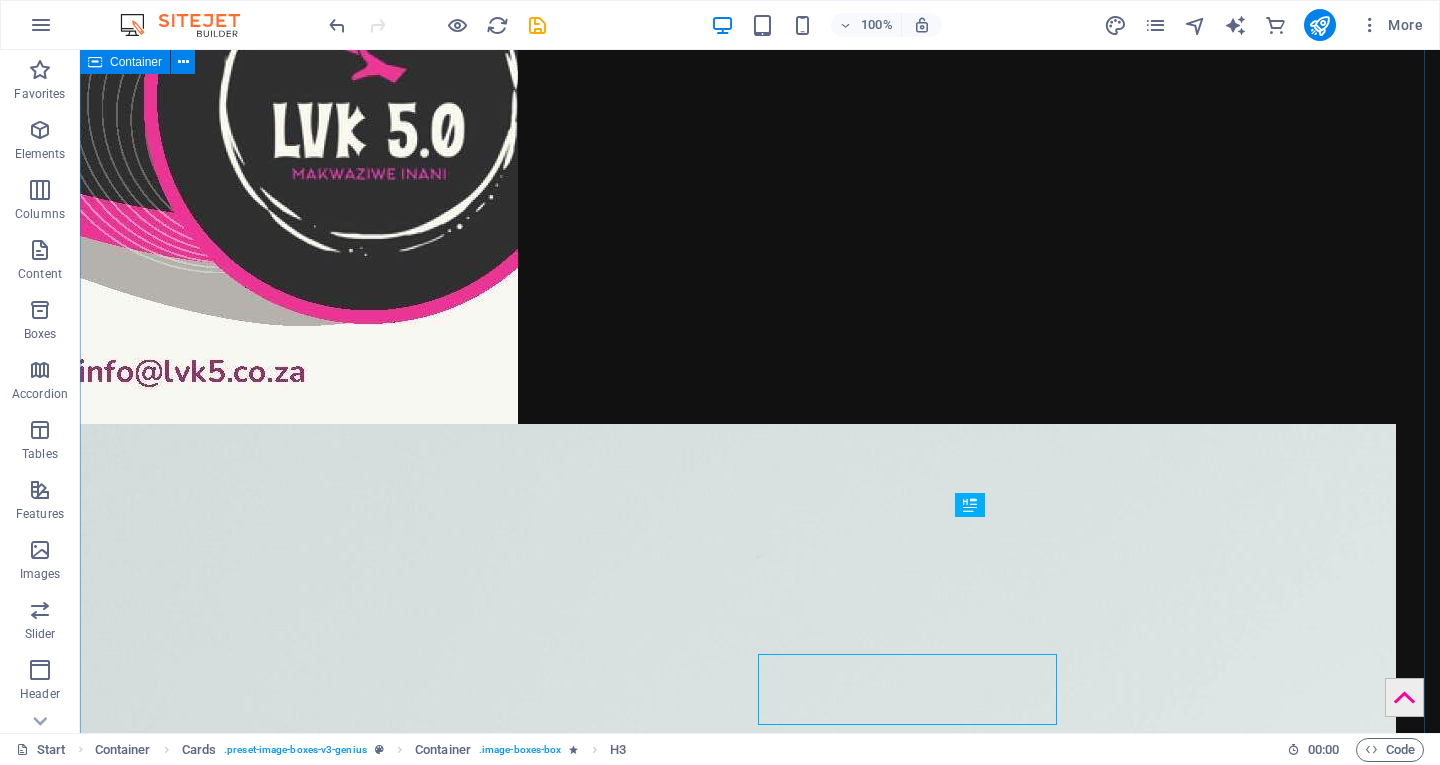 scroll, scrollTop: 4157, scrollLeft: 0, axis: vertical 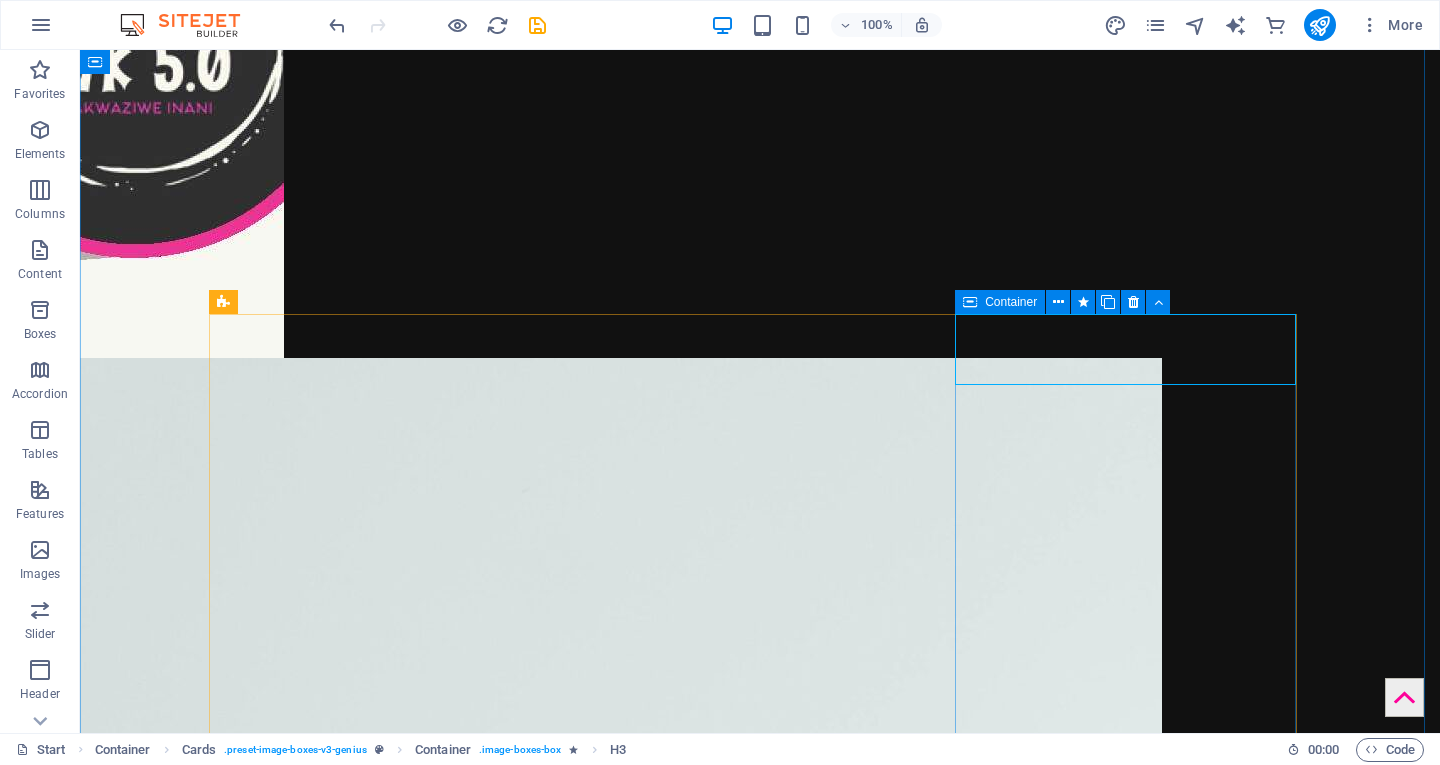 click on "[PERSON_NAME]" at bounding box center (386, 15908) 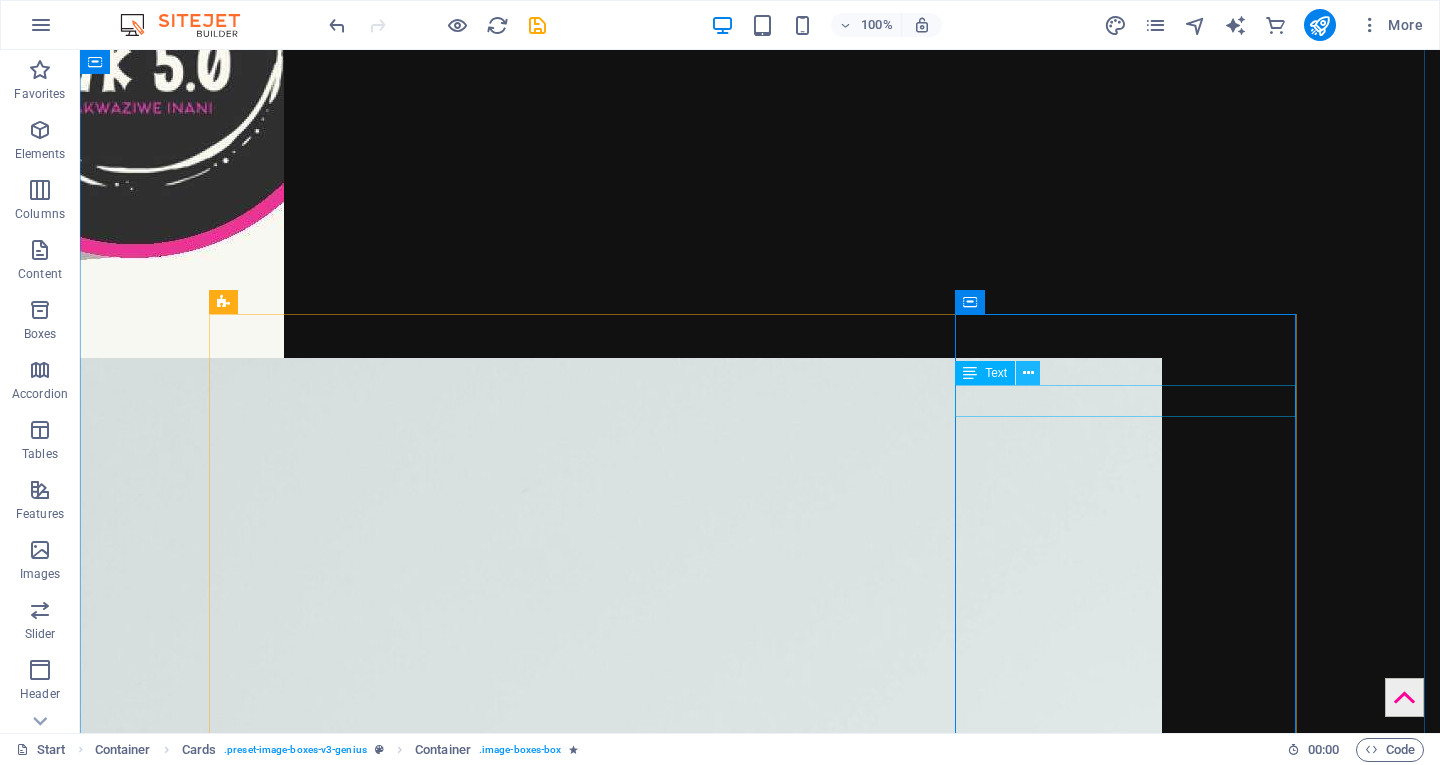 click at bounding box center (1028, 373) 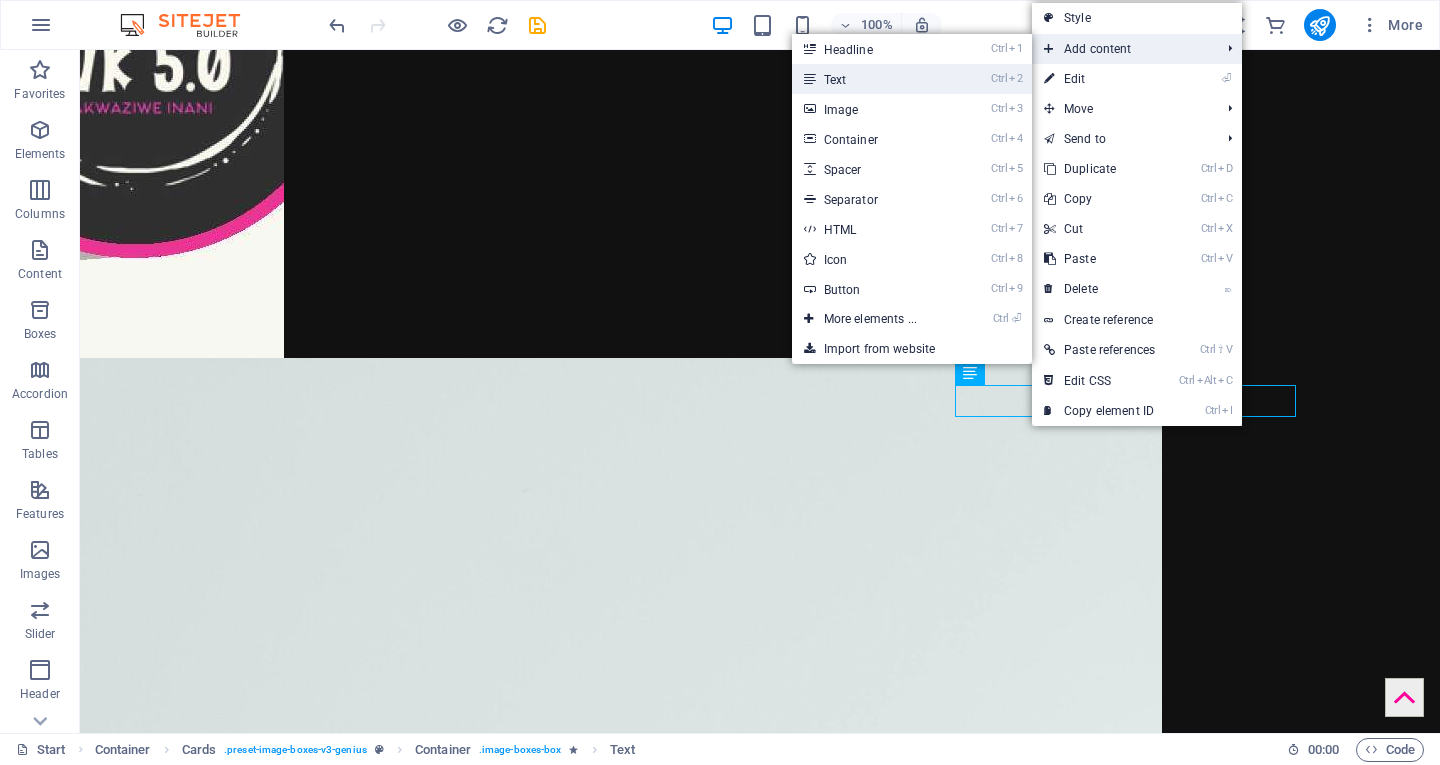 click on "Ctrl 2  Text" at bounding box center [874, 79] 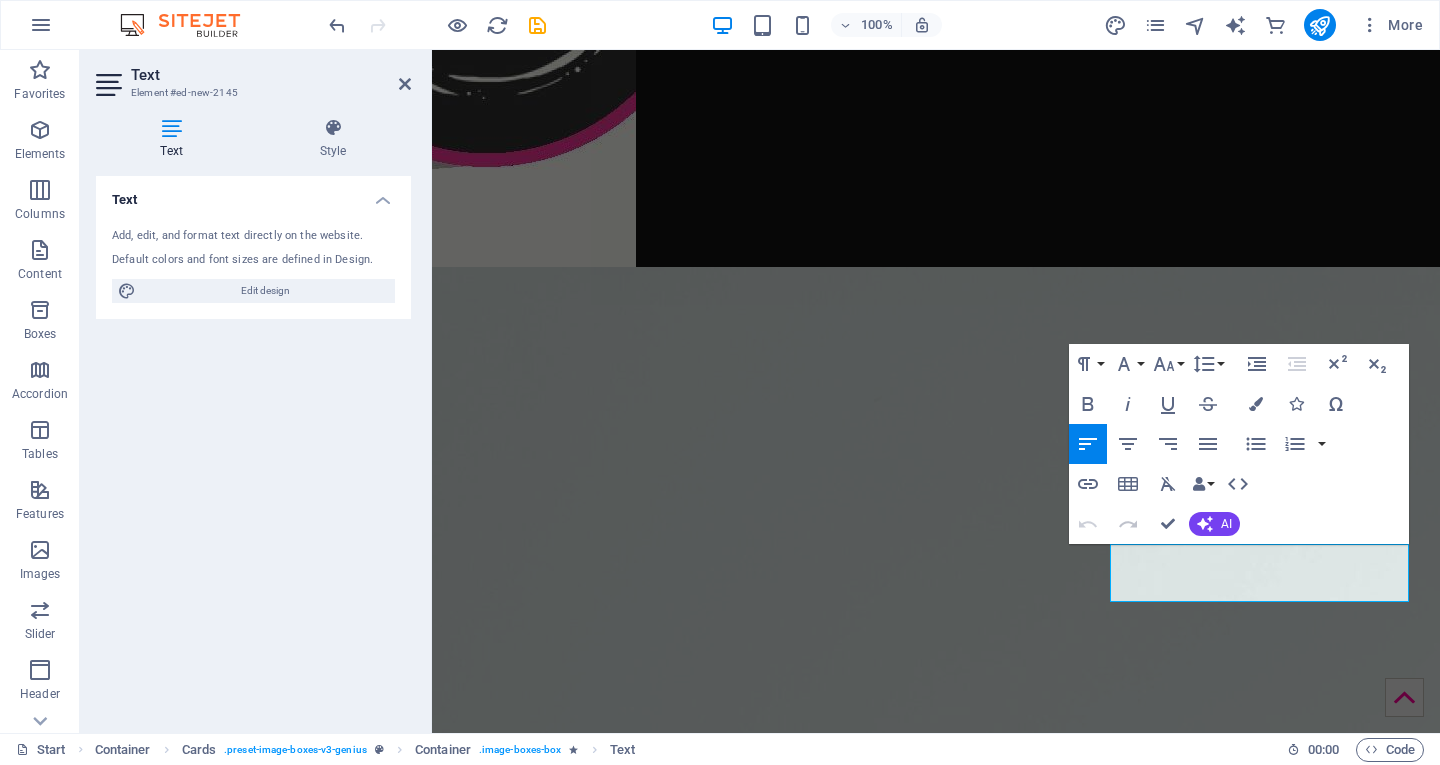 scroll, scrollTop: 4338, scrollLeft: 0, axis: vertical 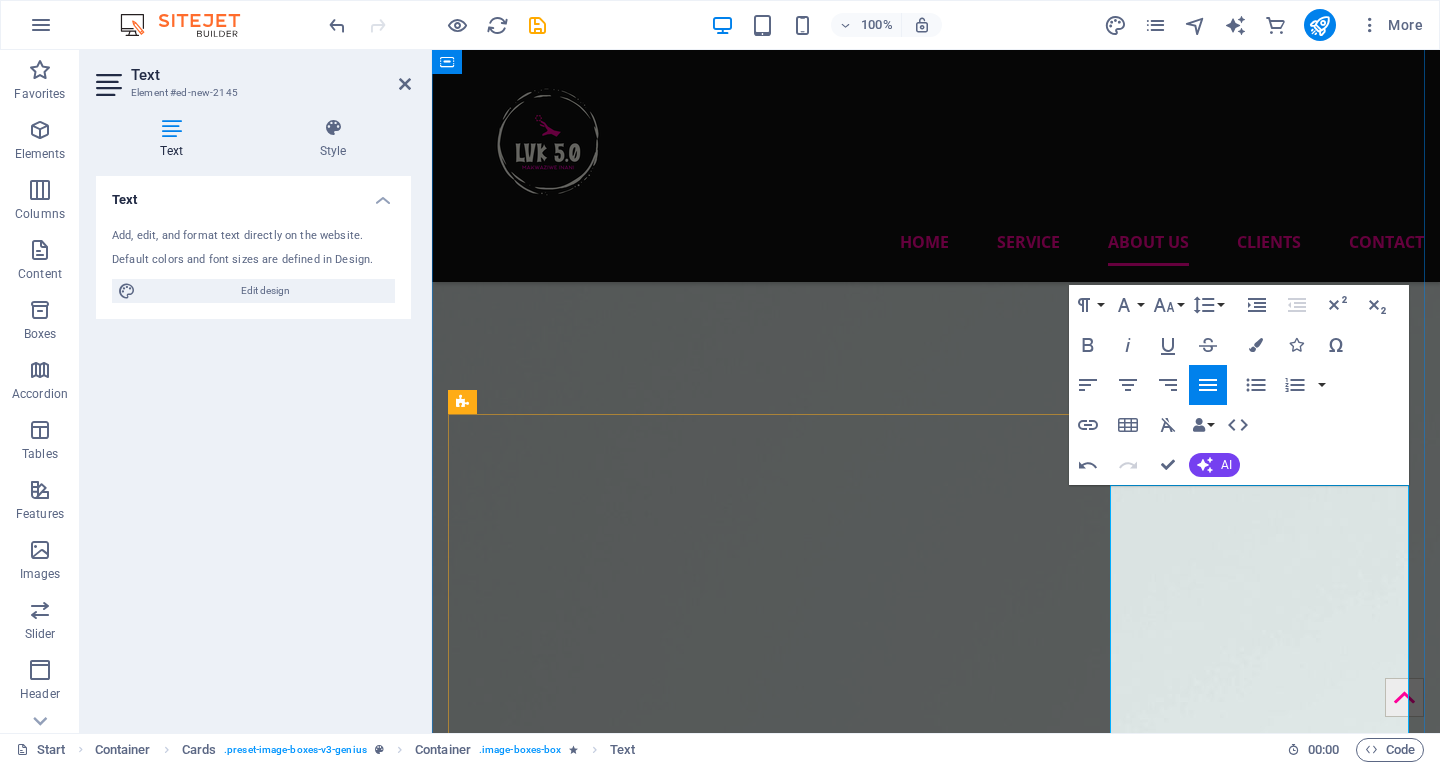 click on "is a dedicated educator, lecturer, and administrator with a wealth of experience in business management, entrepreneurship, and teaching. Passionate about empowering individuals through education, he has honed his expertise in both academic and administrative roles, making a lasting impact on students and professionals alike. As a Substitute Educator at [GEOGRAPHIC_DATA], [PERSON_NAME] brings dynamic teaching methods to the classroom, specializing in [GEOGRAPHIC_DATA] Home Language (Grades 8-12), Tourism (Grades 10-12), Social Sciences (History, Grade 8), and Business Studies (Grades 10-12). His ability to engage and inspire students across multiple disciplines highlights his adaptability and commitment to fostering knowledge. Beyond academia, [PERSON_NAME] contributed to the Ekurhuleni Metropolitan Municipality as an Office Administrator & Data Capturer, where he managed community data, supervised multiple teams, assisted in recruitment processes, and supported project initiatives. [PERSON_NAME] joins our team as an  !" at bounding box center (600, 17732) 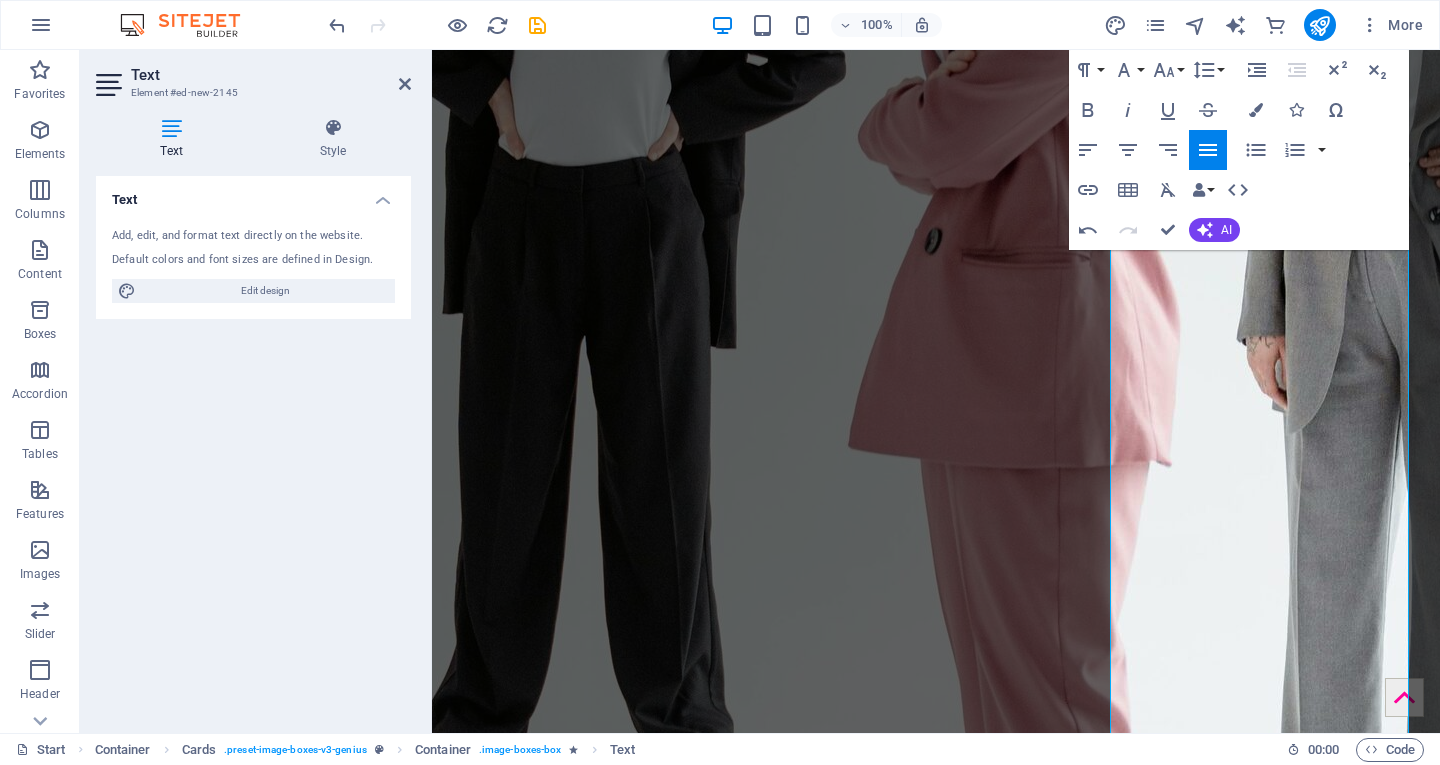 scroll, scrollTop: 5768, scrollLeft: 0, axis: vertical 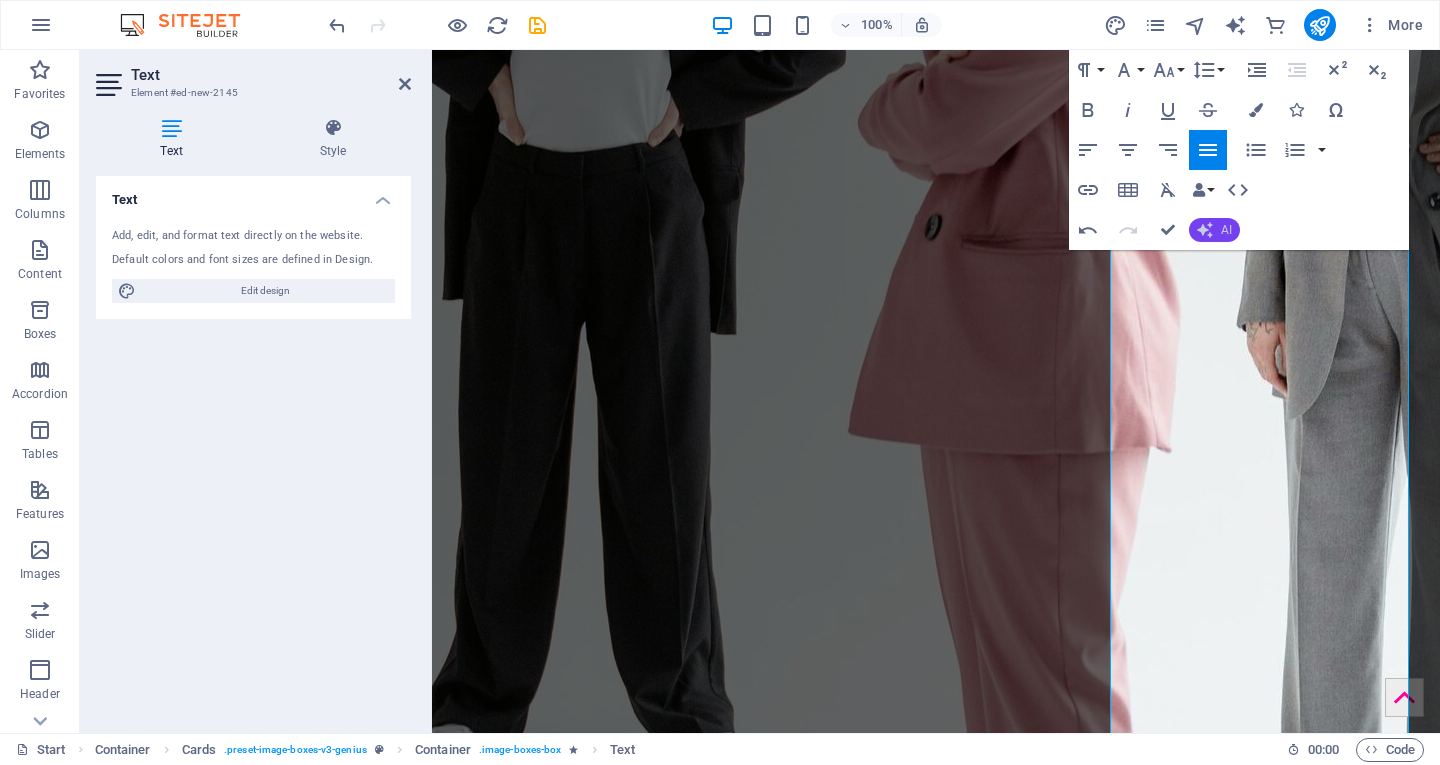 click on "AI" at bounding box center [1226, 230] 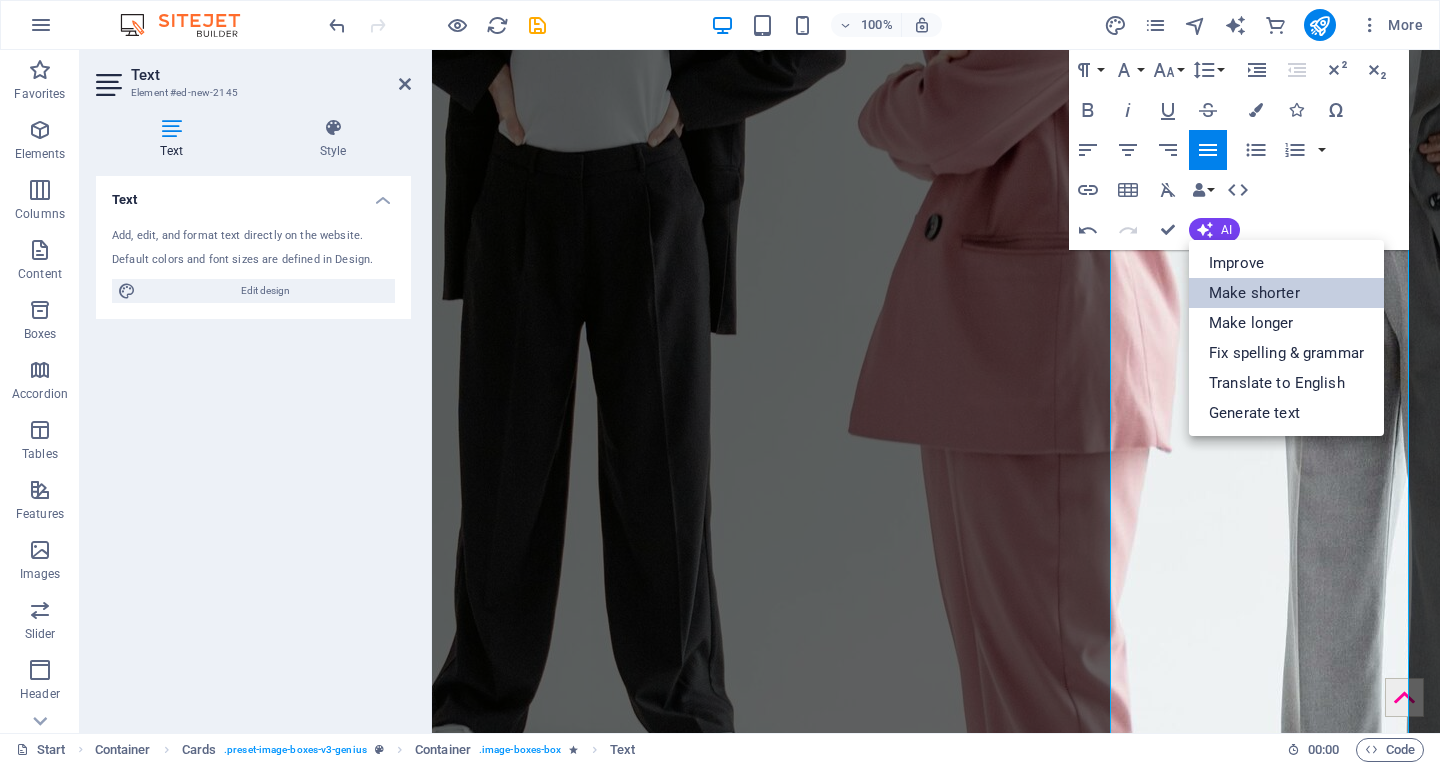 click on "Make shorter" at bounding box center [1286, 293] 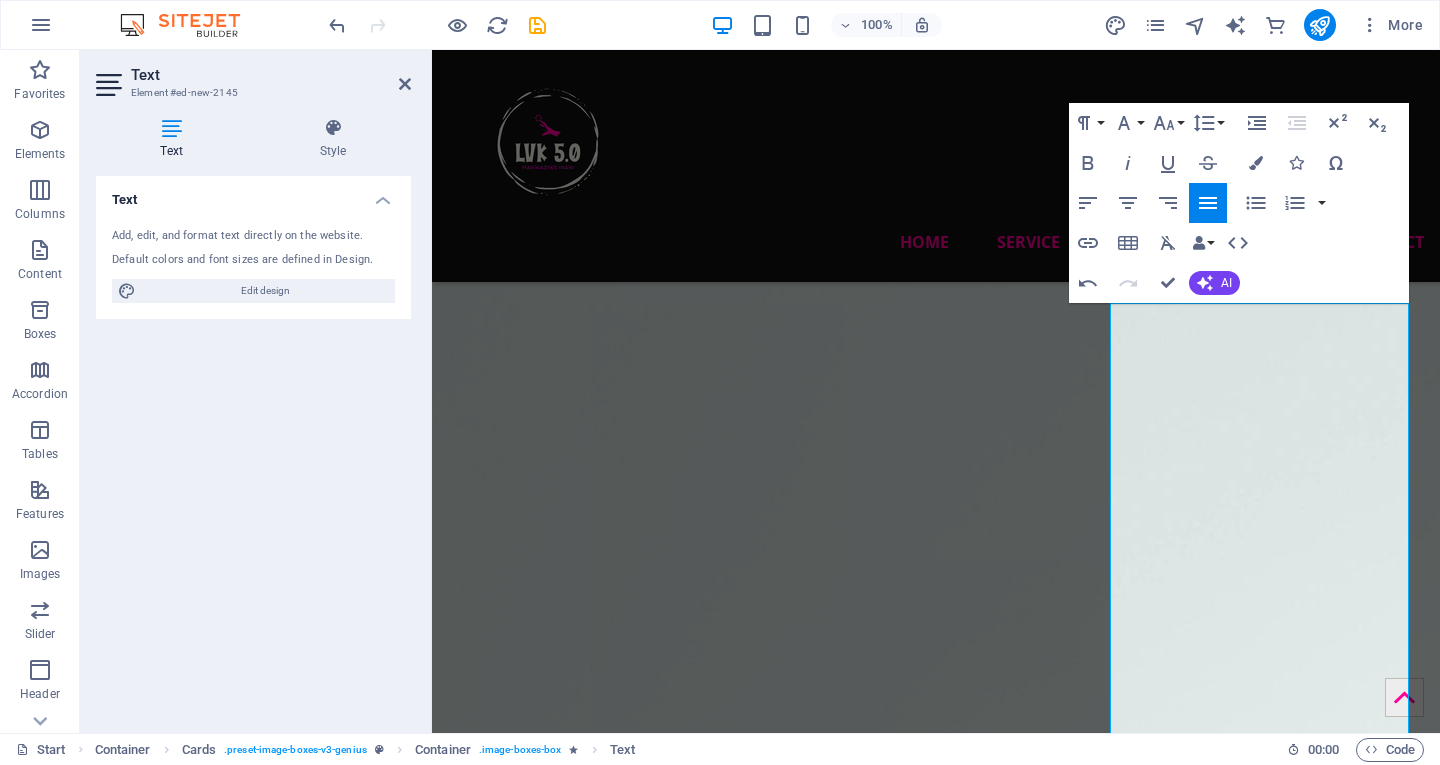 scroll, scrollTop: 4542, scrollLeft: 0, axis: vertical 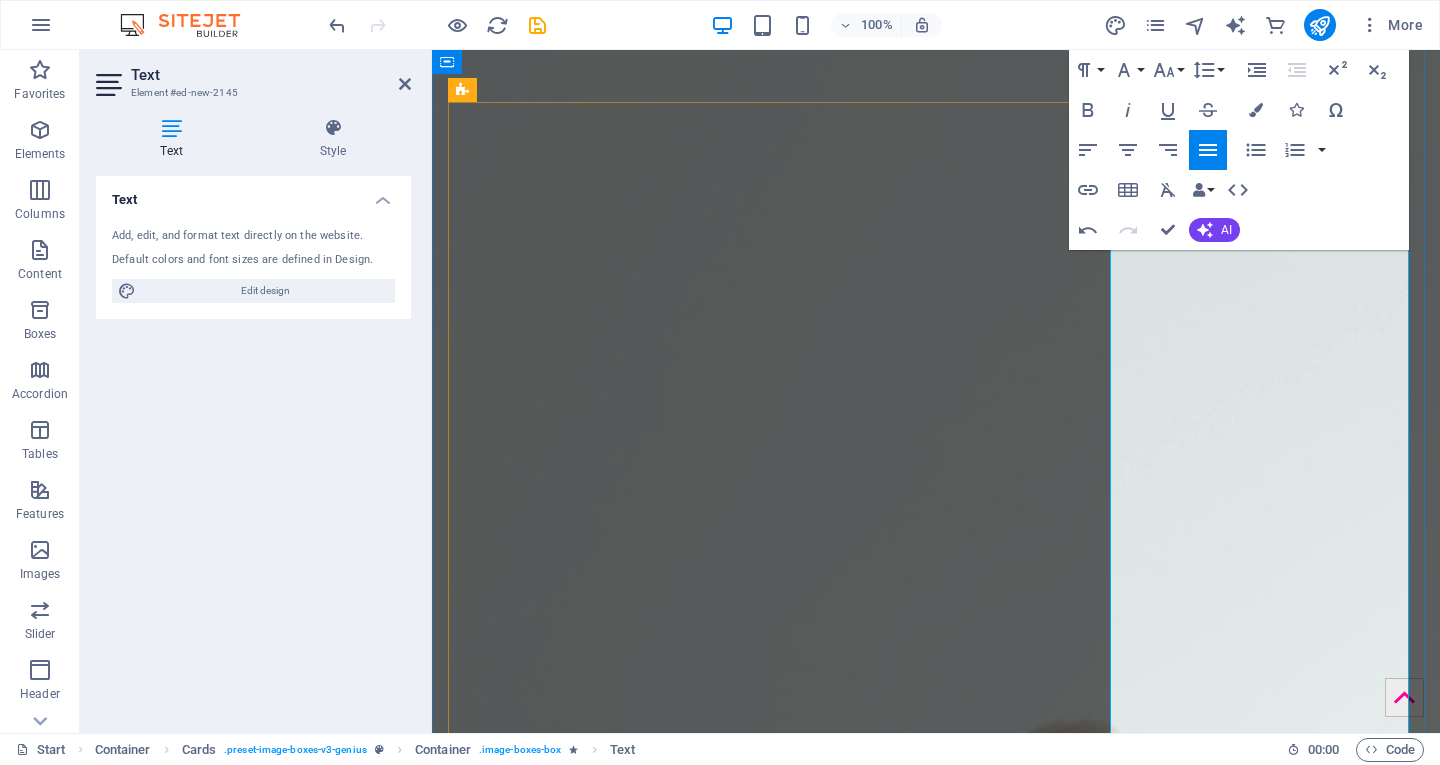 click on "[PERSON_NAME] is an experienced educator and administrator with a strong background in business management and teaching. He is passionate about empowering learners, specializing in subjects like Xitsonga Home Language, Tourism, Social Sciences, and Business Studies as a Substitute Educator at [GEOGRAPHIC_DATA]. Previously, [PERSON_NAME] was a Lecturer at [GEOGRAPHIC_DATA], focusing on Entrepreneurship, Organizational Behavior, and Strategic Management, among others. He also has administrative experience with the [GEOGRAPHIC_DATA], where he managed community data and supported recruitment and project initiatives. His academic credentials include a Master of Commerce (Entrepreneurship) in progress at [PERSON_NAME][GEOGRAPHIC_DATA], a BCom Honours in Business Management, and a Postgraduate Certificate in Education from the [GEOGRAPHIC_DATA]. [PERSON_NAME] continuously enhances his skills with certifications in Project Management, research writing, and international Human Resource Management." at bounding box center (600, 16898) 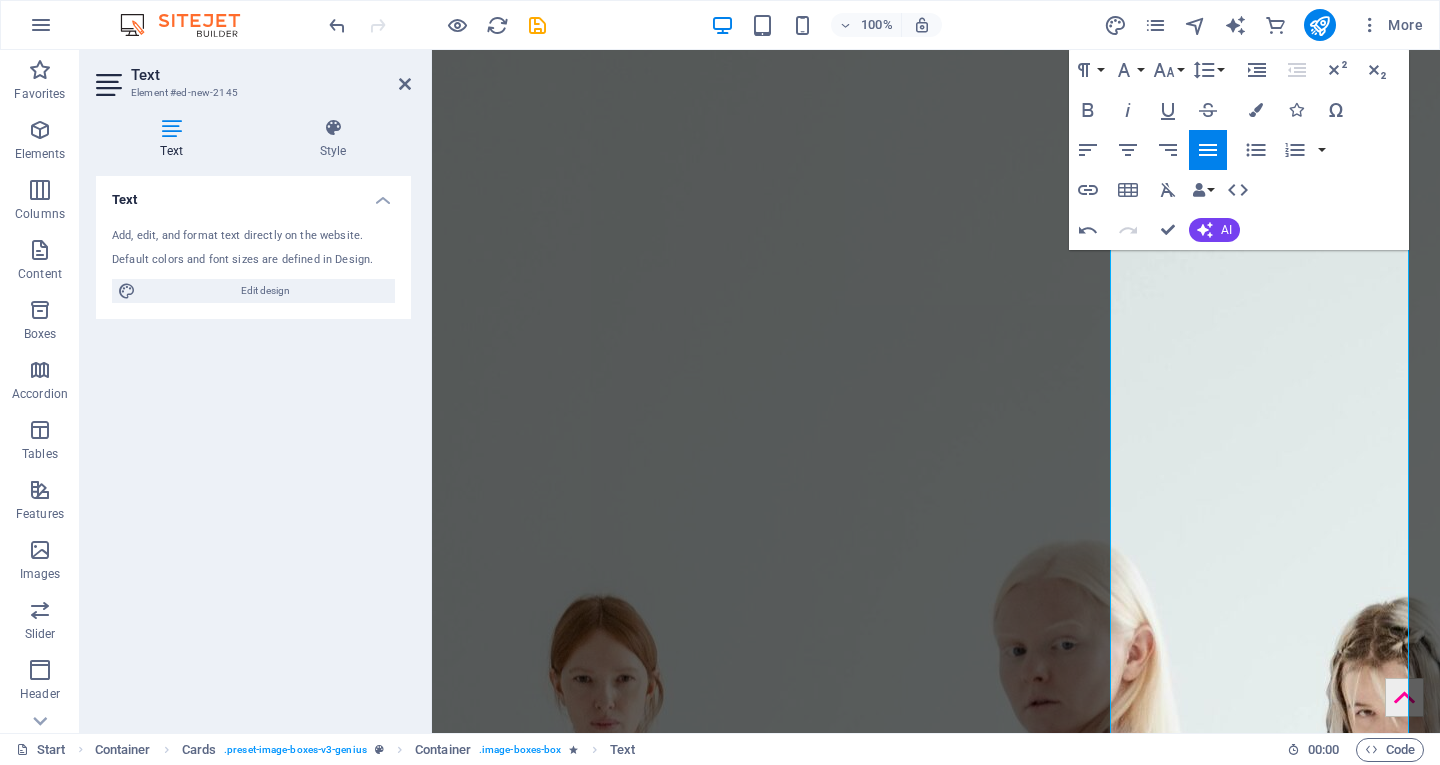 scroll, scrollTop: 4900, scrollLeft: 0, axis: vertical 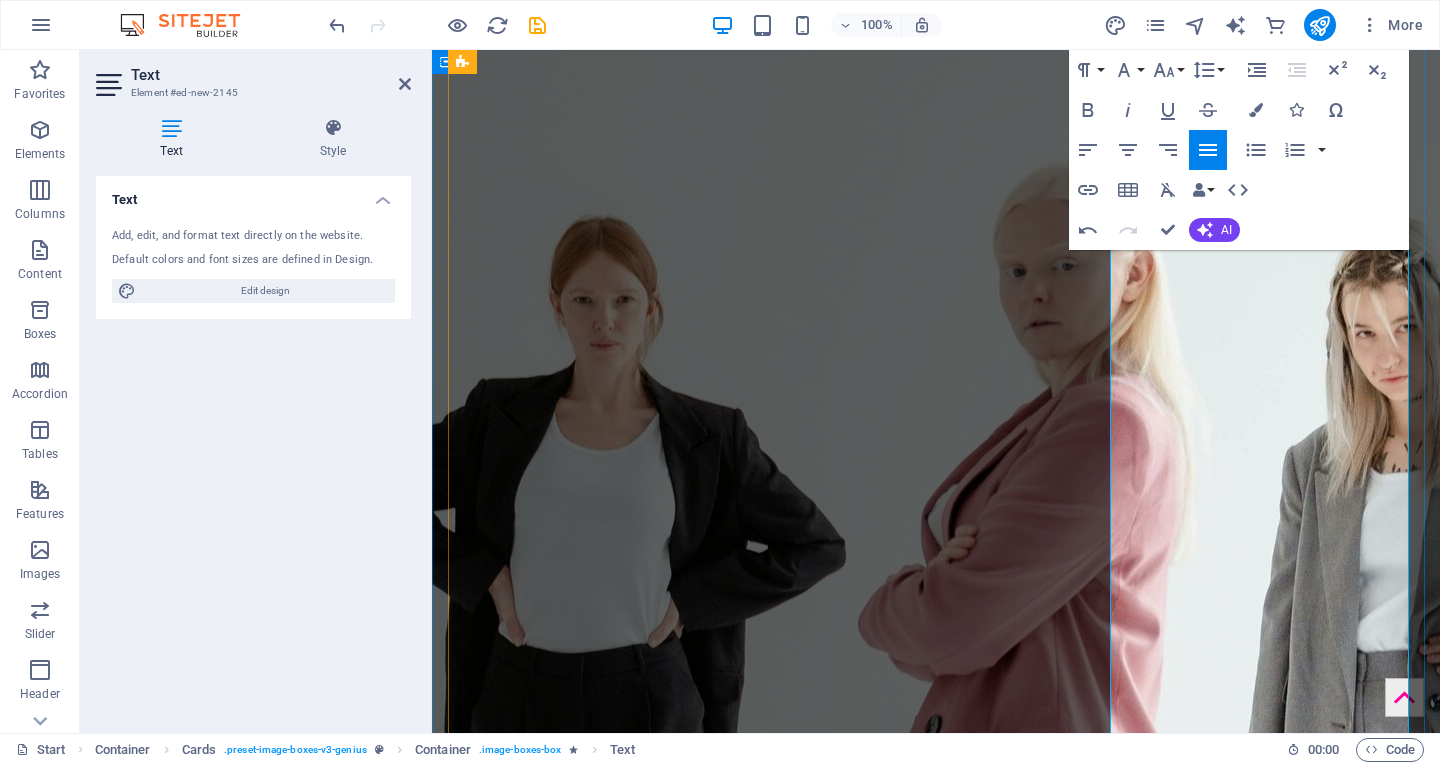 drag, startPoint x: 1311, startPoint y: 450, endPoint x: 1334, endPoint y: 600, distance: 151.75308 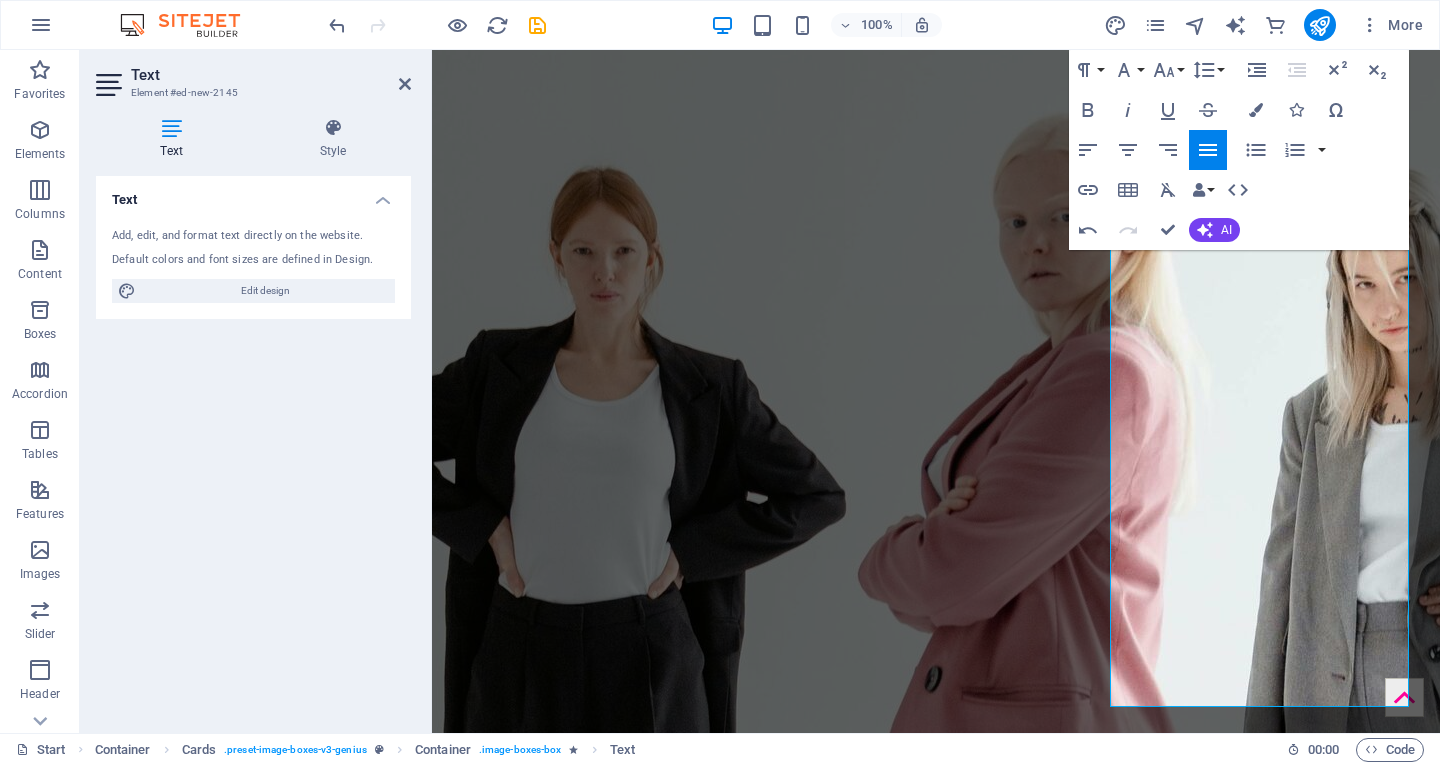 scroll, scrollTop: 5358, scrollLeft: 0, axis: vertical 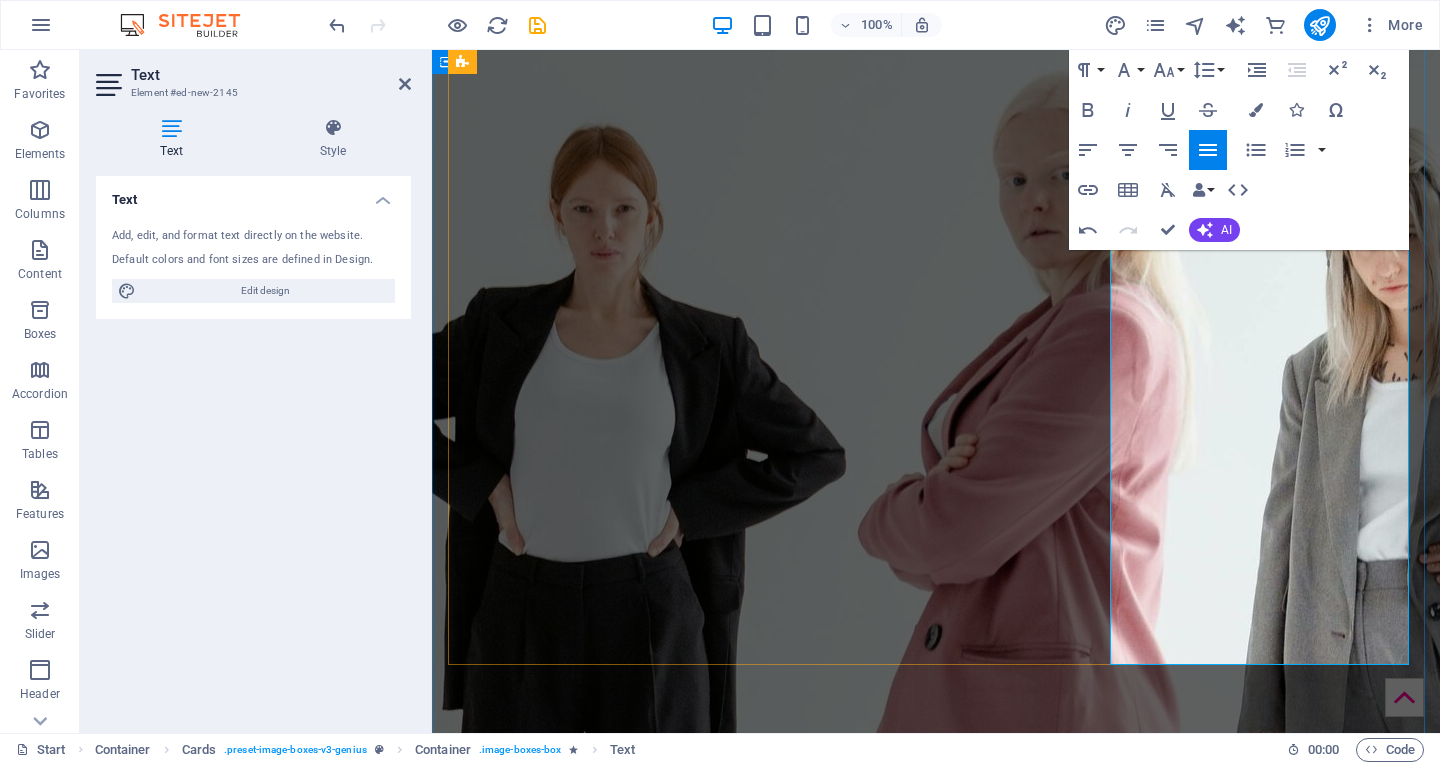 drag, startPoint x: 1142, startPoint y: 410, endPoint x: 1377, endPoint y: 508, distance: 254.6154 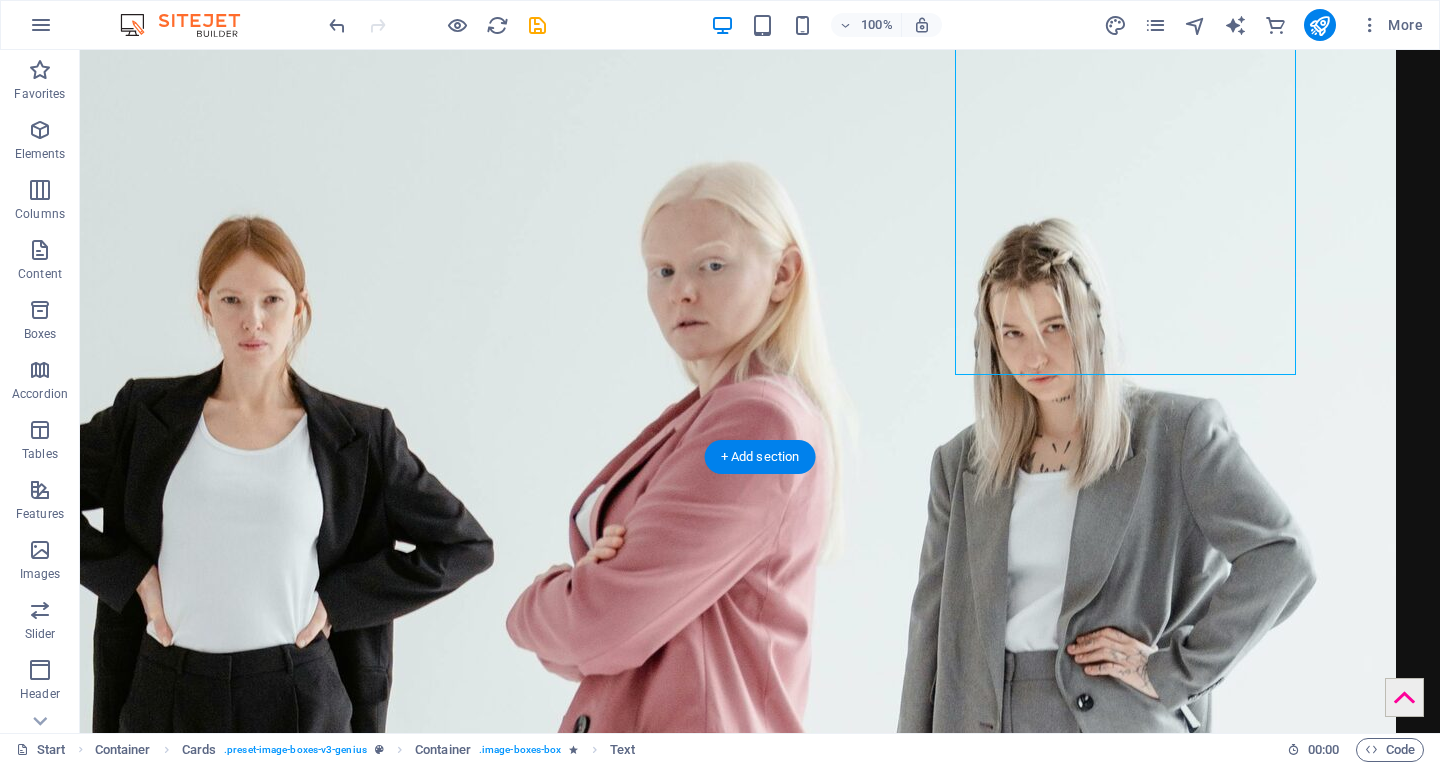 scroll, scrollTop: 5221, scrollLeft: 0, axis: vertical 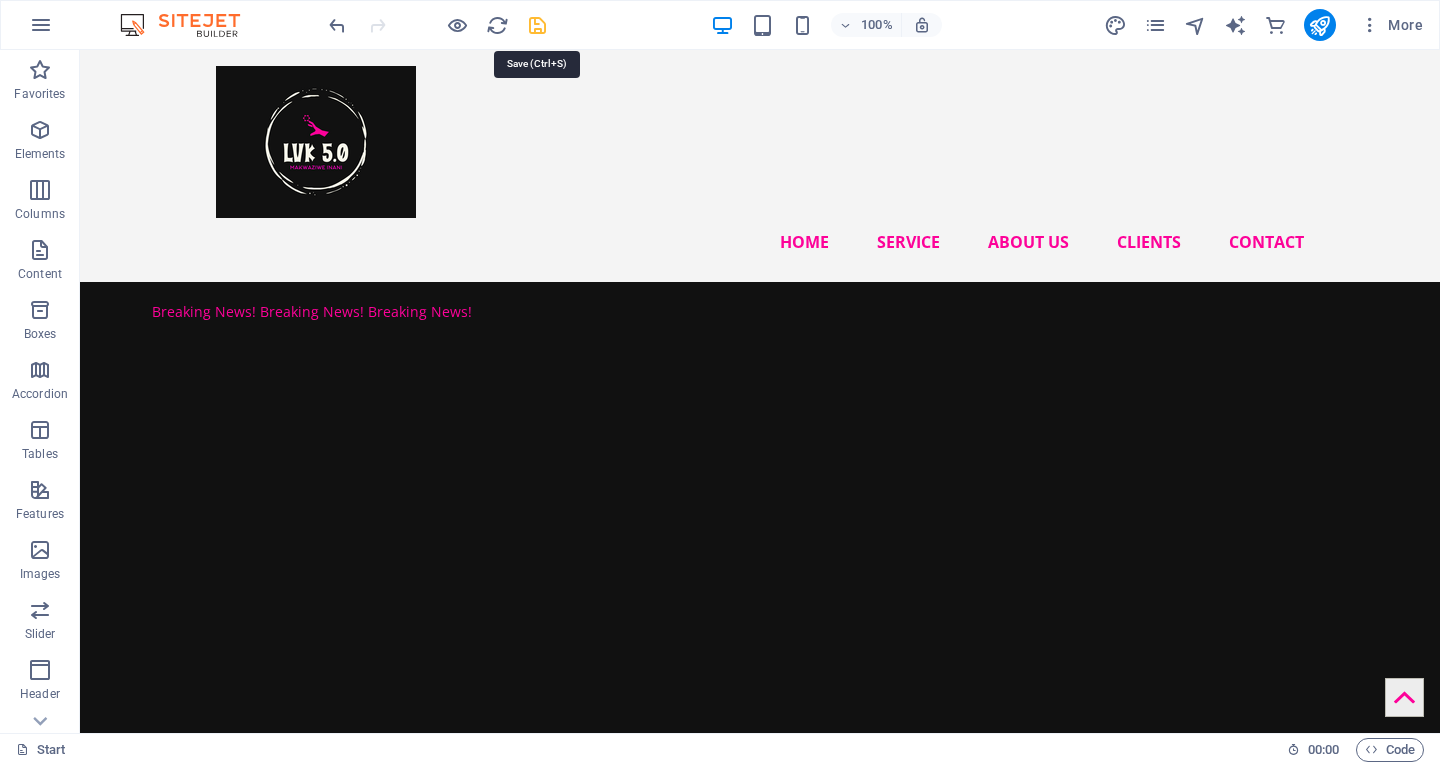 click at bounding box center (537, 25) 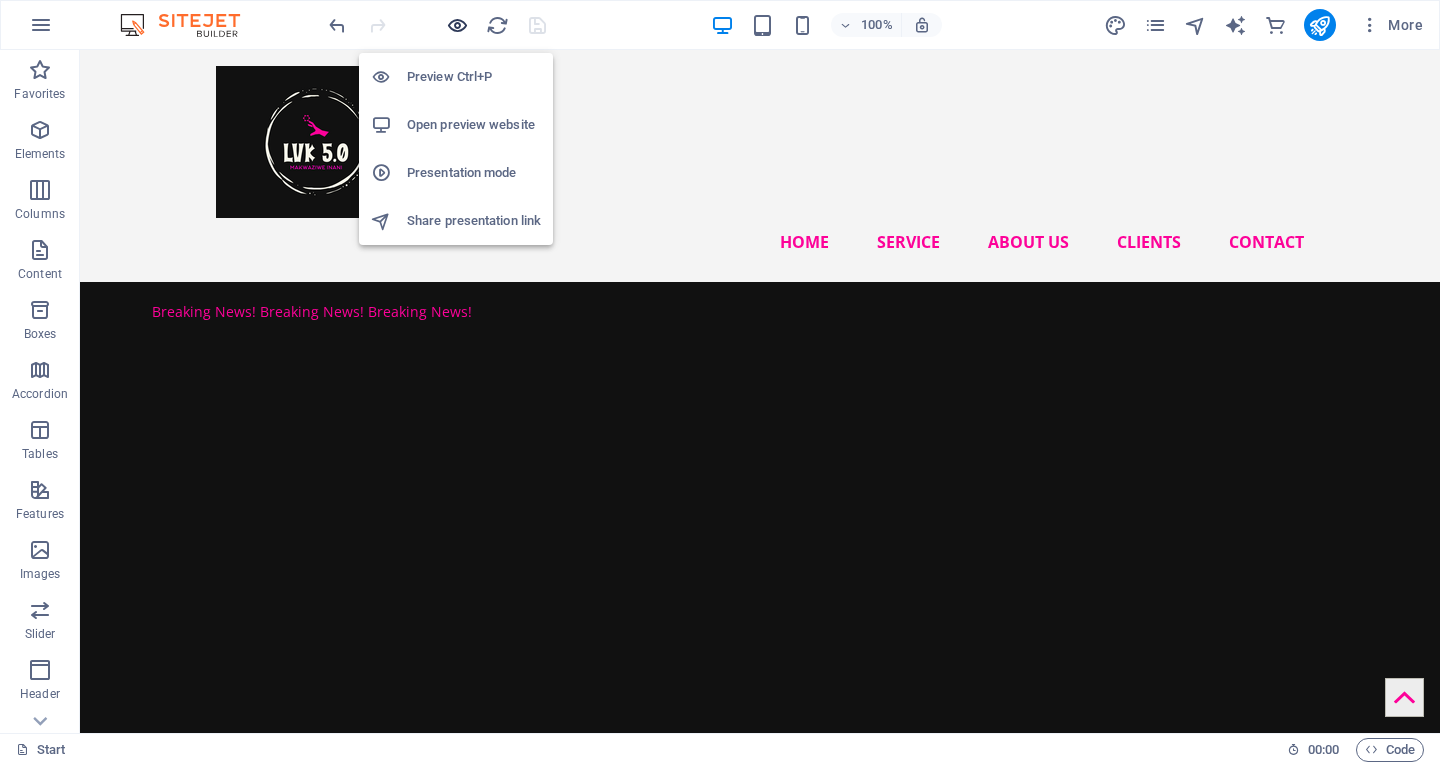 click at bounding box center (457, 25) 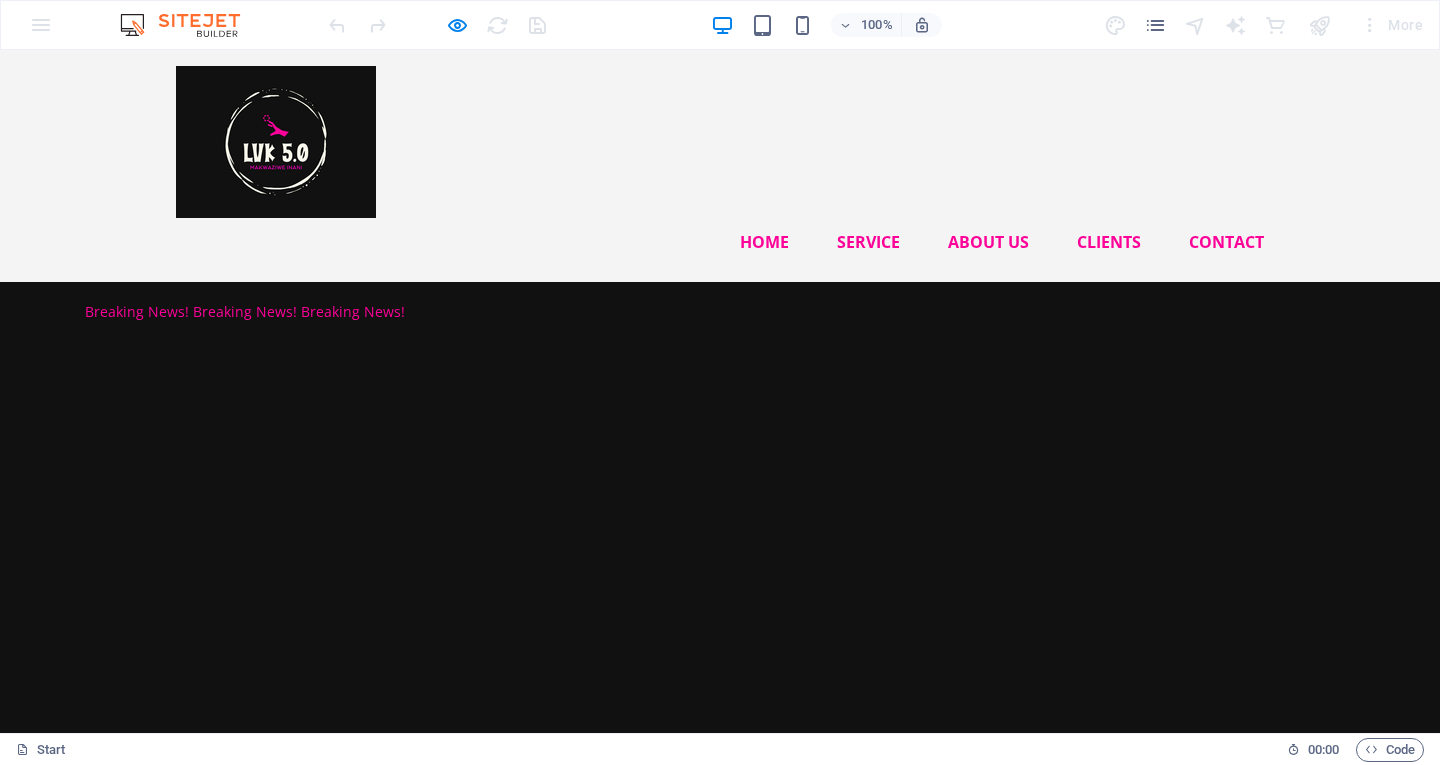 type 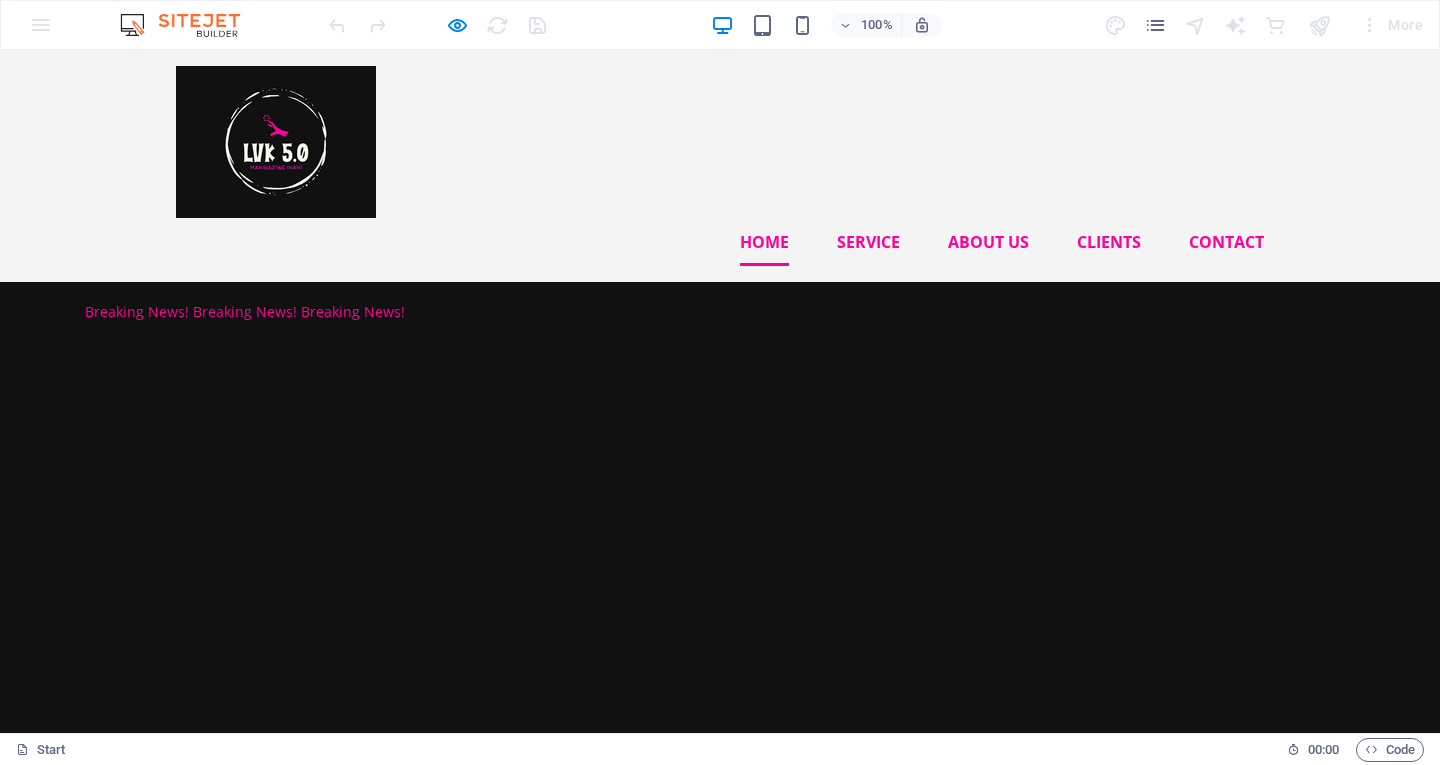 click on "Home" at bounding box center [764, 242] 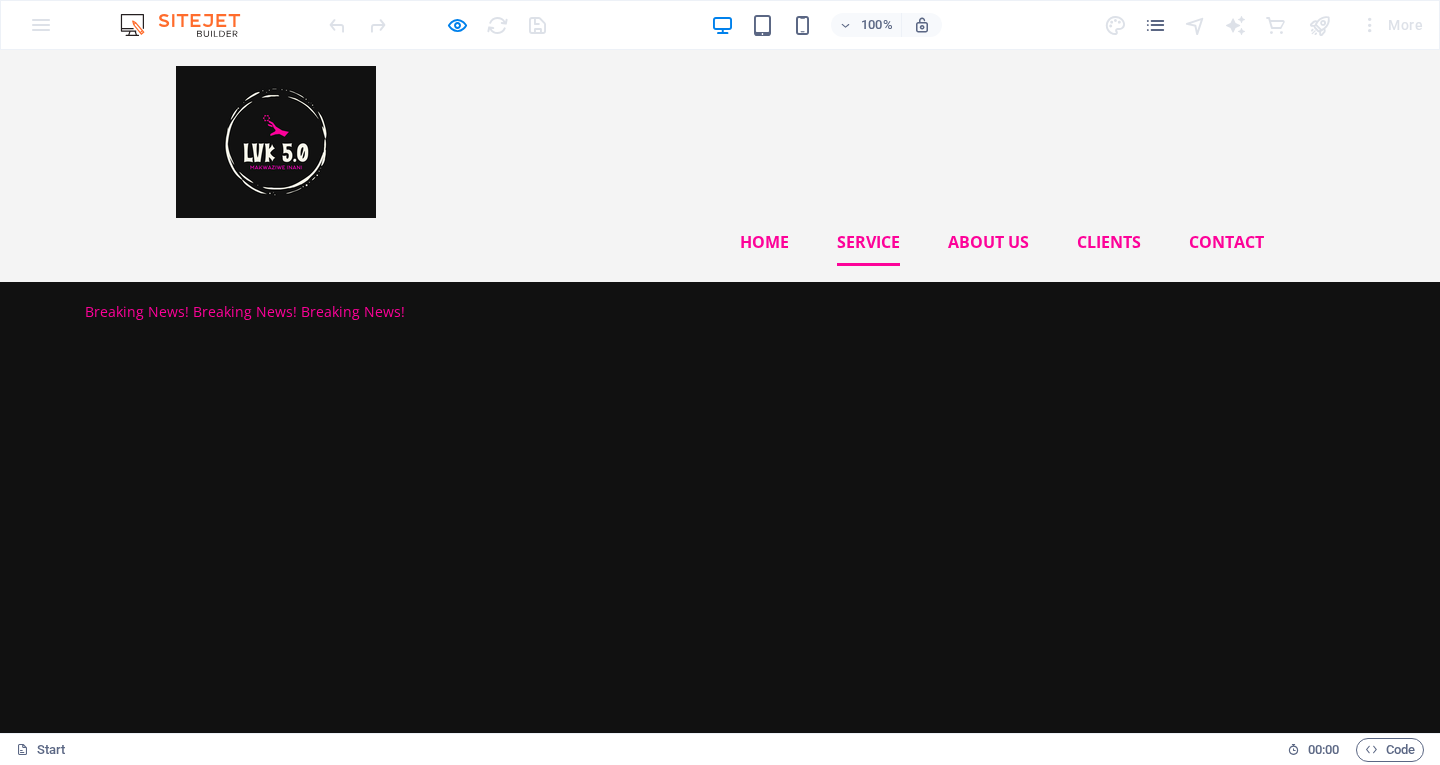 click on "Service" at bounding box center (868, 242) 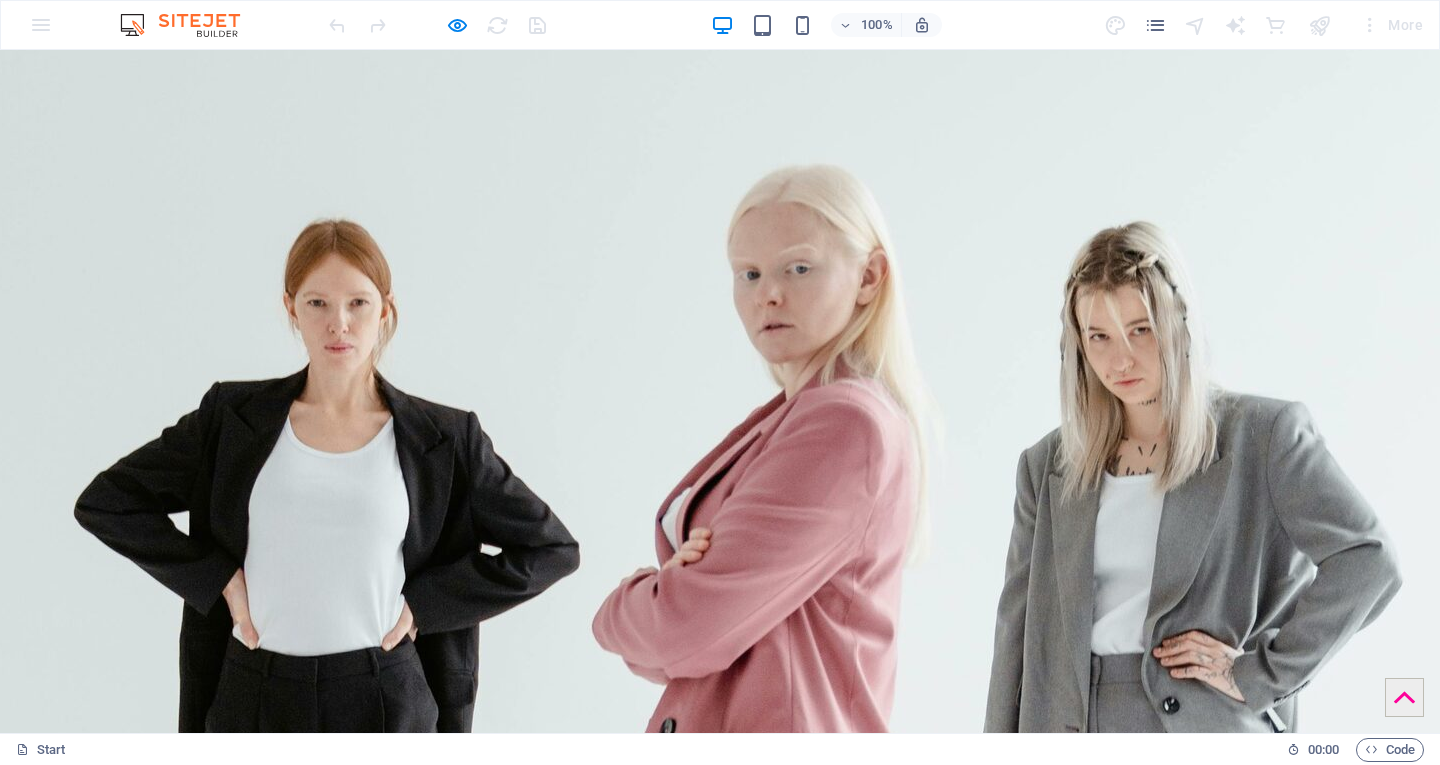 scroll, scrollTop: 1611, scrollLeft: 0, axis: vertical 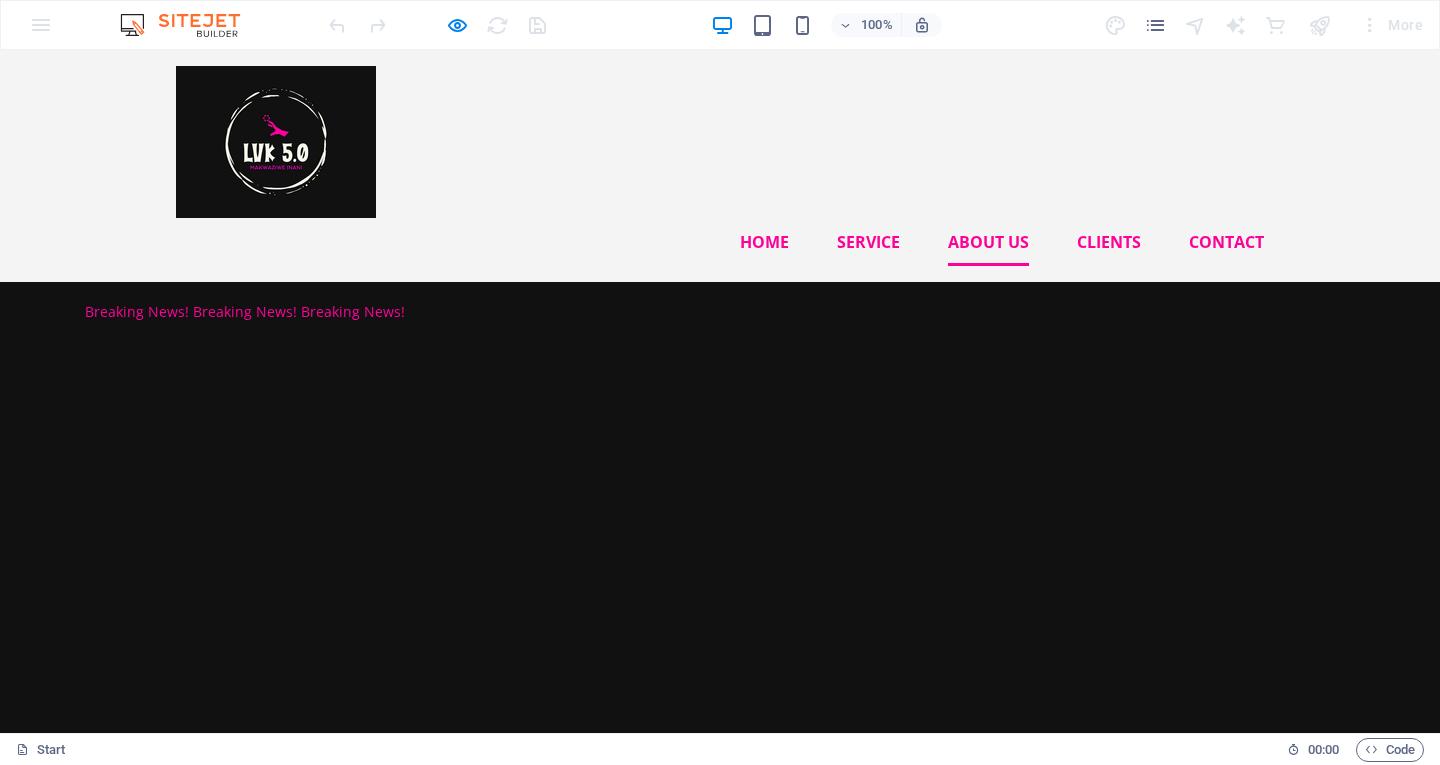 click on "About us" at bounding box center [988, 242] 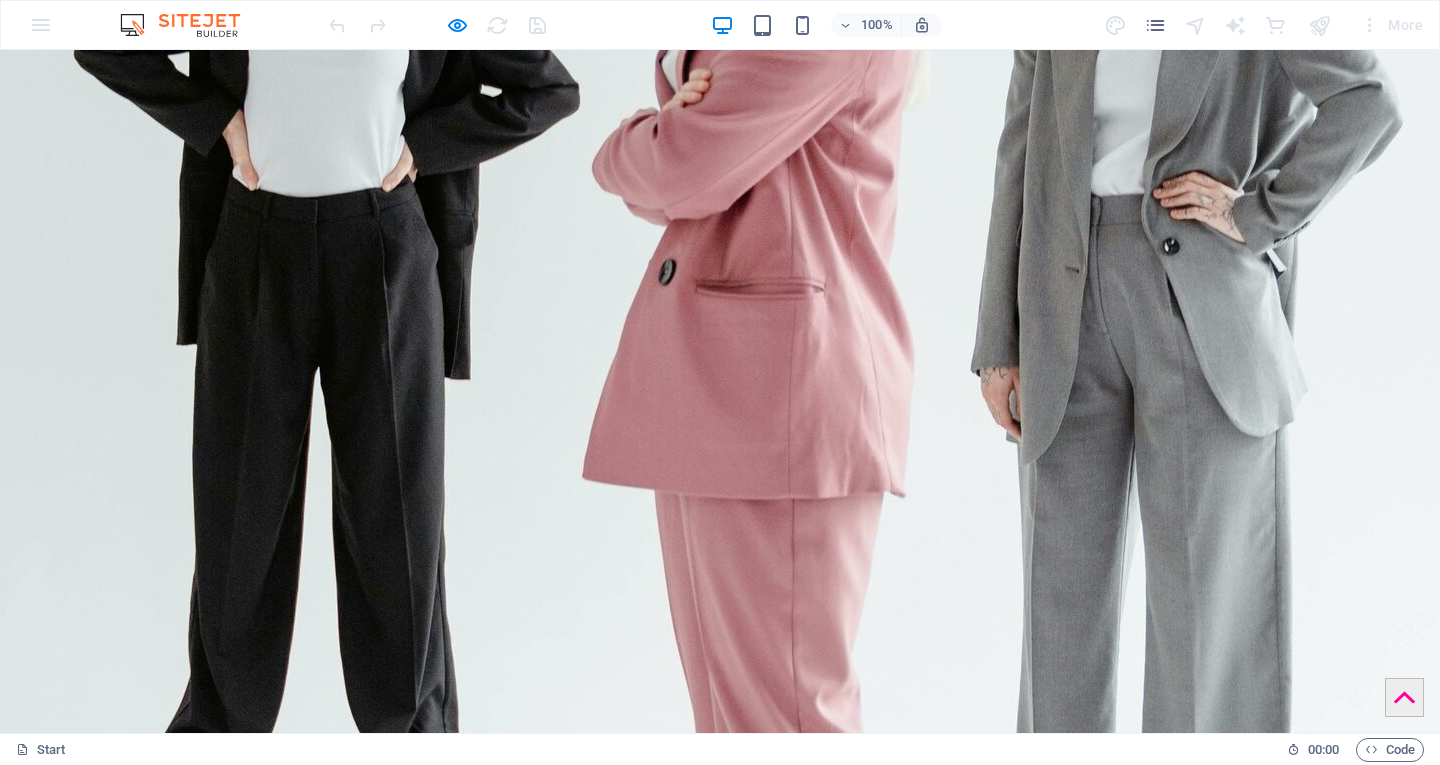 scroll, scrollTop: 2273, scrollLeft: 0, axis: vertical 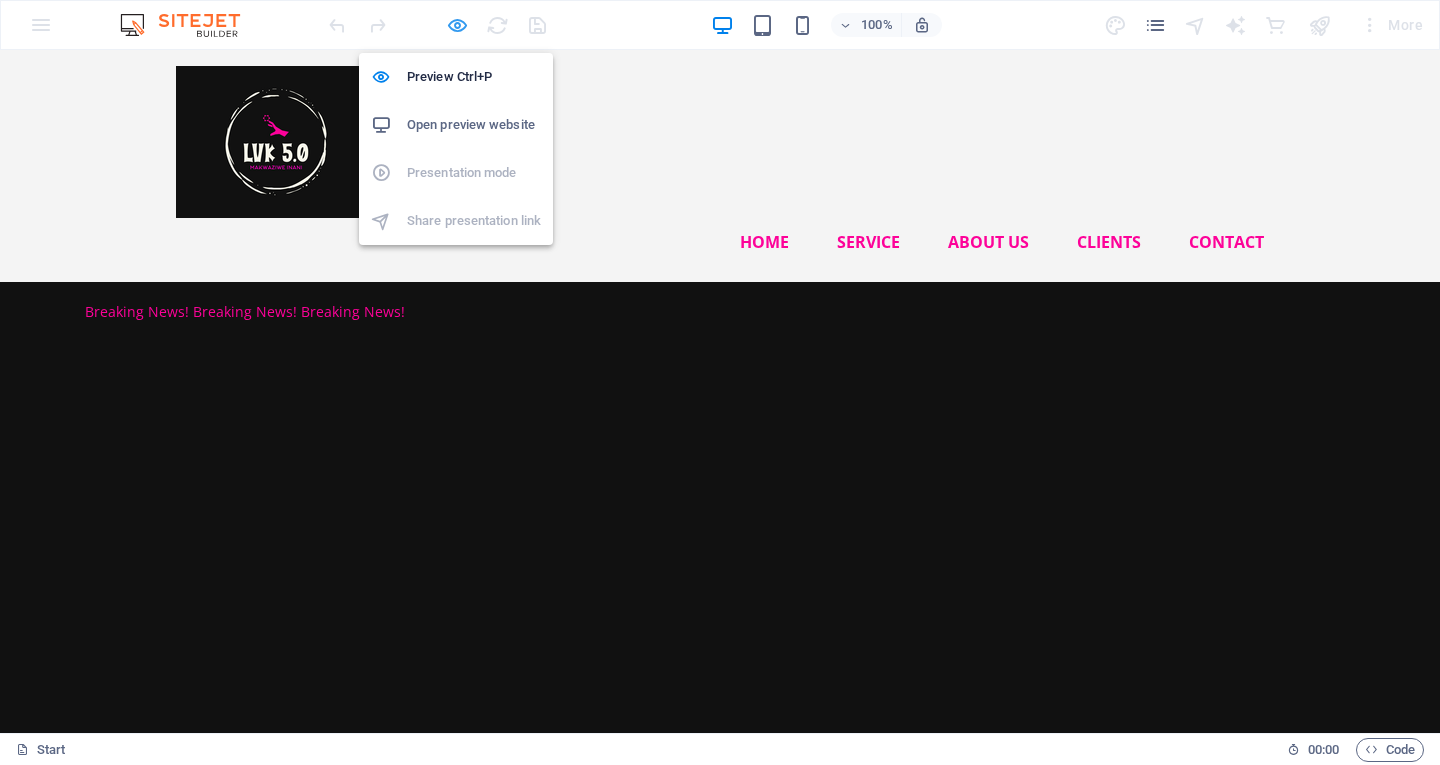 click at bounding box center [457, 25] 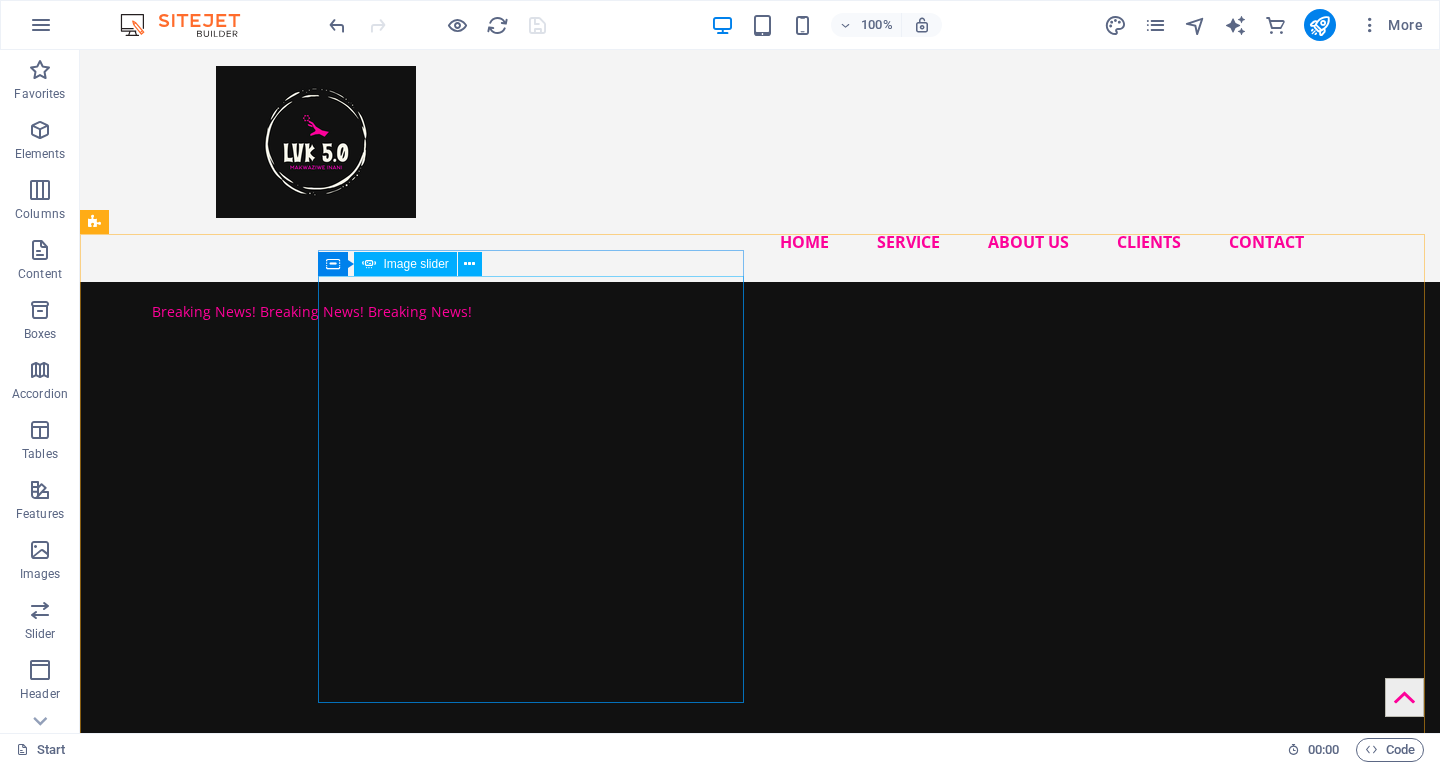 click on "Image slider" at bounding box center [416, 264] 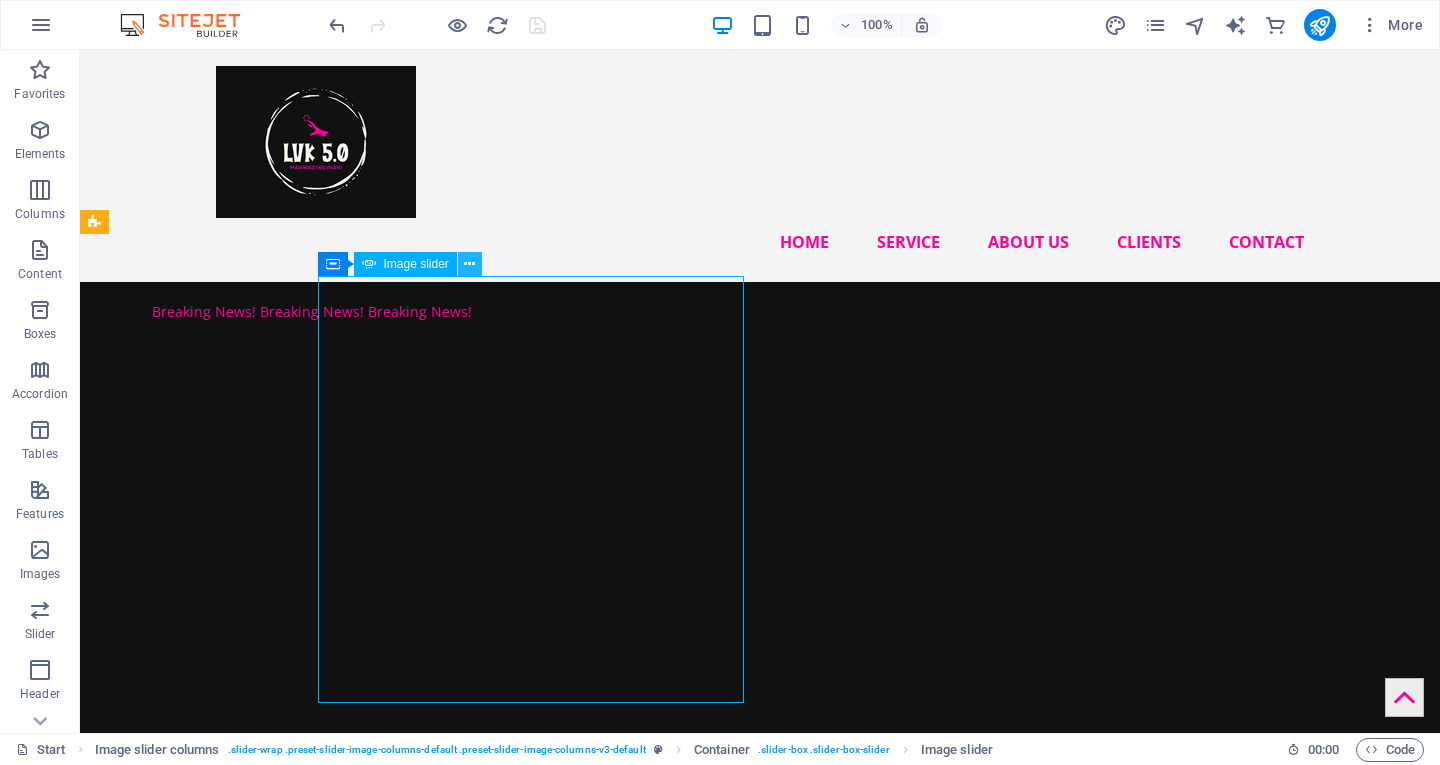 click at bounding box center [469, 264] 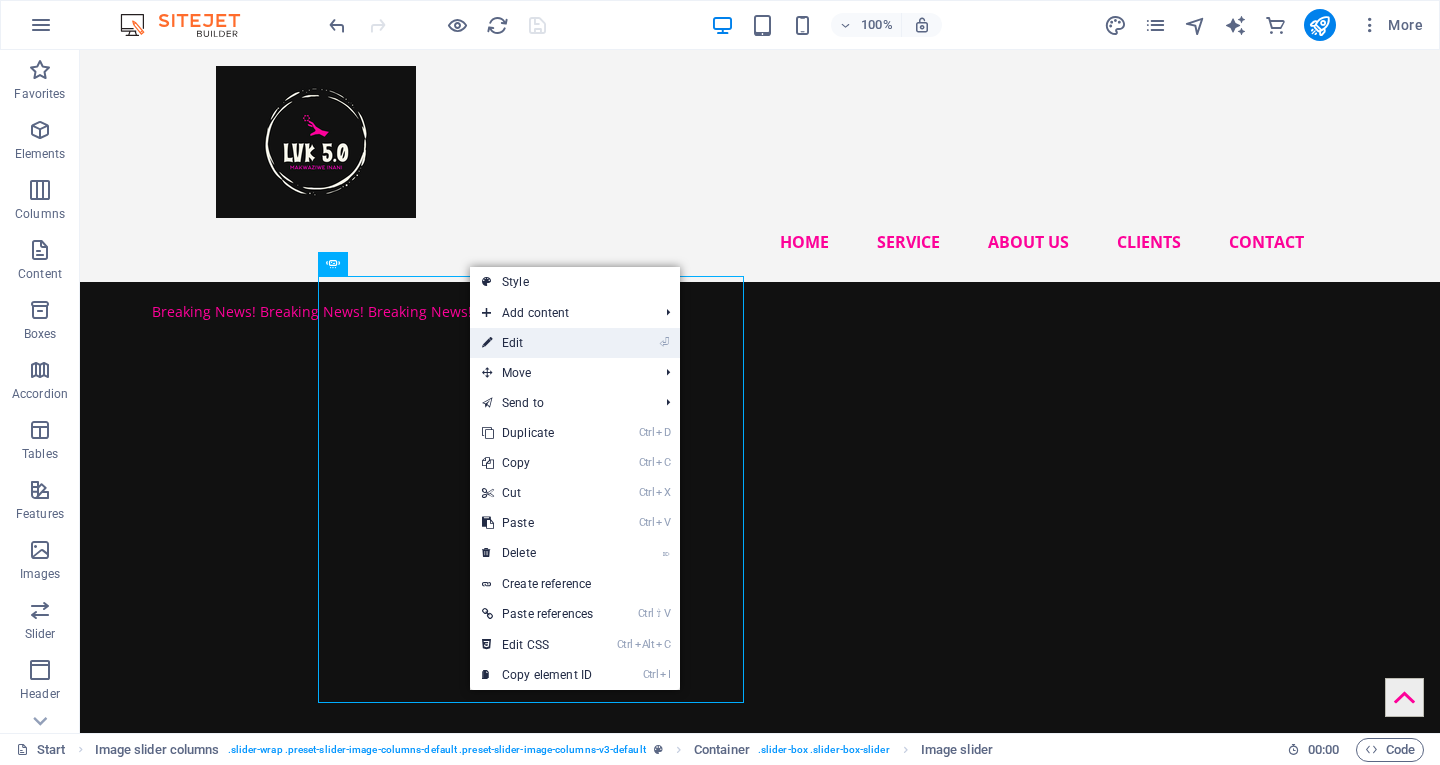 click on "⏎  Edit" at bounding box center (537, 343) 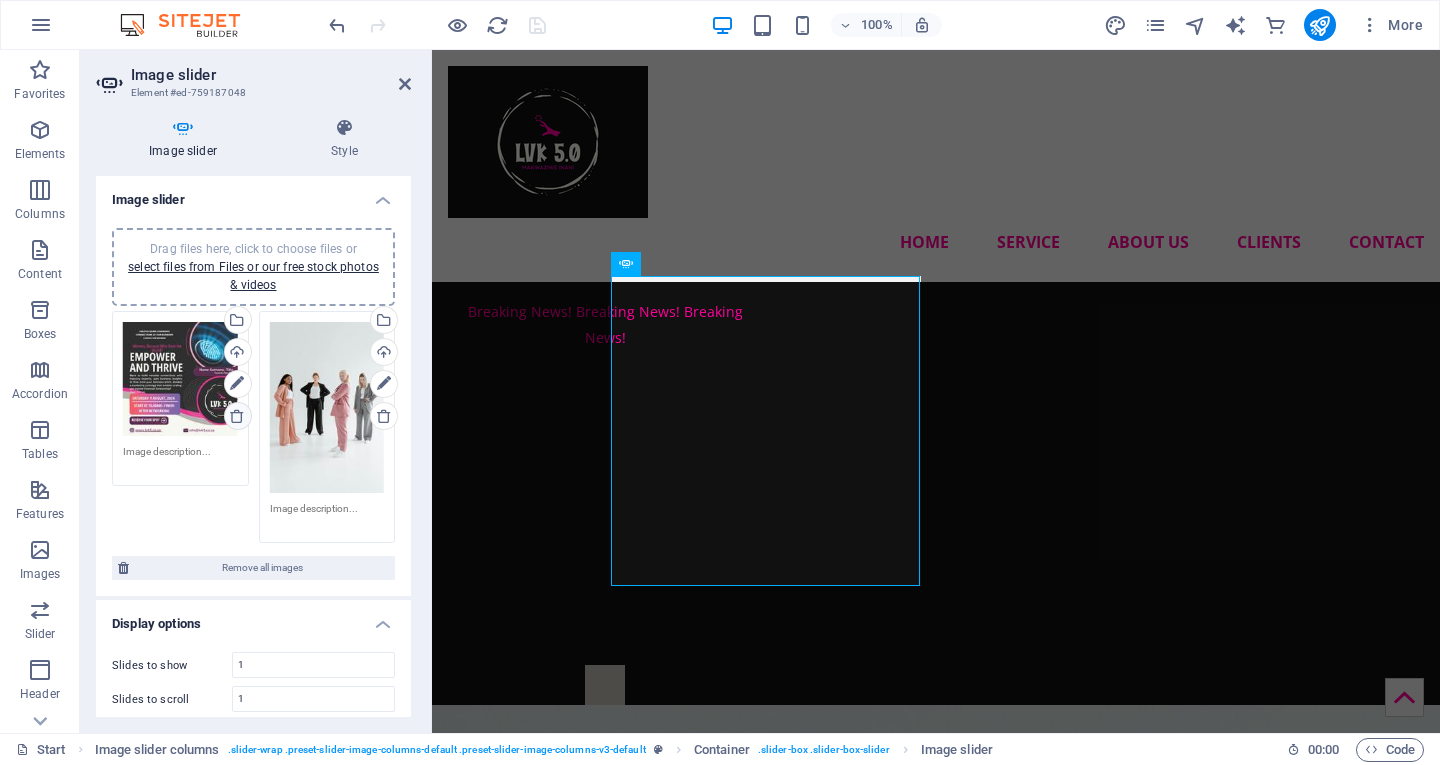 click at bounding box center [237, 416] 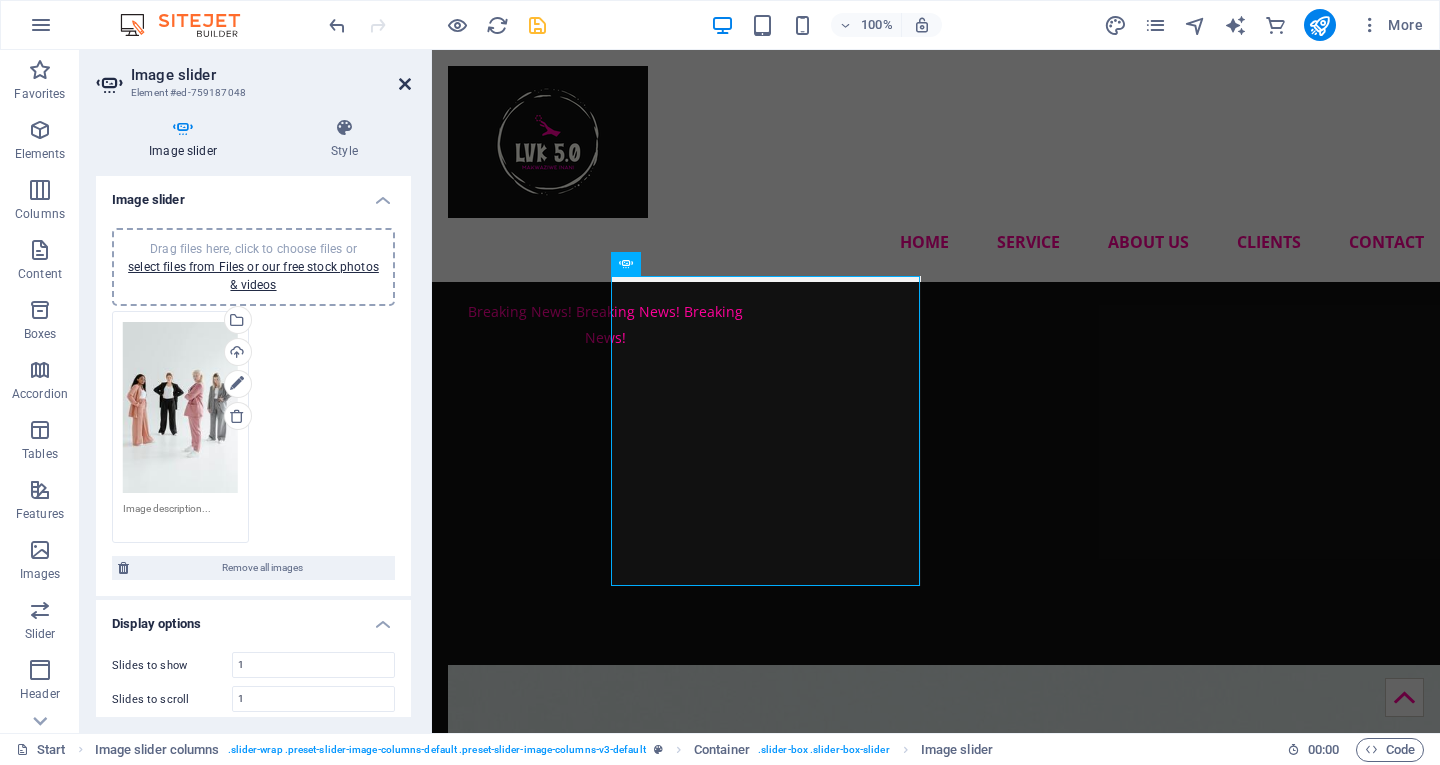 click at bounding box center [405, 84] 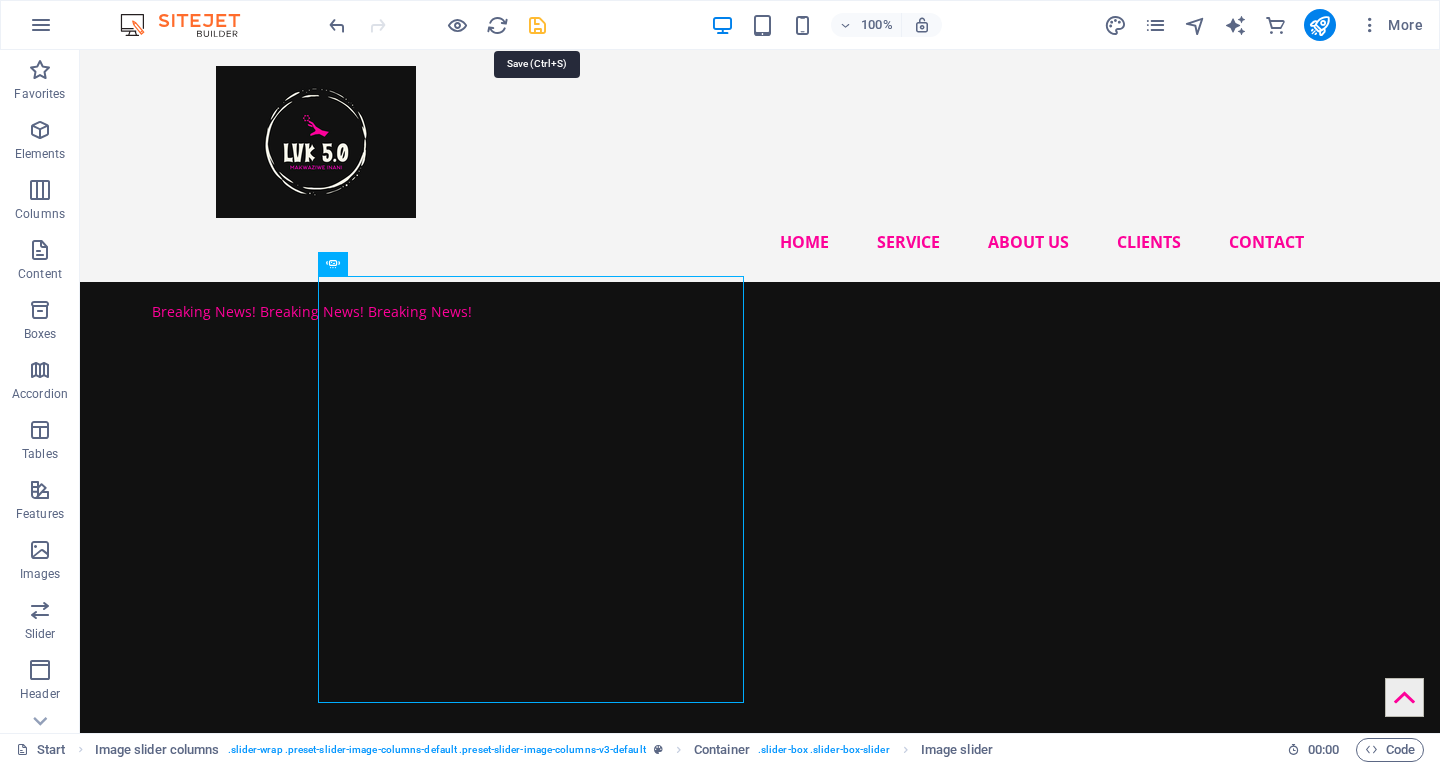 click at bounding box center [537, 25] 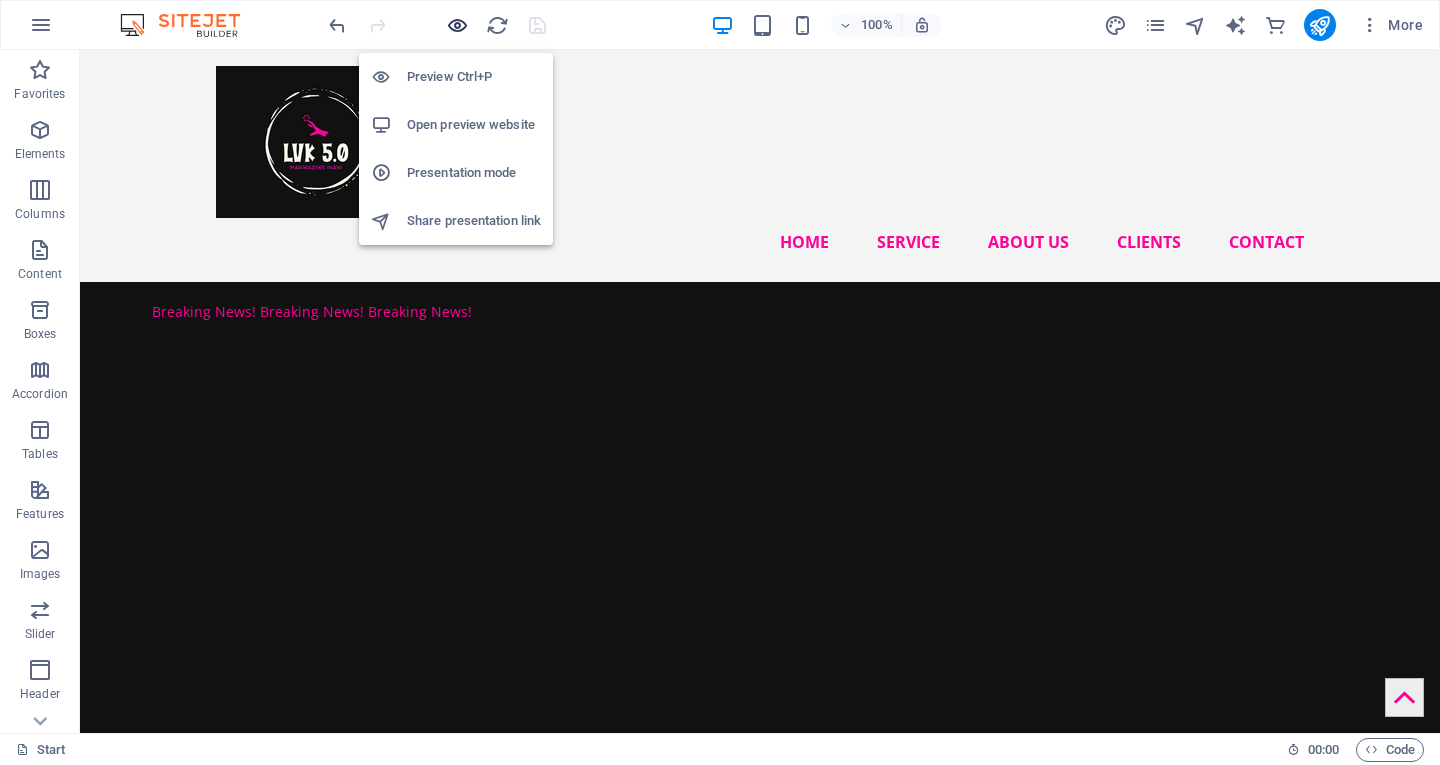 click at bounding box center [457, 25] 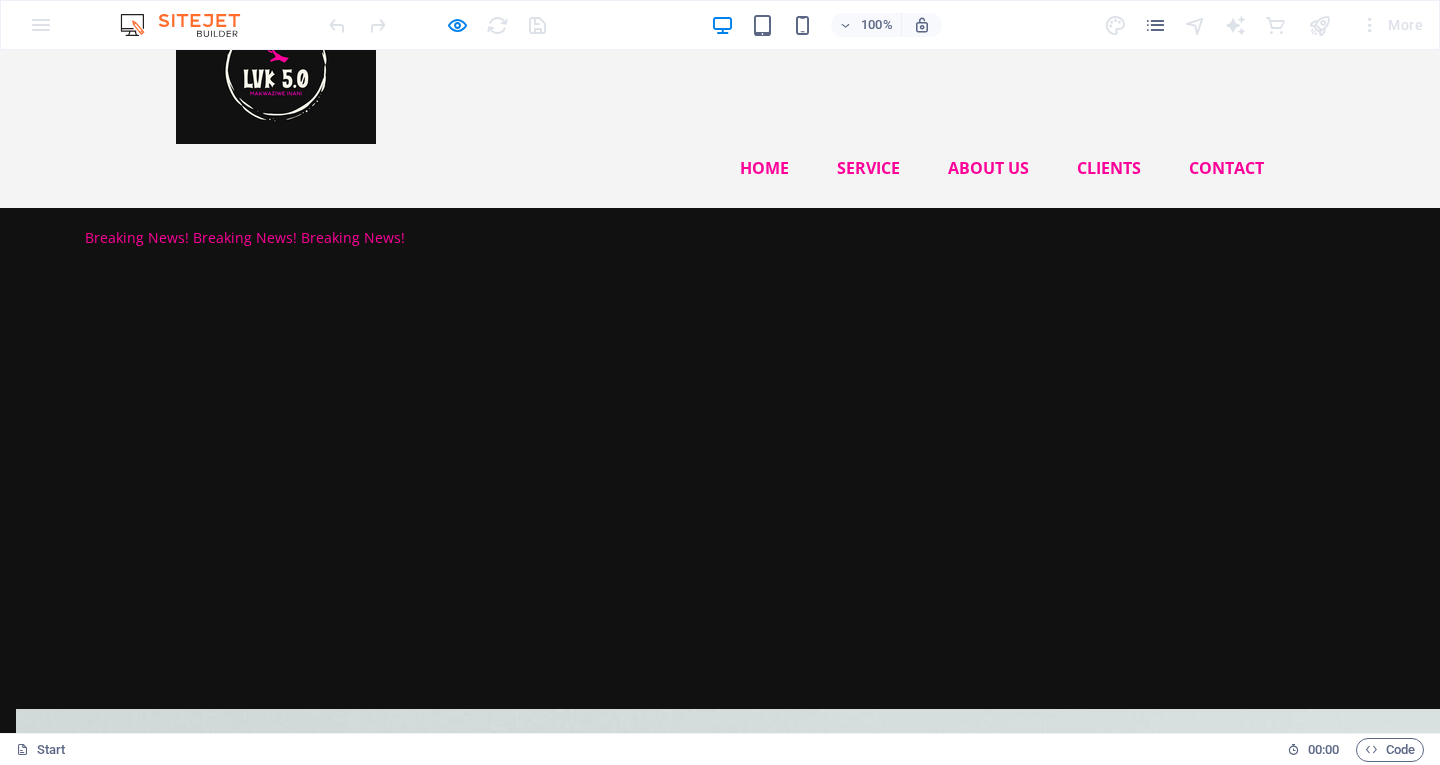 scroll, scrollTop: 80, scrollLeft: 0, axis: vertical 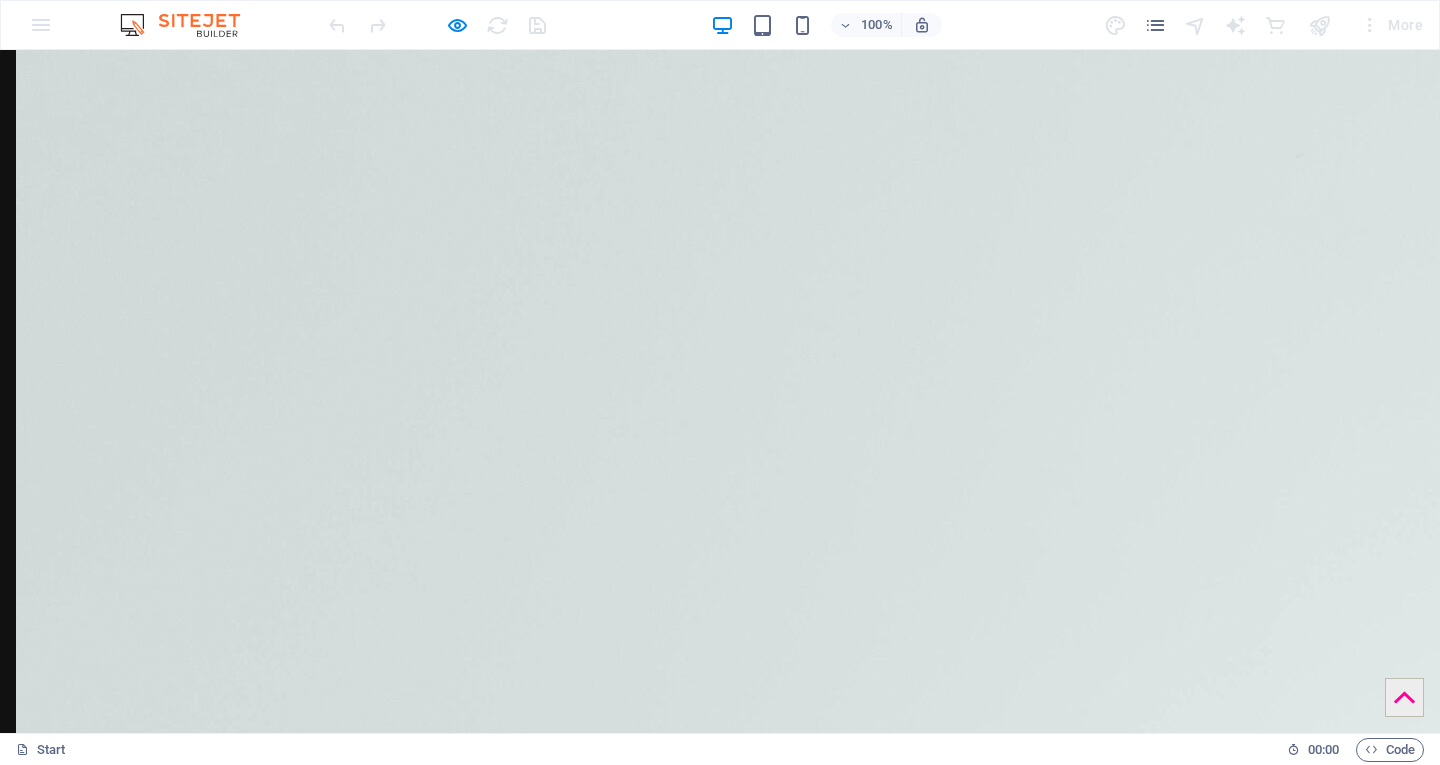click on "Skip to main content
Home Service About us Clients Contact Breaking News! Breaking News! Breaking News! Drop content here or  Add elements  Paste clipboard 'I want every little girl who's been told she's bossy to be told again she has leadership skills'..... [PERSON_NAME], COO Facebook We transform your career      aspirations and business dreams into reality. .fa-secondary{opacity:.4} Phaiphi ya Zwikili     Transforming Unemployment into Economic Growth... Introducing the innovative "Phaiphi ya Zwikili" skills pipeline, featuring five socio-economic entry points, virtual mentoring, and a career credit tracking system. Entrepreneurship Leverage Our Tools to Transform Your Business Ideas into Successful Ventures   Join the Movement!   Introducing:   Empower and Thrive The LVK Detailer Transform Your Mode of Transport from Dull to Luxurious with Our Detailing Services! Our Range of Services Phaiphi ya Zwikili      Soft Skills Development   Workplace Essential Skills   Leadership Development" at bounding box center (720, 8443) 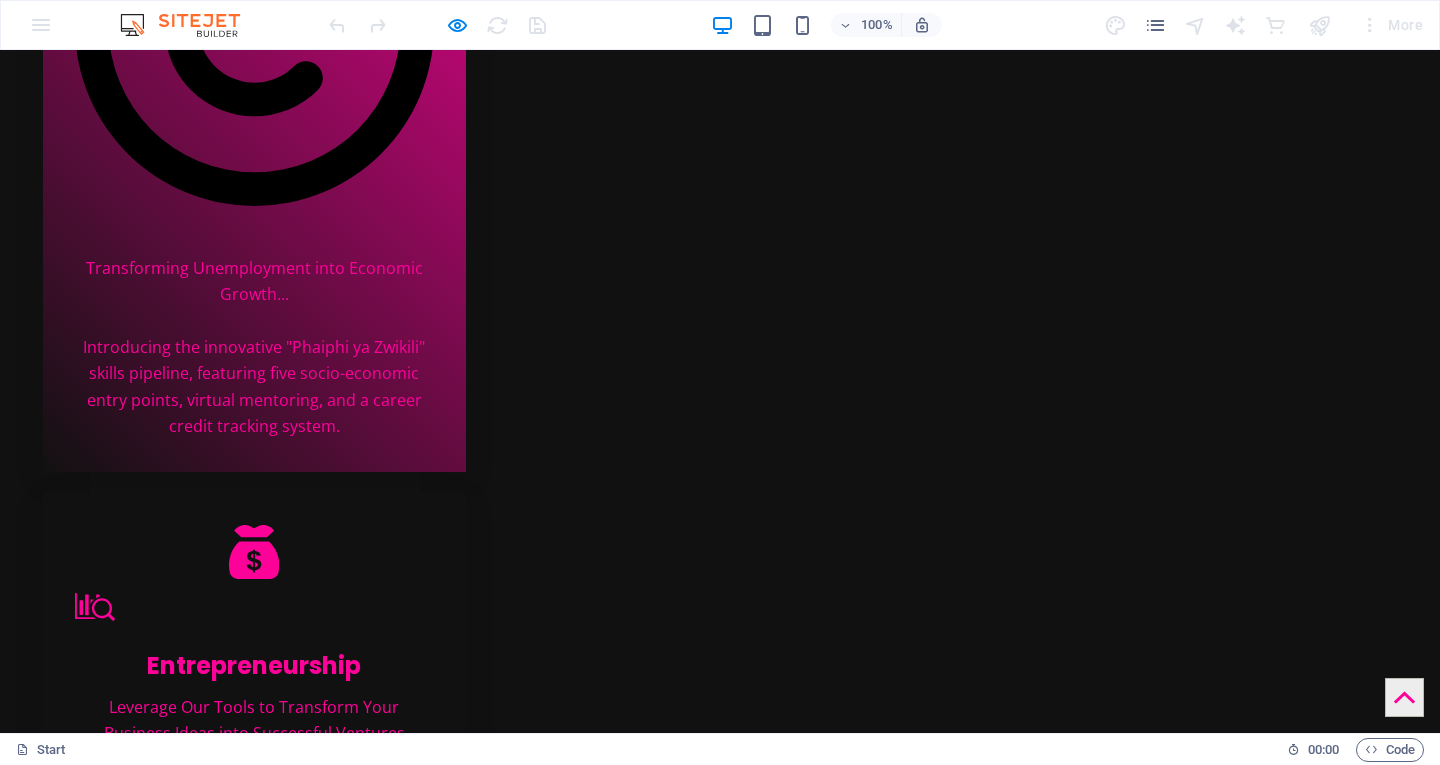 scroll, scrollTop: 4840, scrollLeft: 0, axis: vertical 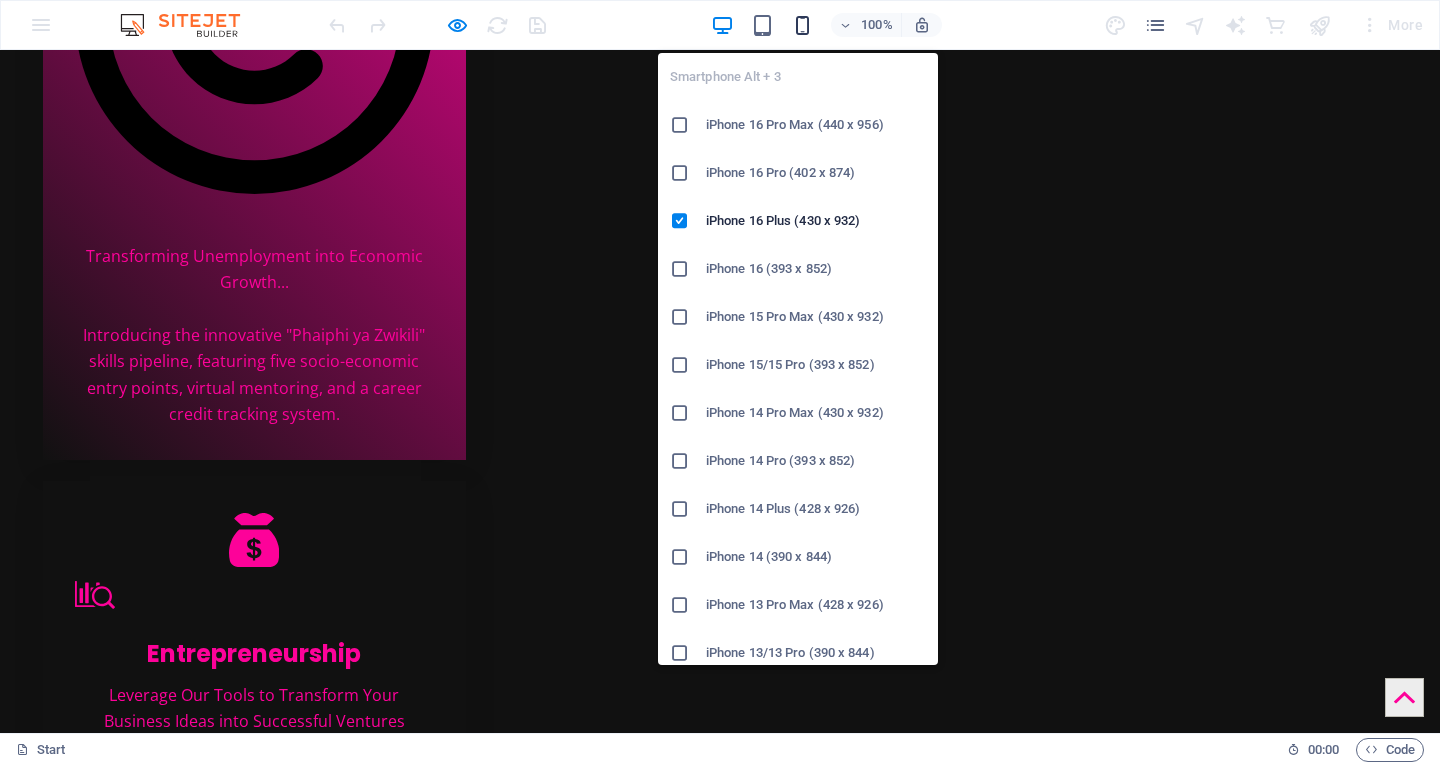 click at bounding box center (802, 25) 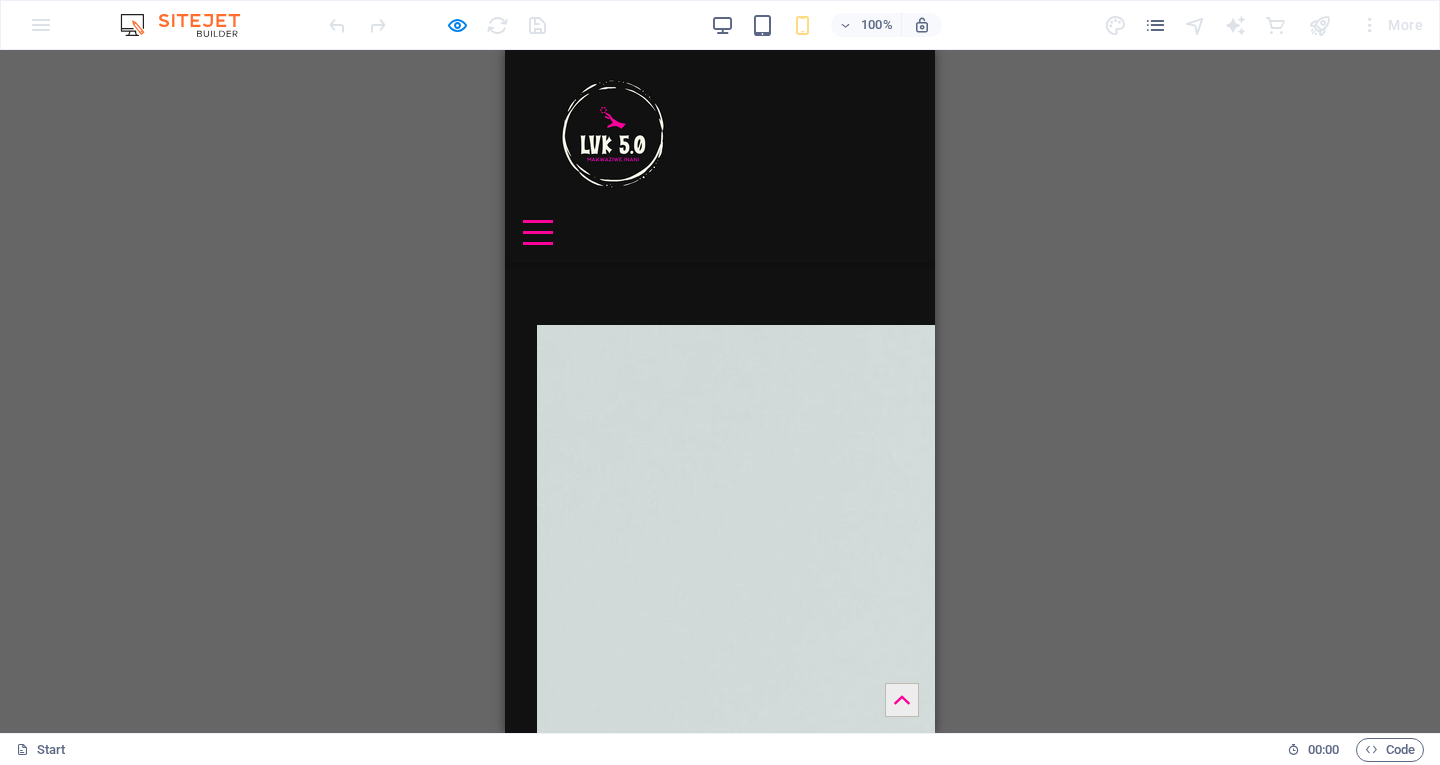 scroll, scrollTop: 0, scrollLeft: 0, axis: both 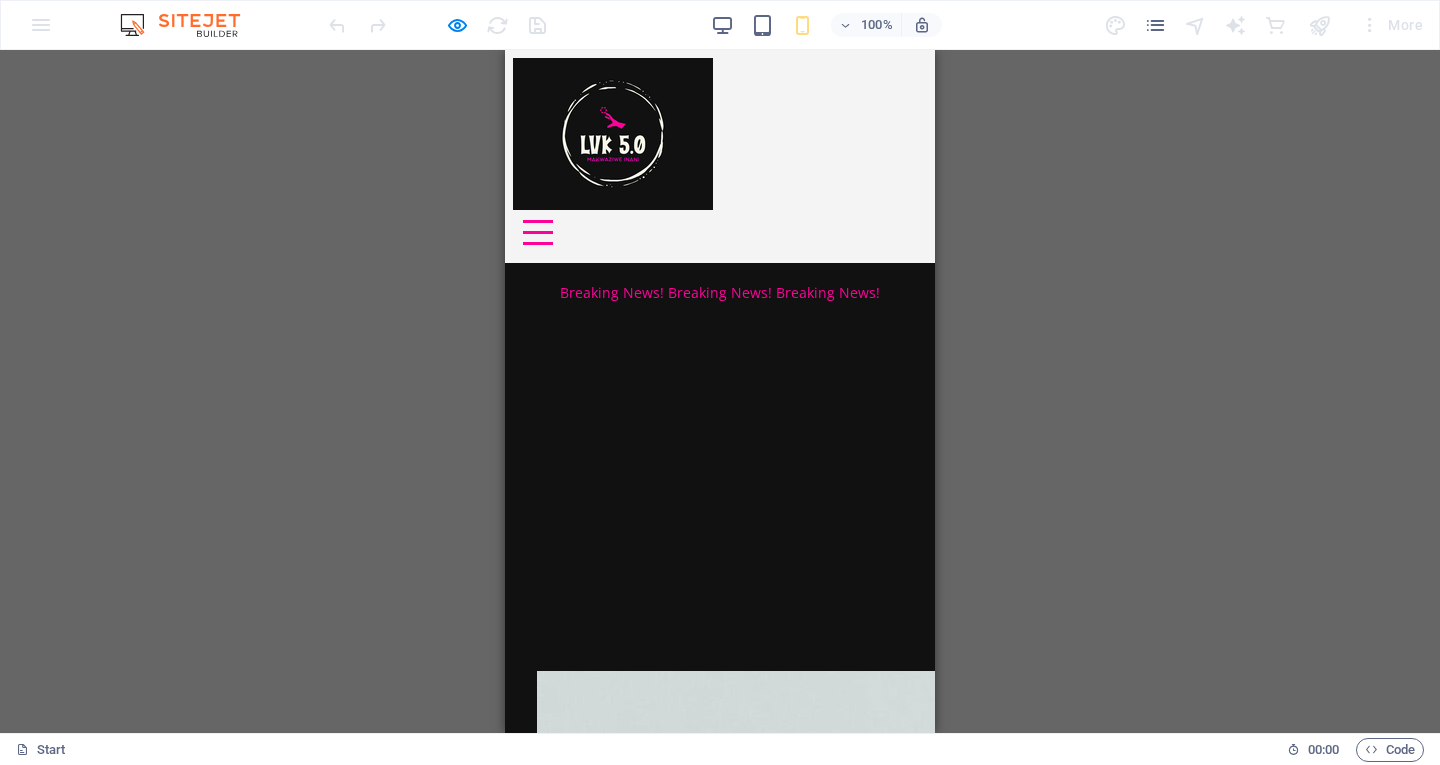 type 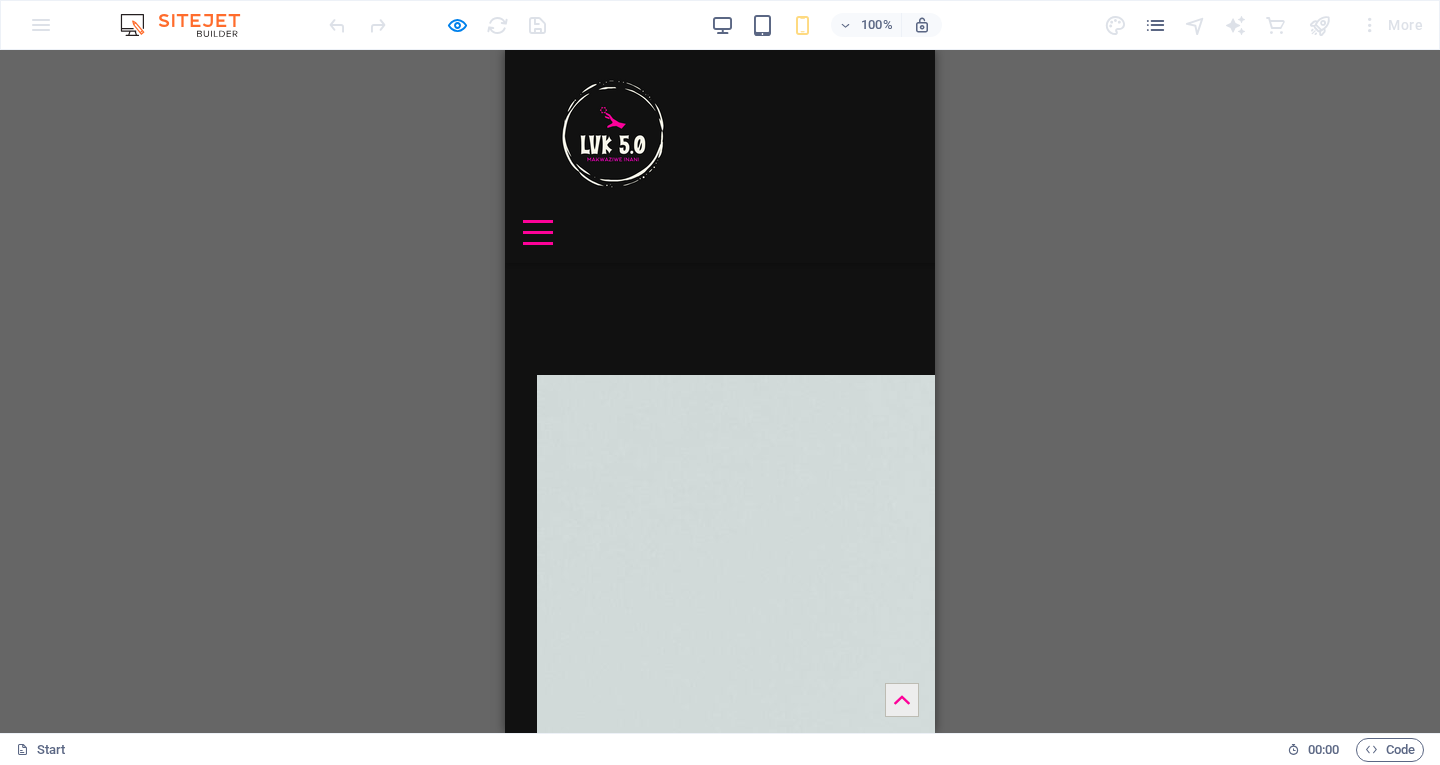 scroll, scrollTop: 0, scrollLeft: 0, axis: both 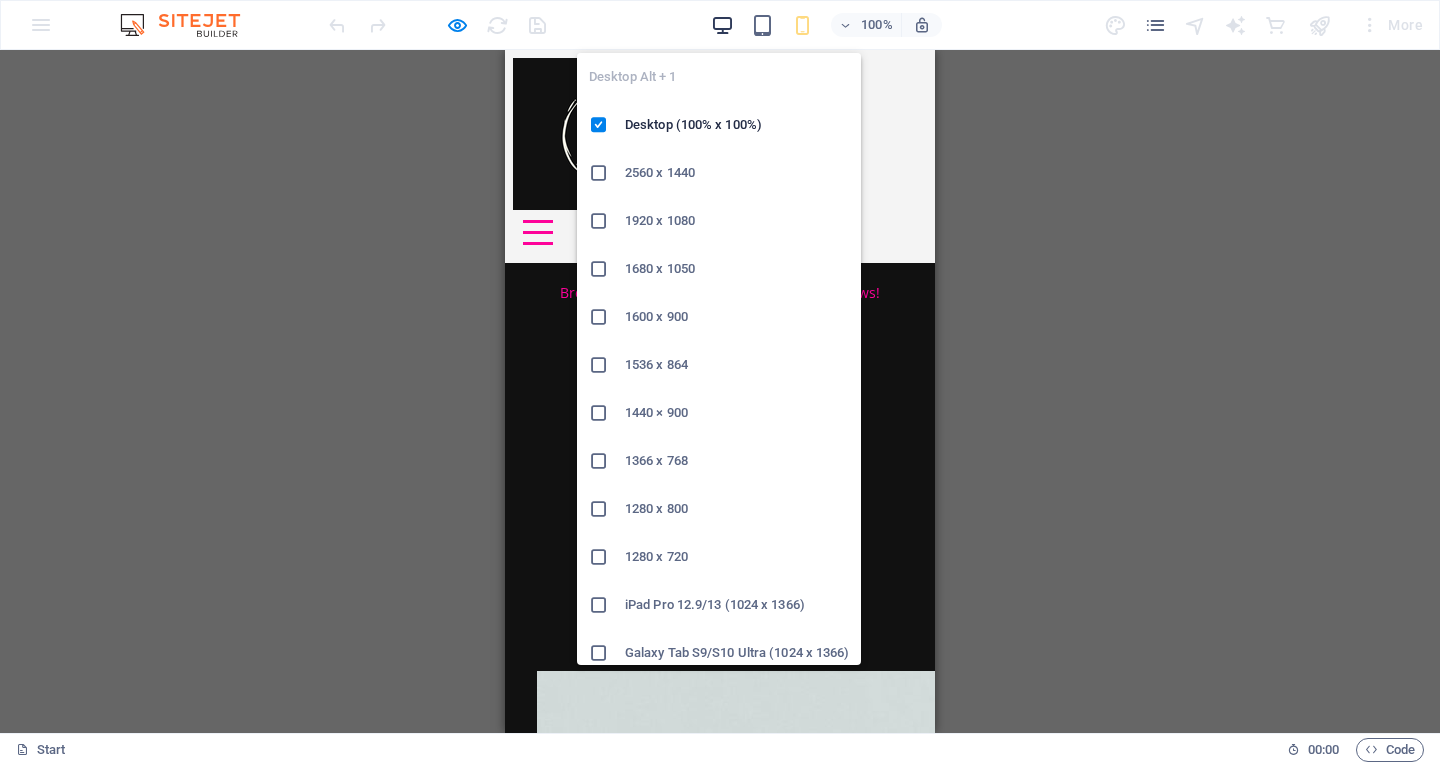 click at bounding box center (722, 25) 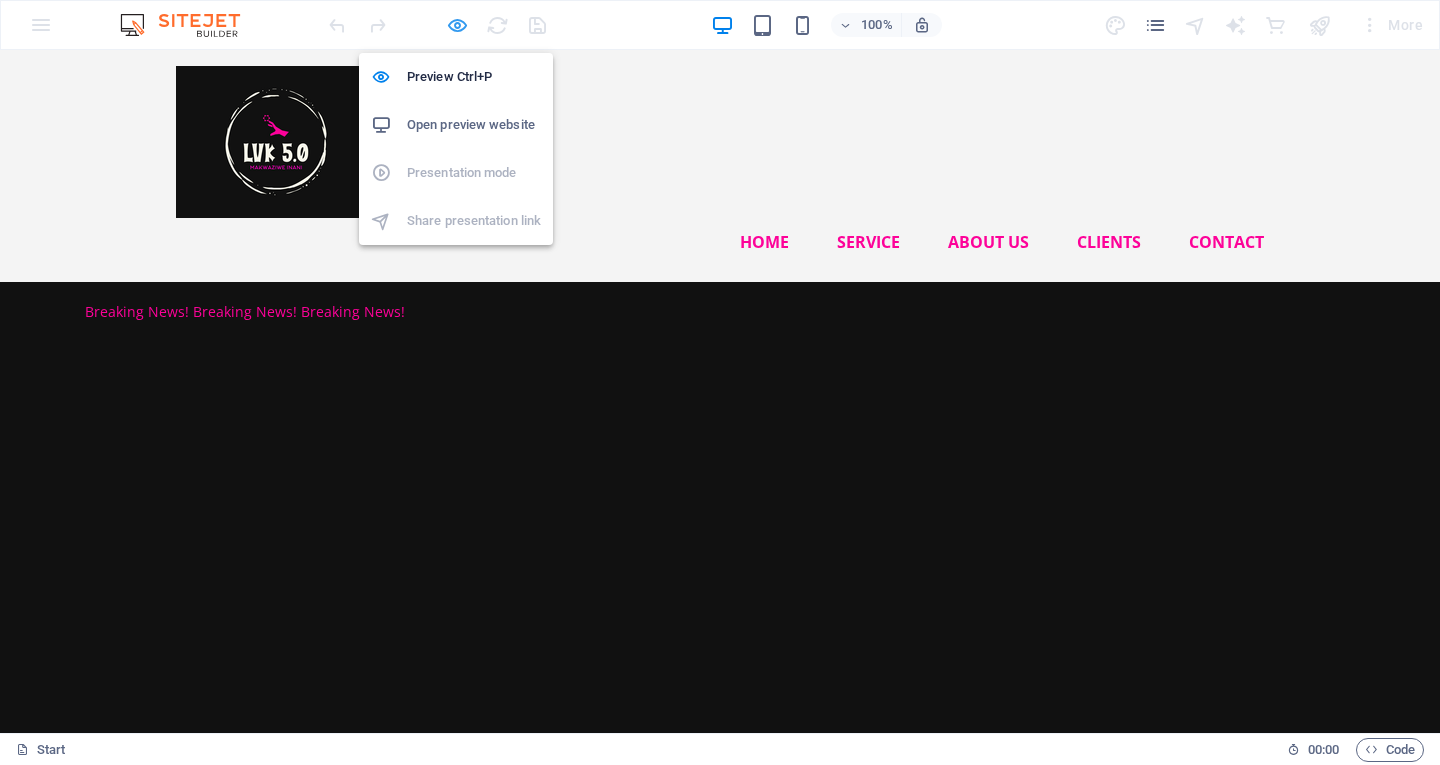 click at bounding box center (457, 25) 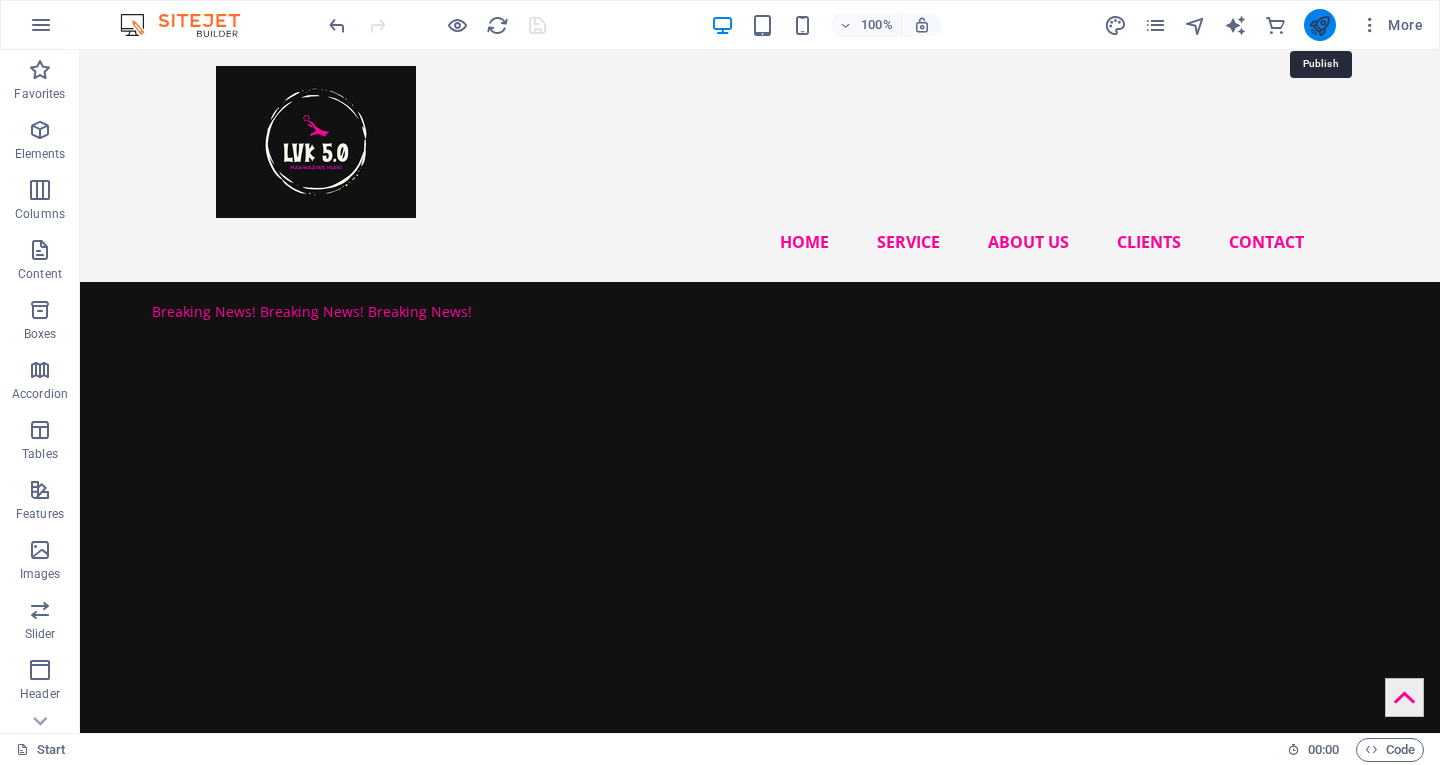 click at bounding box center [1319, 25] 